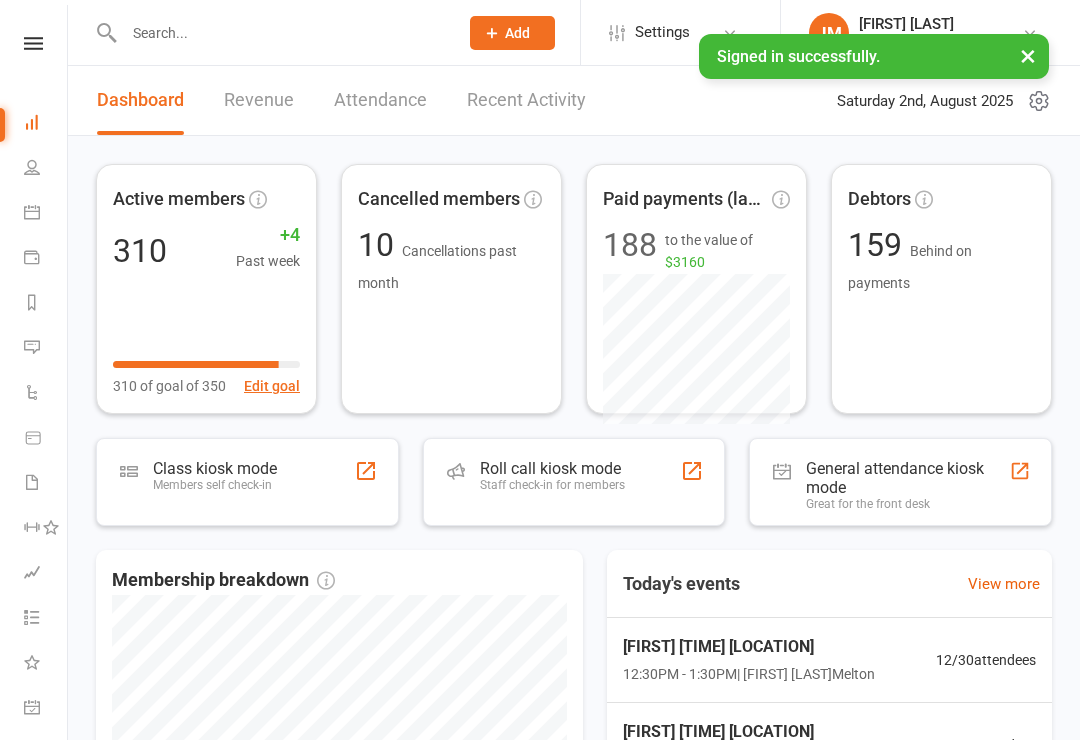 scroll, scrollTop: 0, scrollLeft: 0, axis: both 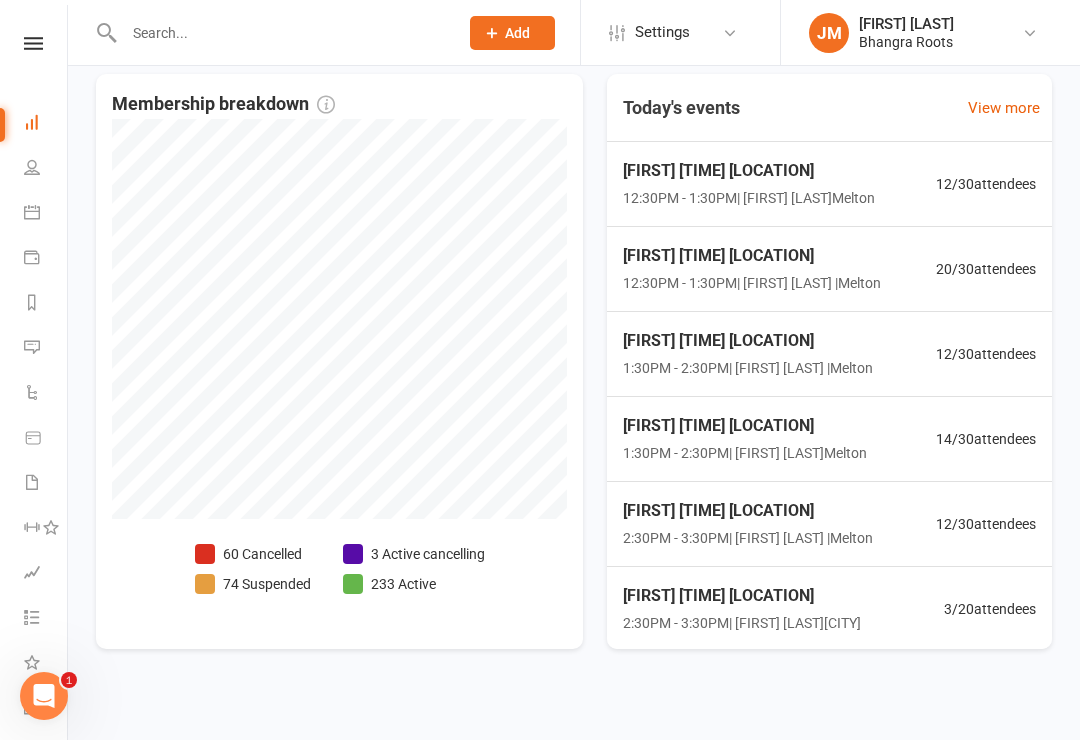 click at bounding box center (33, 43) 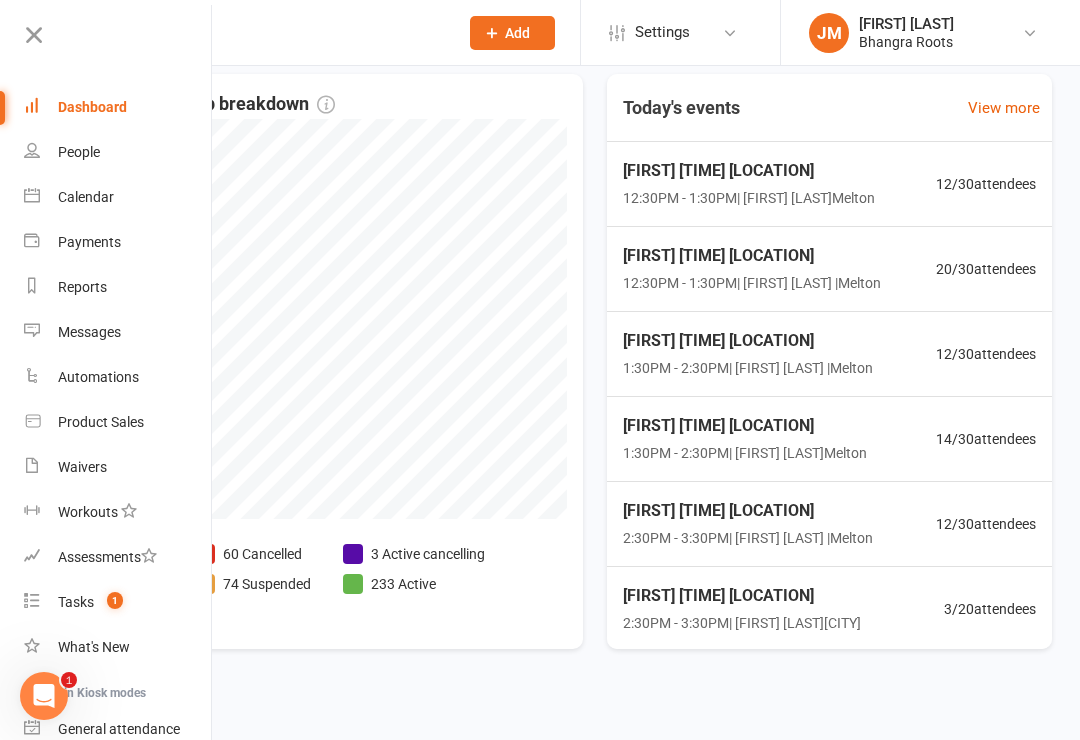 scroll, scrollTop: 0, scrollLeft: 16, axis: horizontal 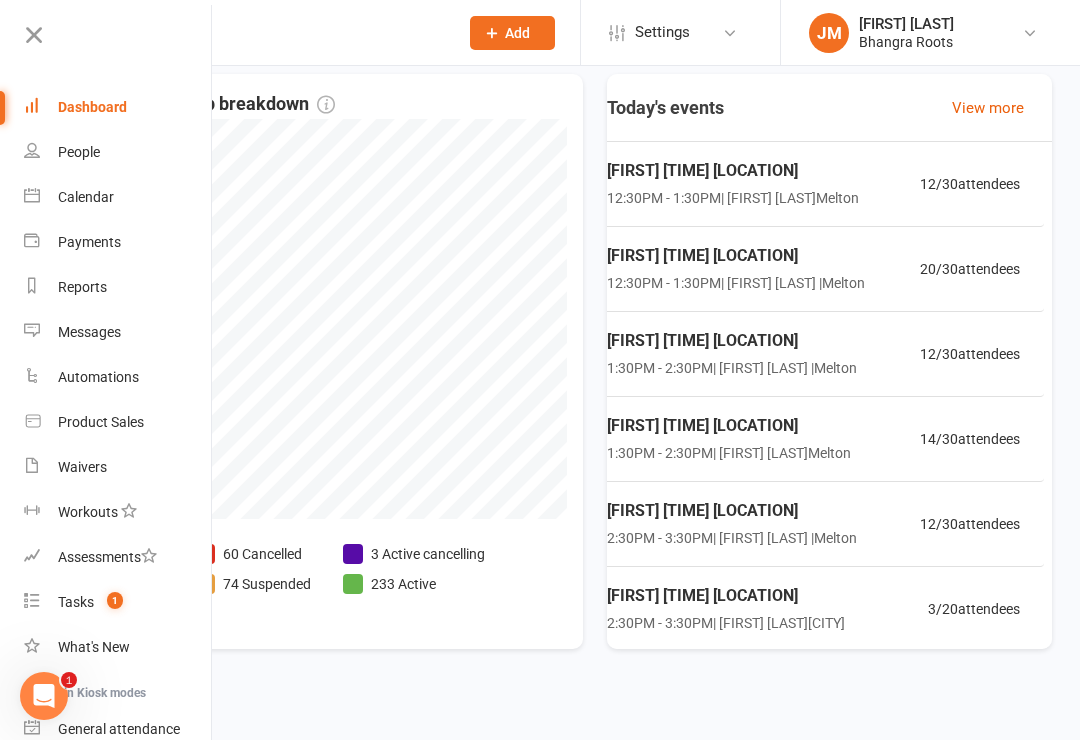 click at bounding box center [34, 35] 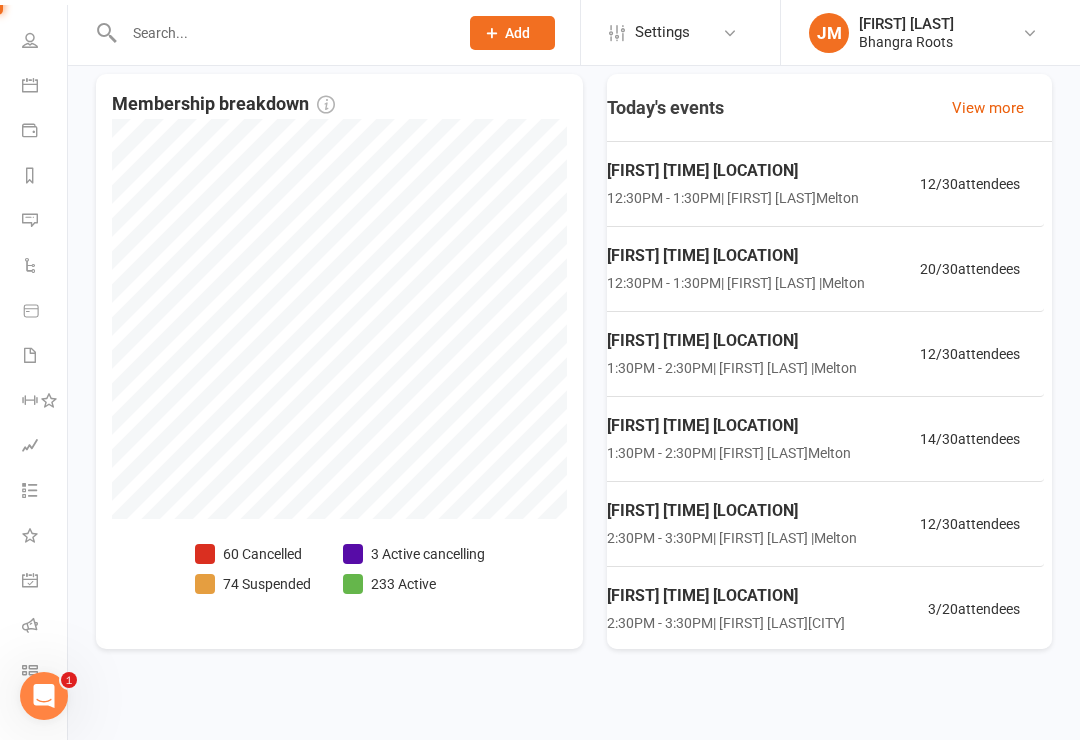 scroll, scrollTop: 126, scrollLeft: 2, axis: both 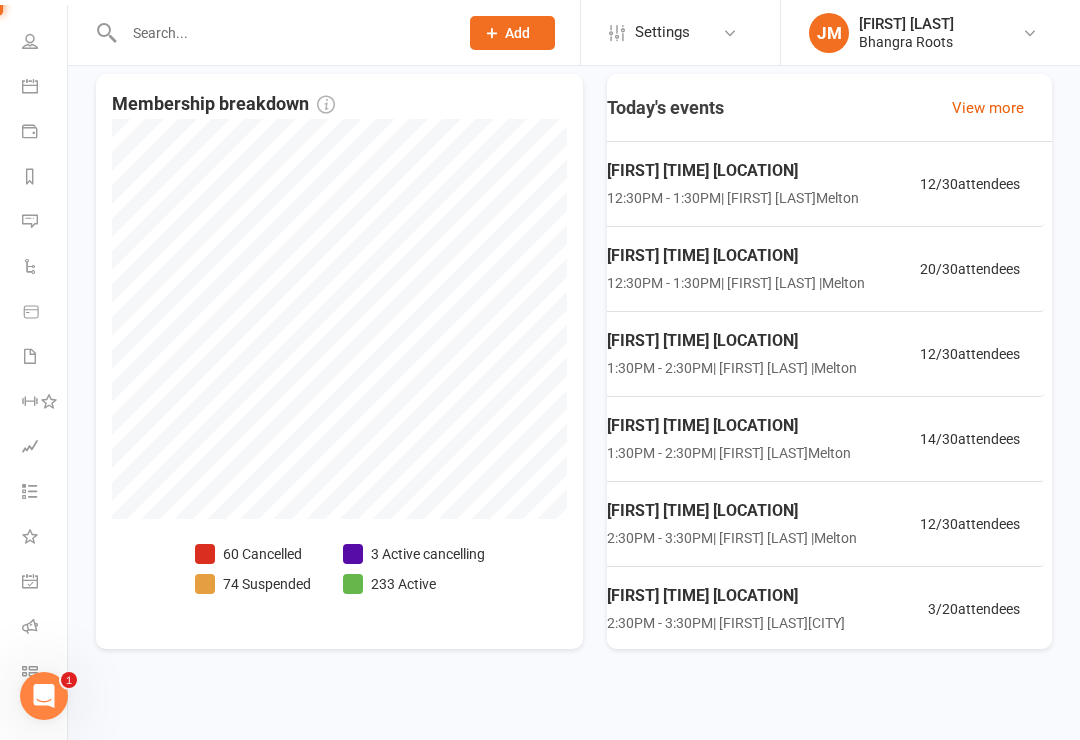 click at bounding box center (30, 626) 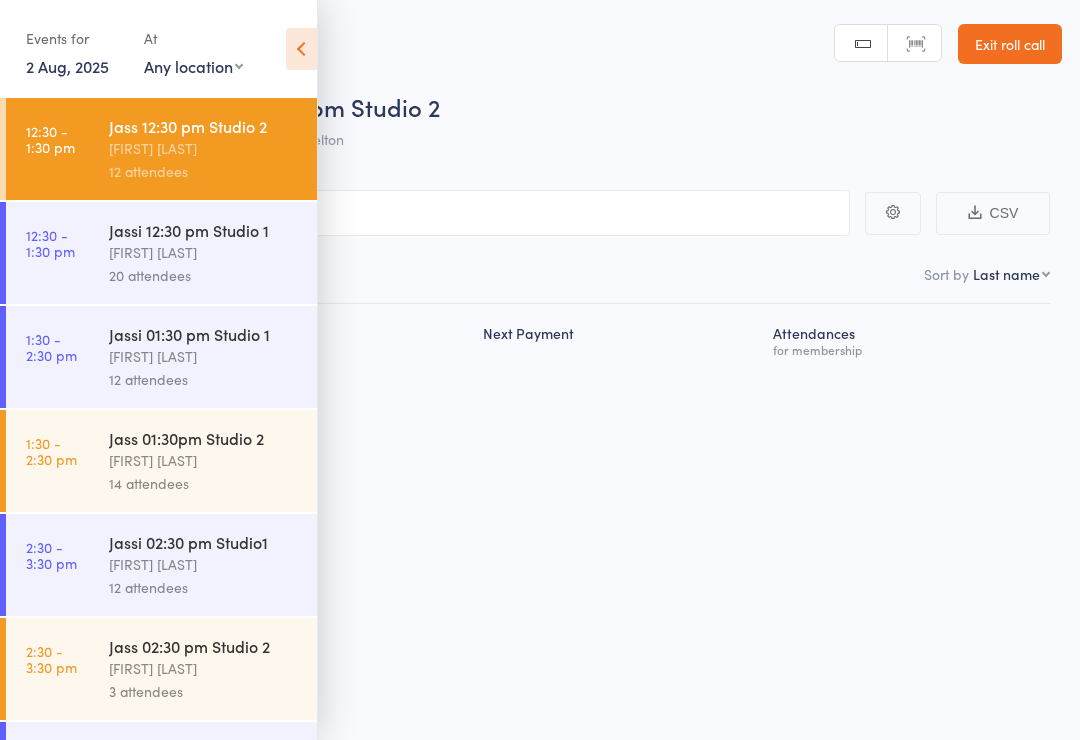 scroll, scrollTop: 0, scrollLeft: 0, axis: both 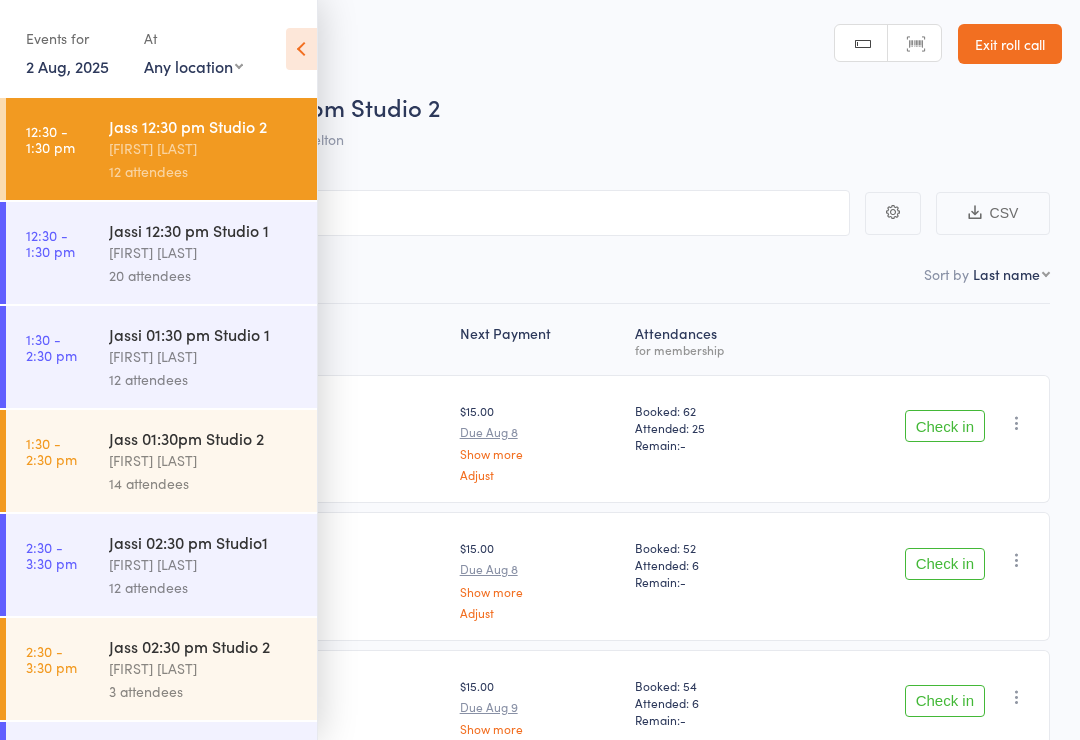 click on "Jassi 12:30 pm Studio 1" at bounding box center (204, 230) 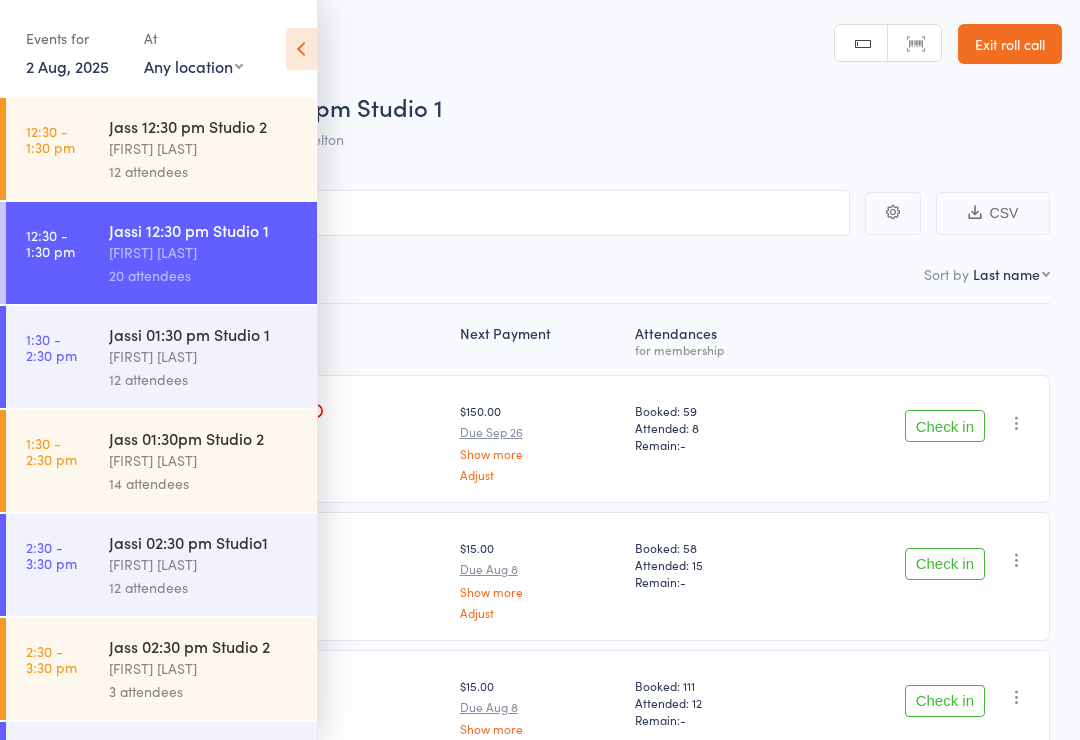 click on "Events for" at bounding box center [75, 38] 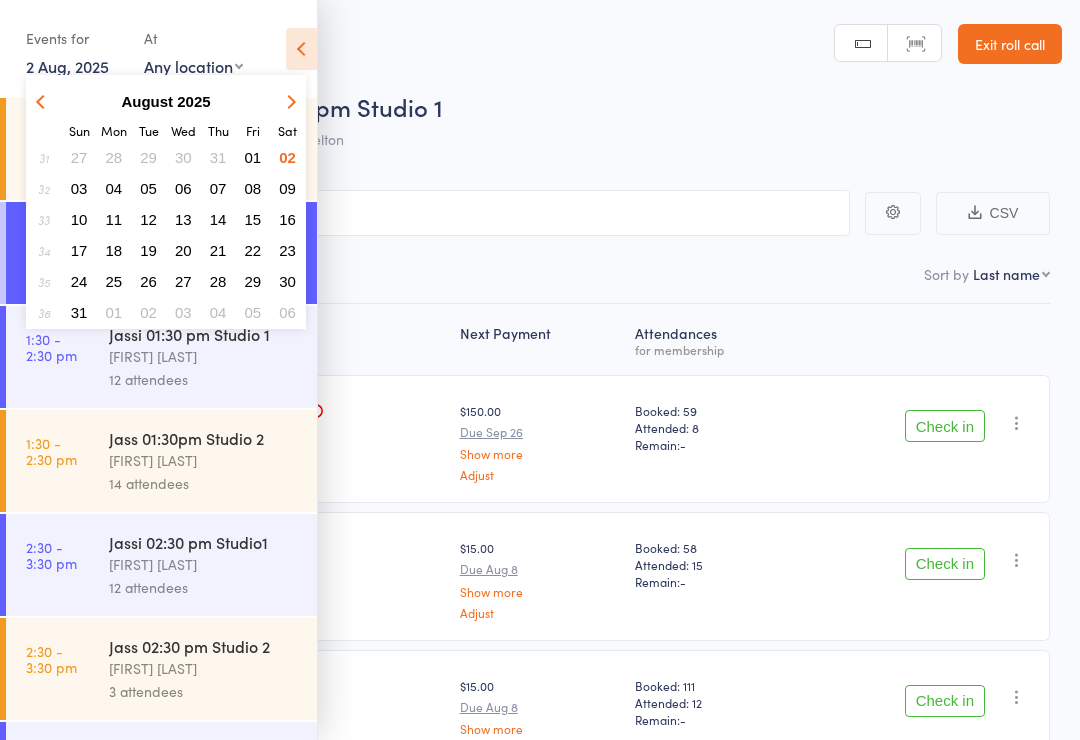 click at bounding box center (301, 49) 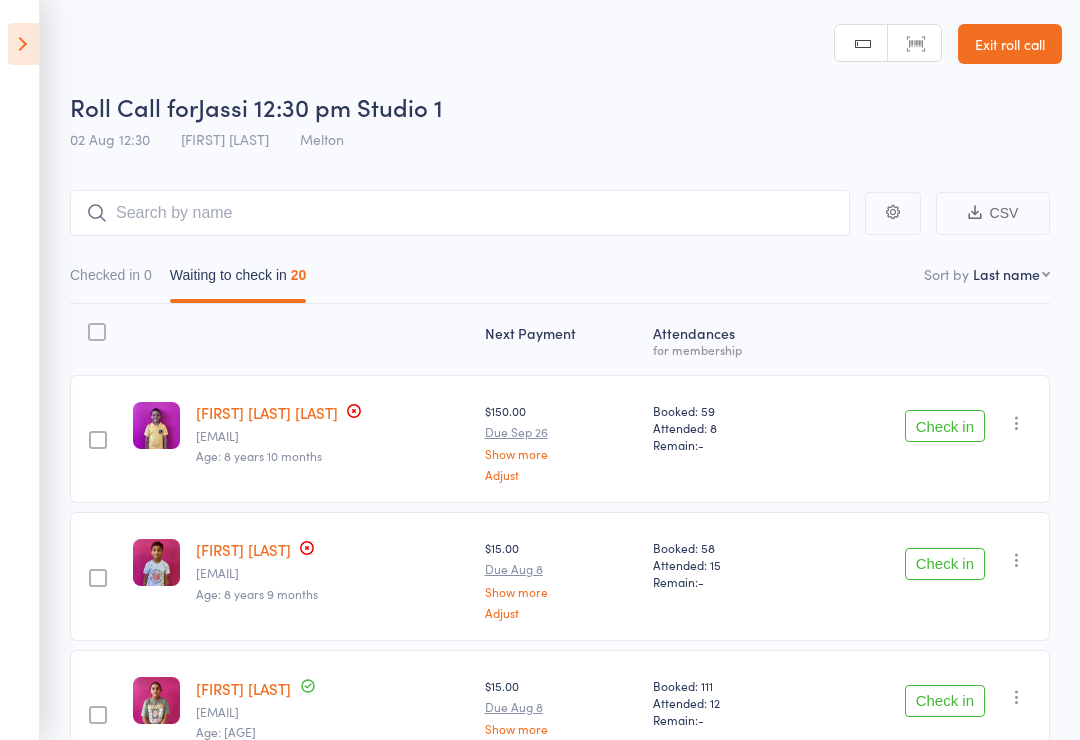 click on "Checked in  0" at bounding box center [111, 280] 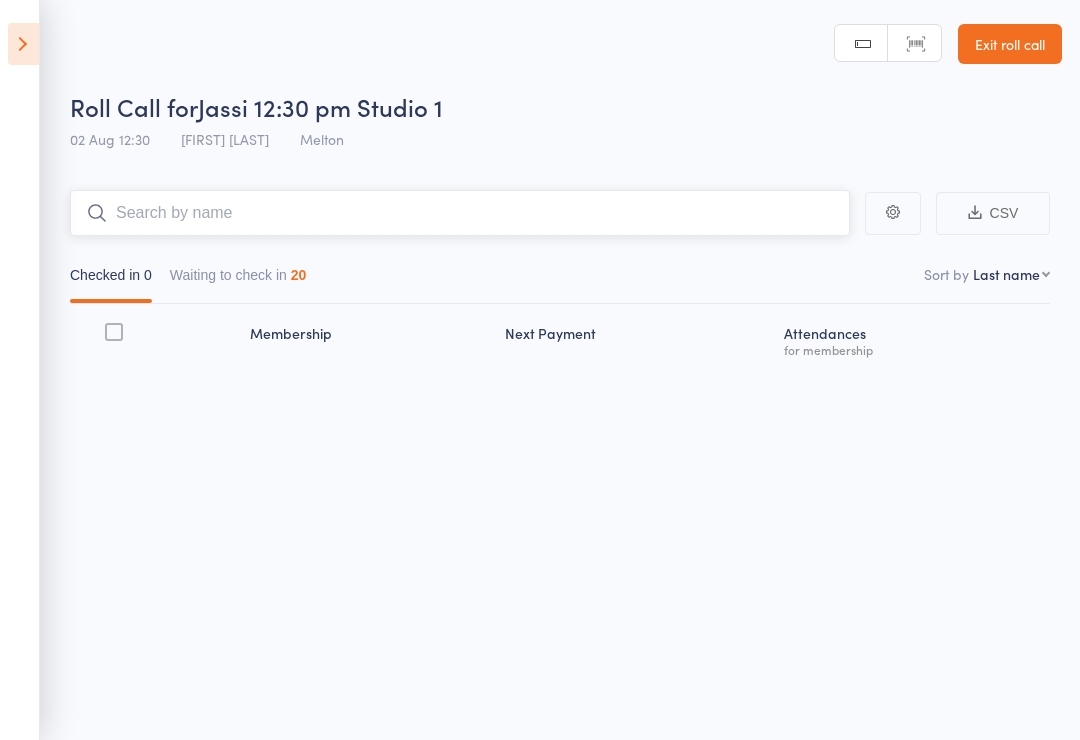 click at bounding box center (460, 213) 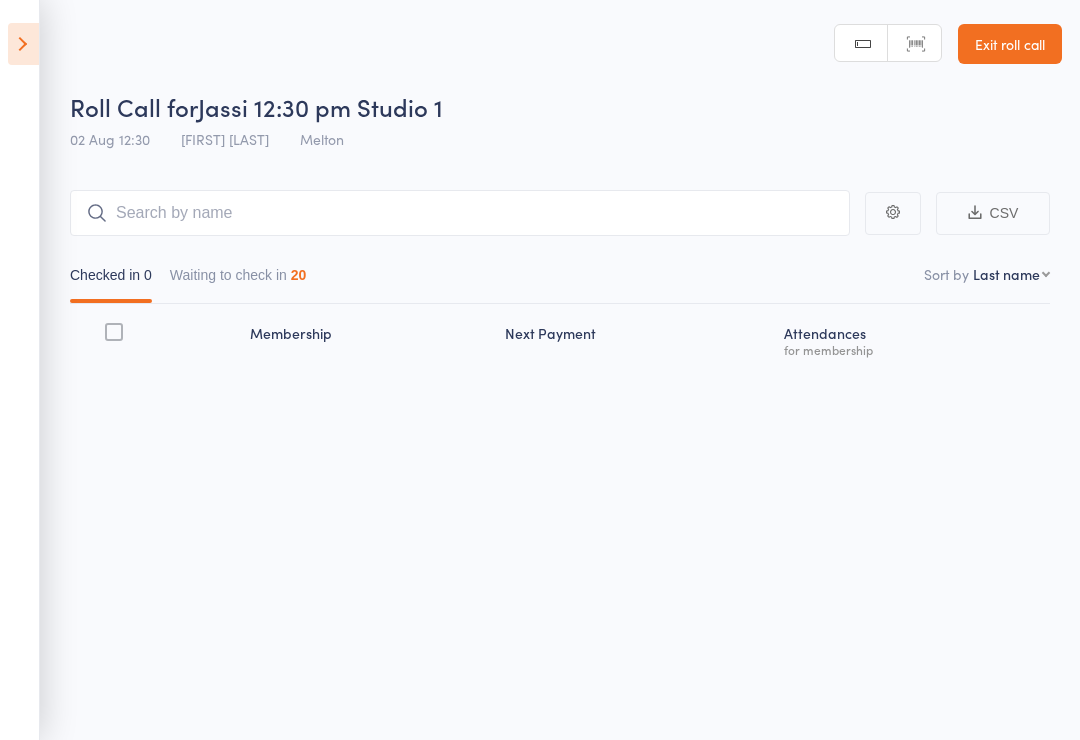 click on "Events for 2 Aug, 2025 2 Aug, 2025
August 2025
Sun Mon Tue Wed Thu Fri Sat
31
27
28
29
30
31
01
02
32
03
04
05
06
07
08
09
33
10
11
12
13
14
15
16
34
17
18
19
20
21
22
23
35
24
25
26
27
28
29
30" at bounding box center [20, 370] 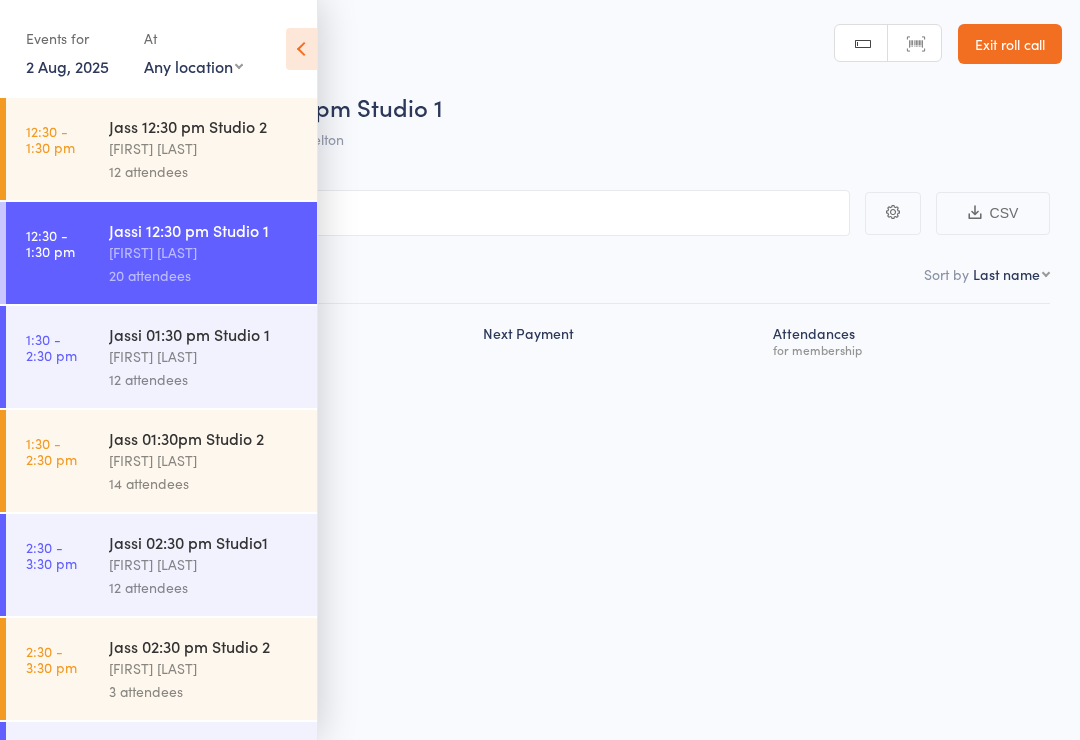 click at bounding box center [301, 49] 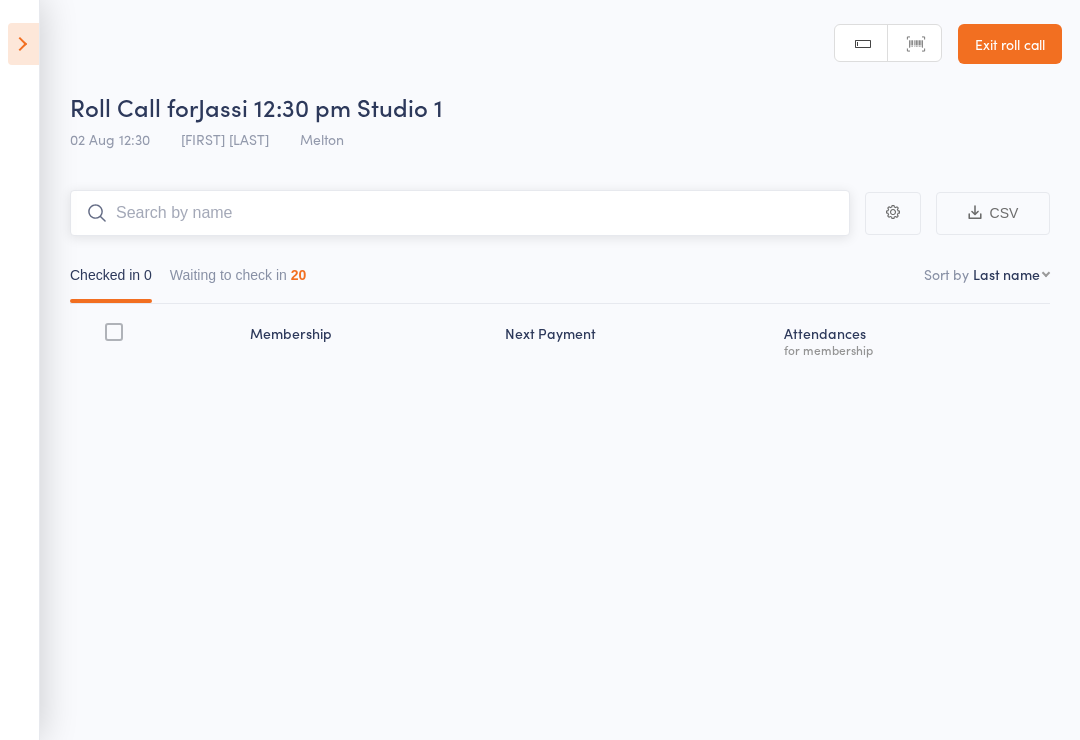 click at bounding box center (460, 213) 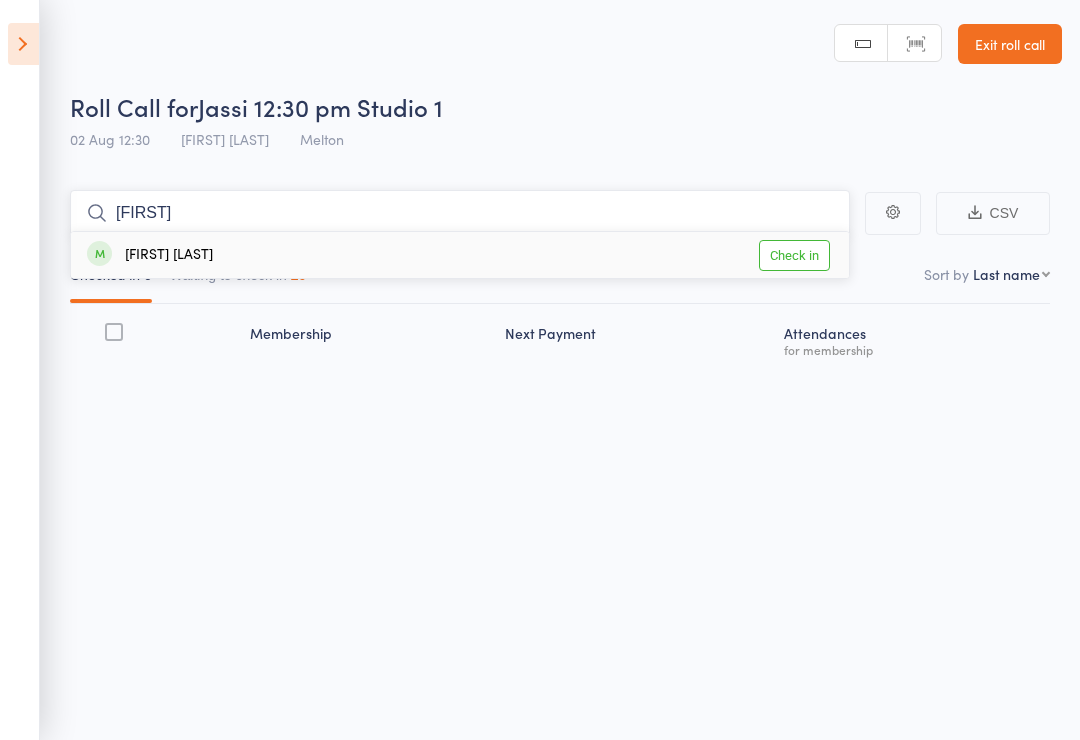 type on "Pavit" 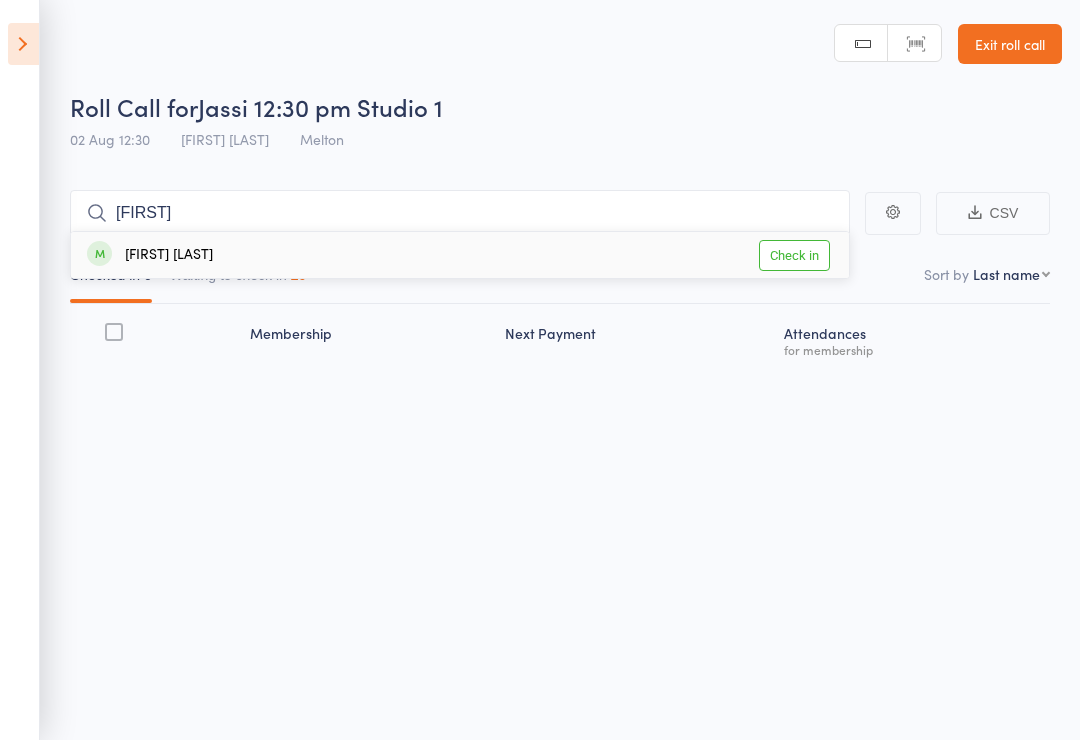 click on "Check in" at bounding box center (794, 255) 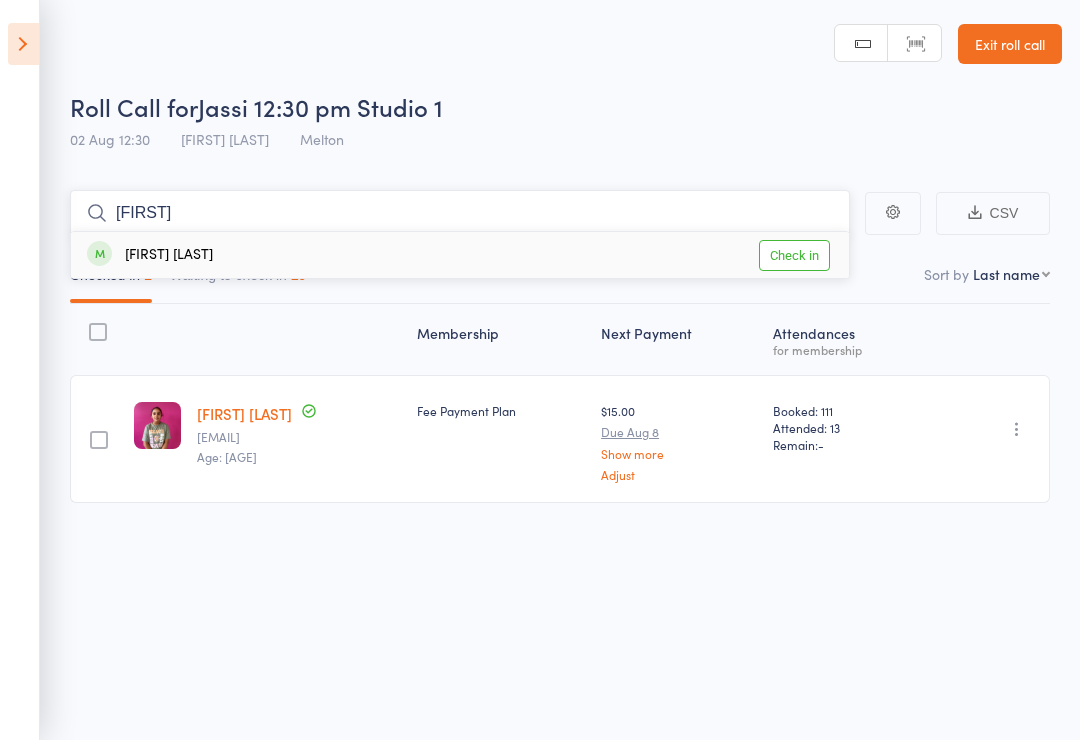 type on "Mahinaa" 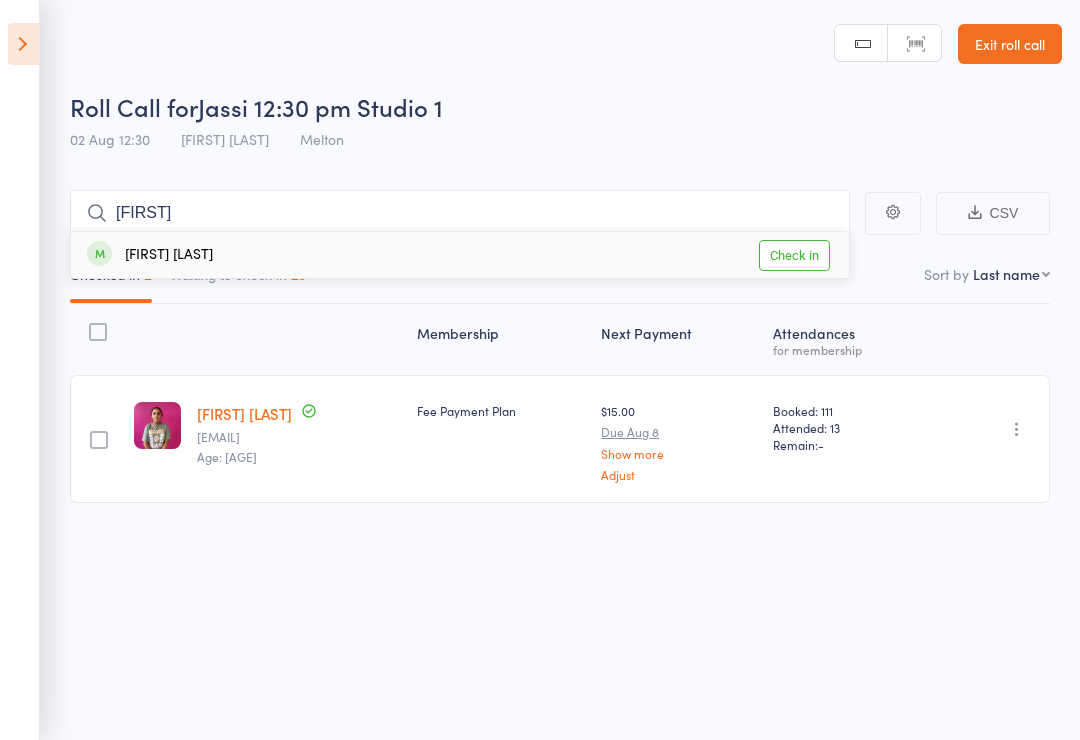 click on "Check in" at bounding box center (794, 255) 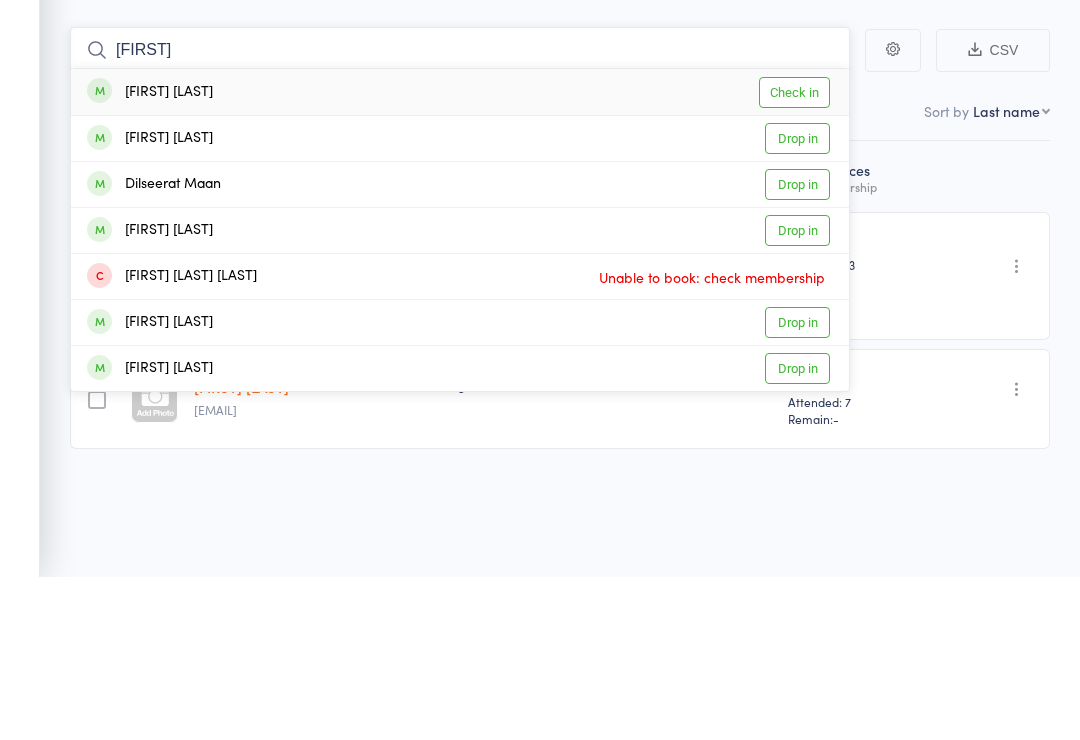 type on "Keerat" 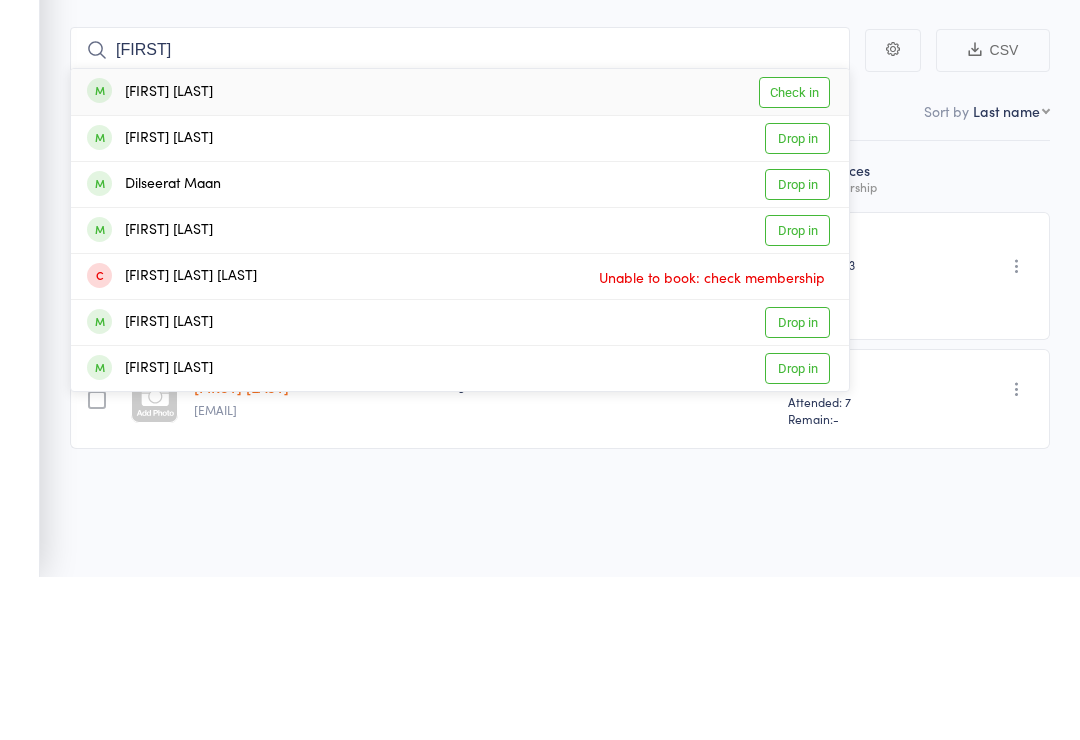 click on "Check in" at bounding box center [794, 255] 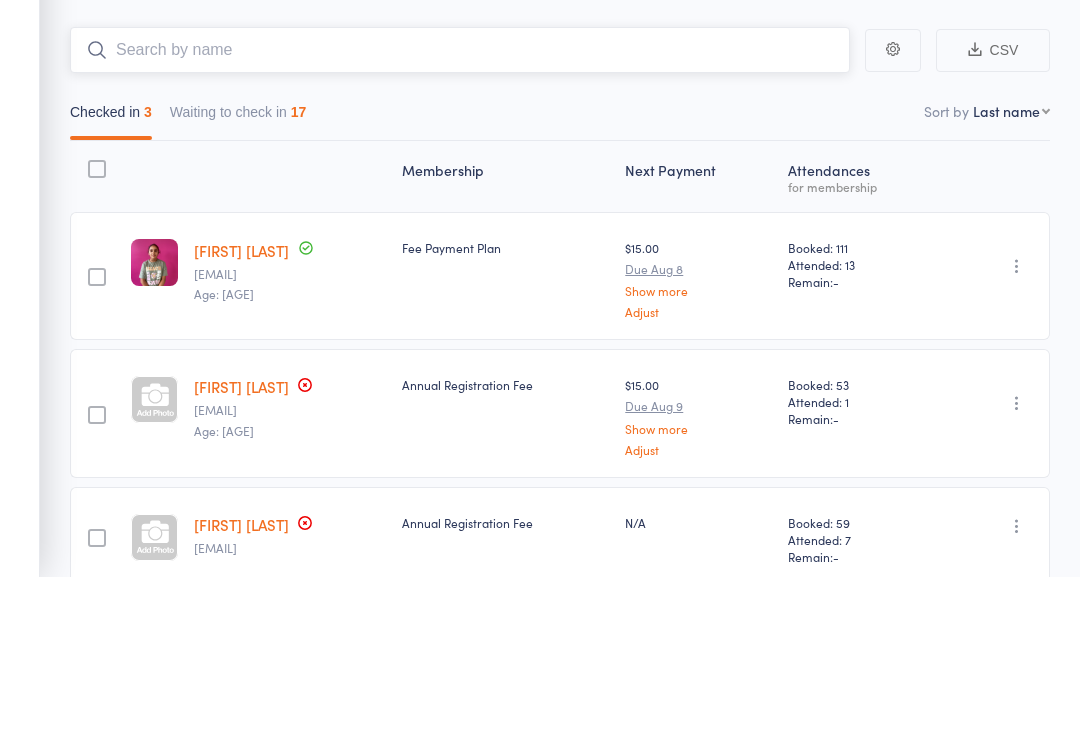 type on "J" 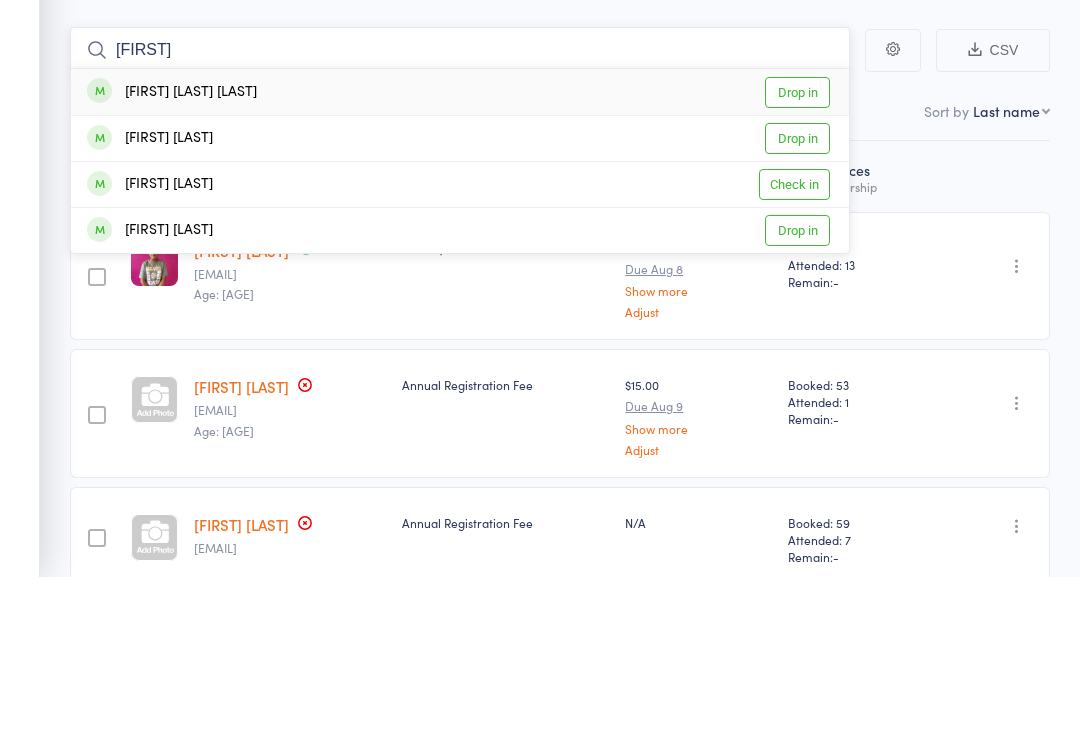 type on "Japnoo" 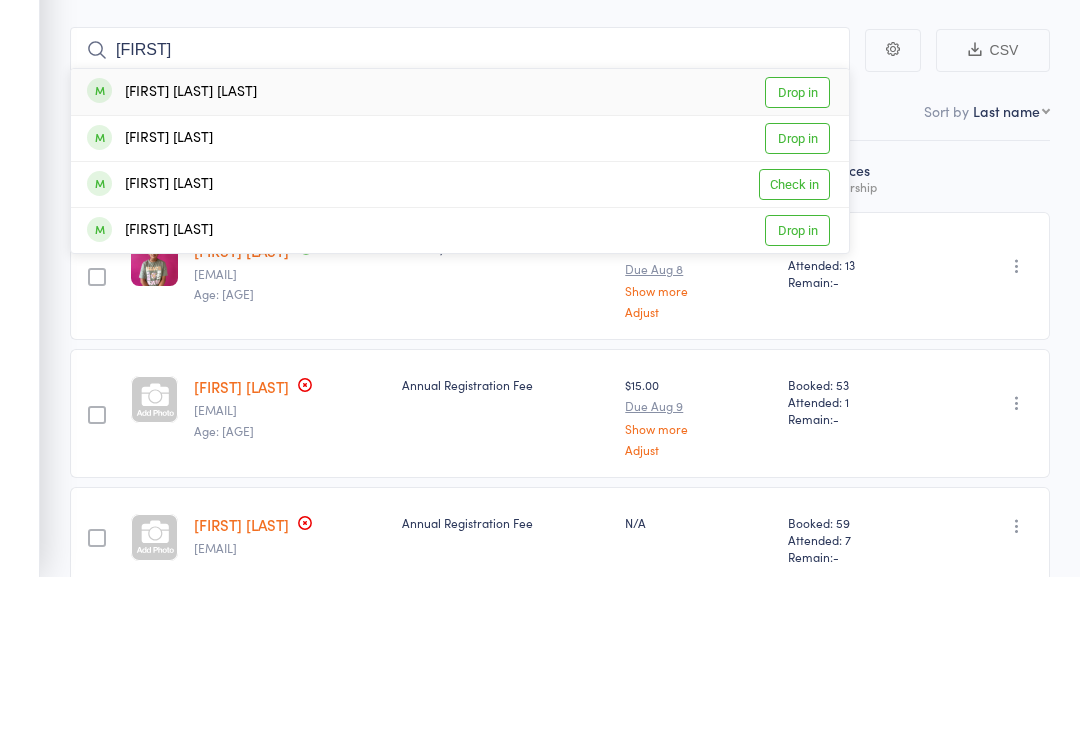 click on "Drop in" at bounding box center [797, 255] 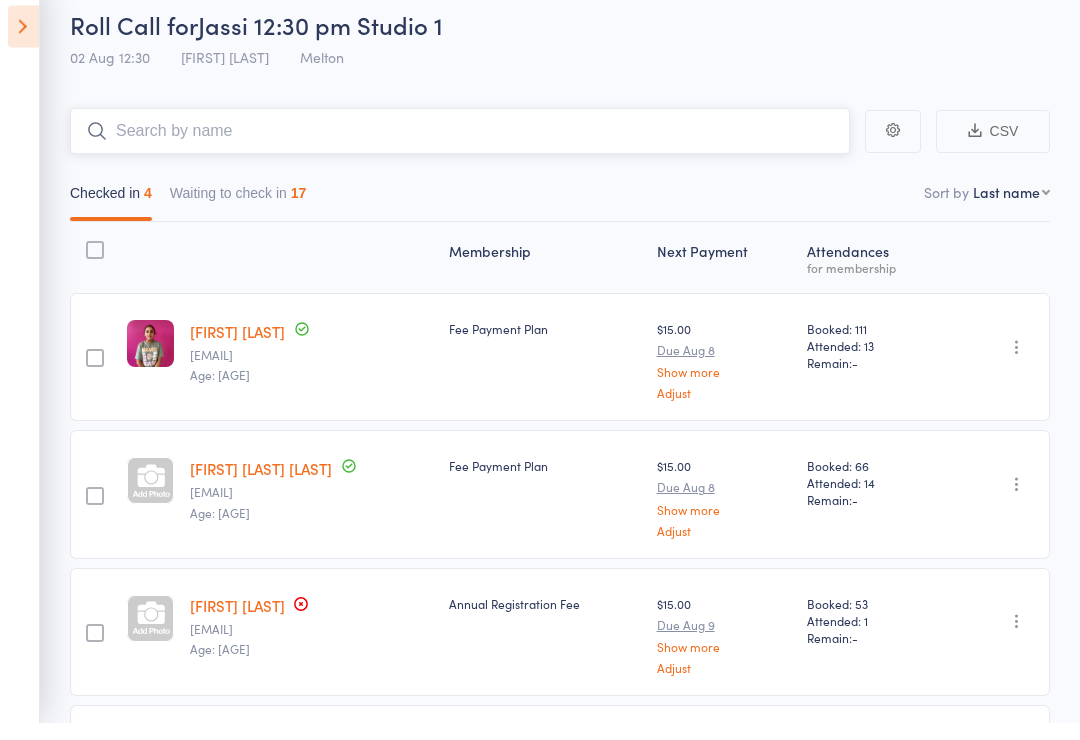 scroll, scrollTop: 0, scrollLeft: 0, axis: both 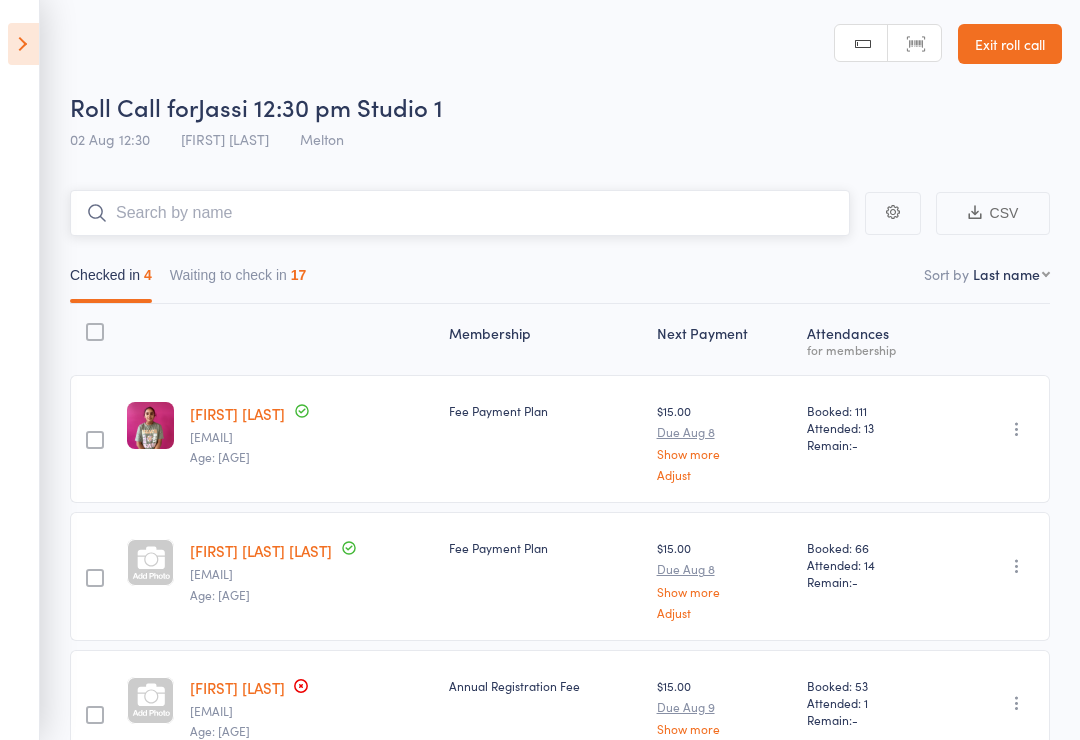 click at bounding box center (460, 213) 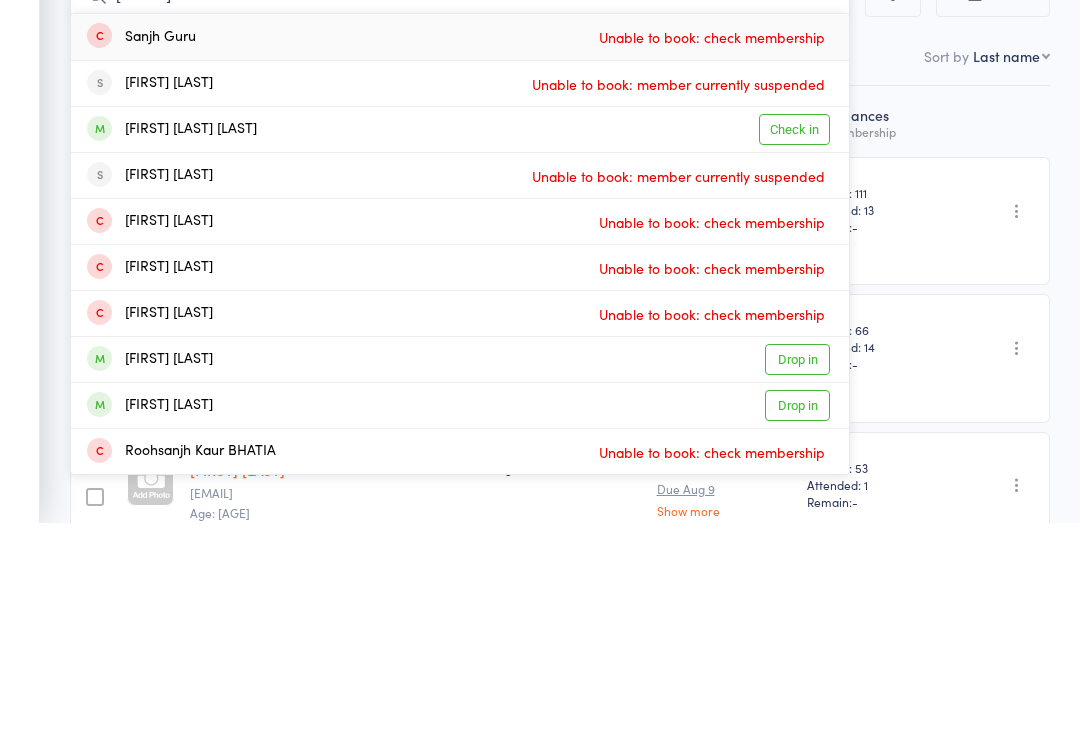 type on "Sanjh" 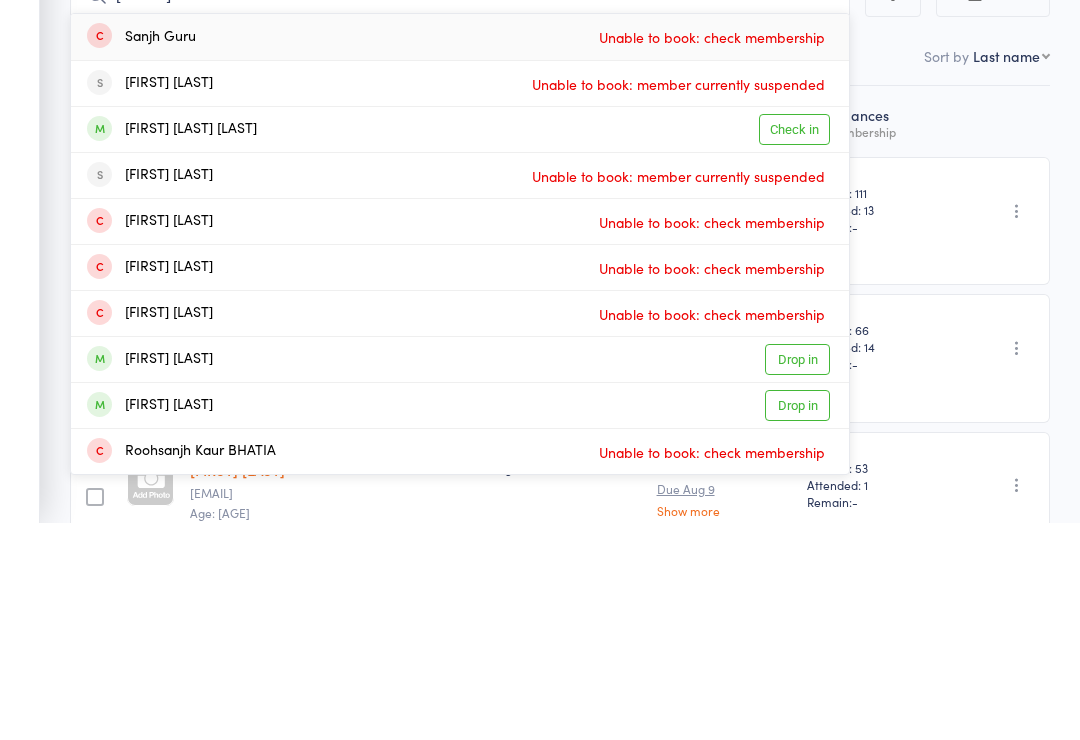 click on "Check in" at bounding box center (794, 347) 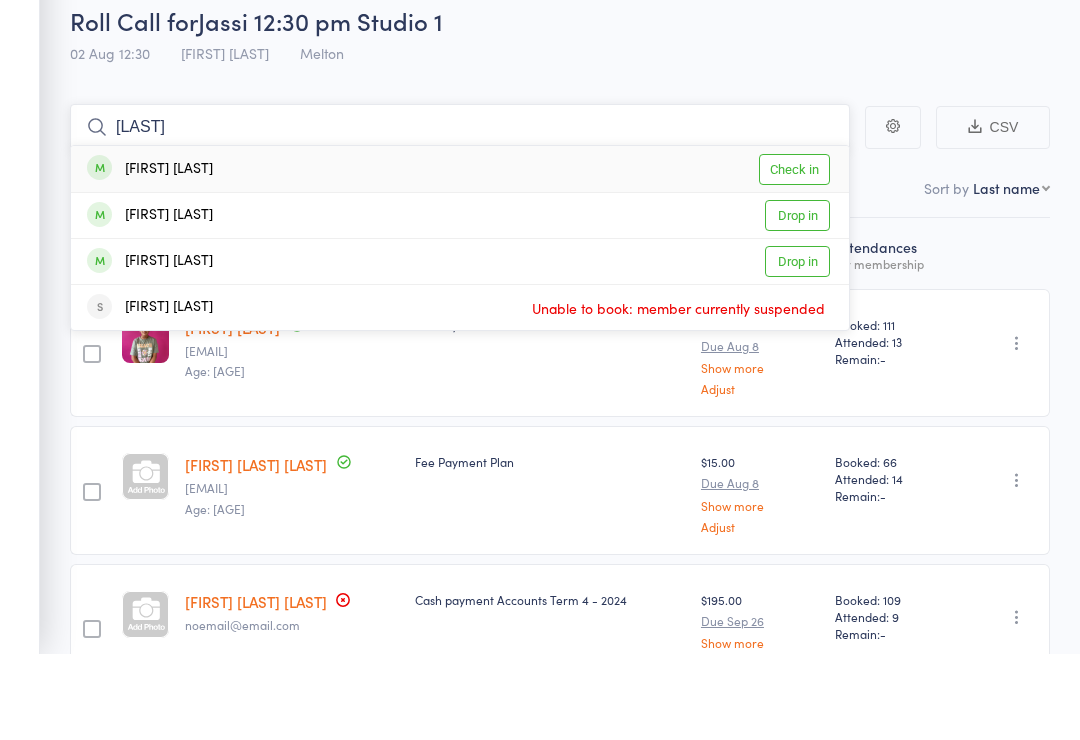 type on "Maholtra" 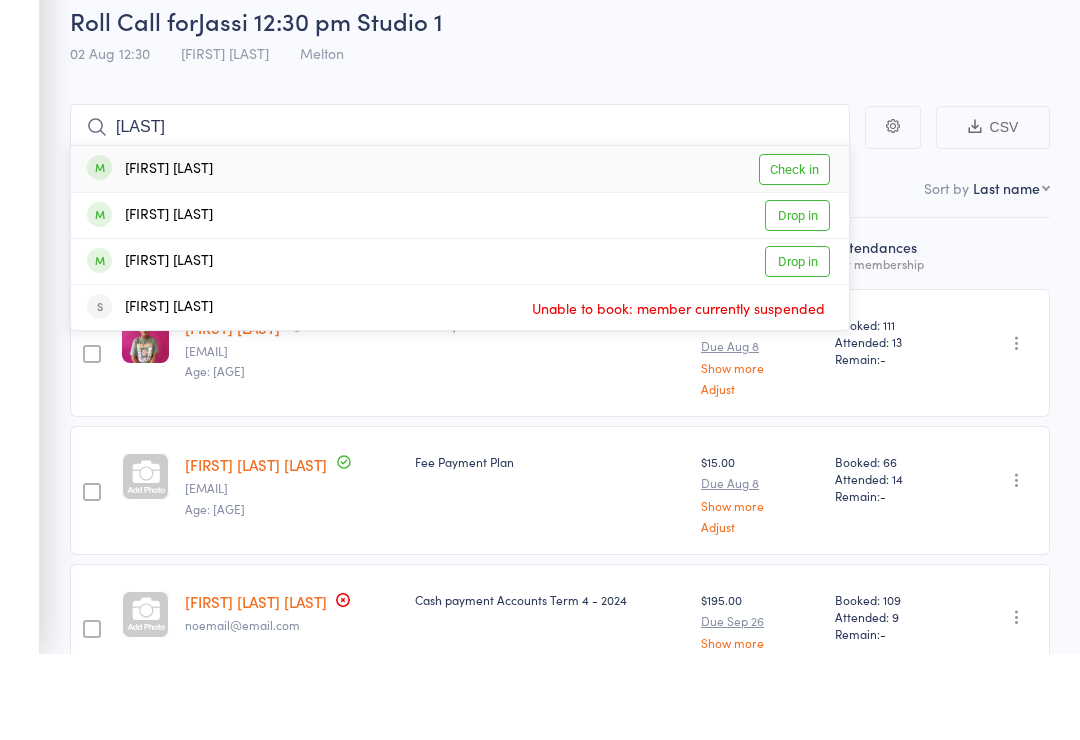 click on "Check in" at bounding box center [794, 255] 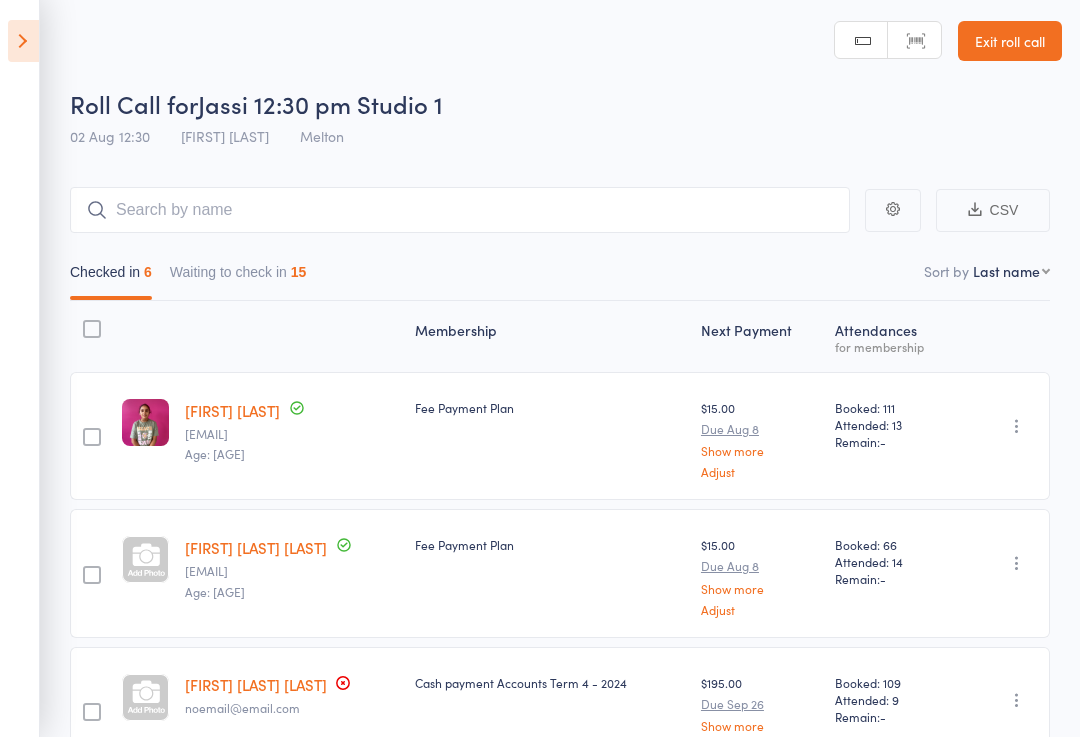 click at bounding box center [23, 44] 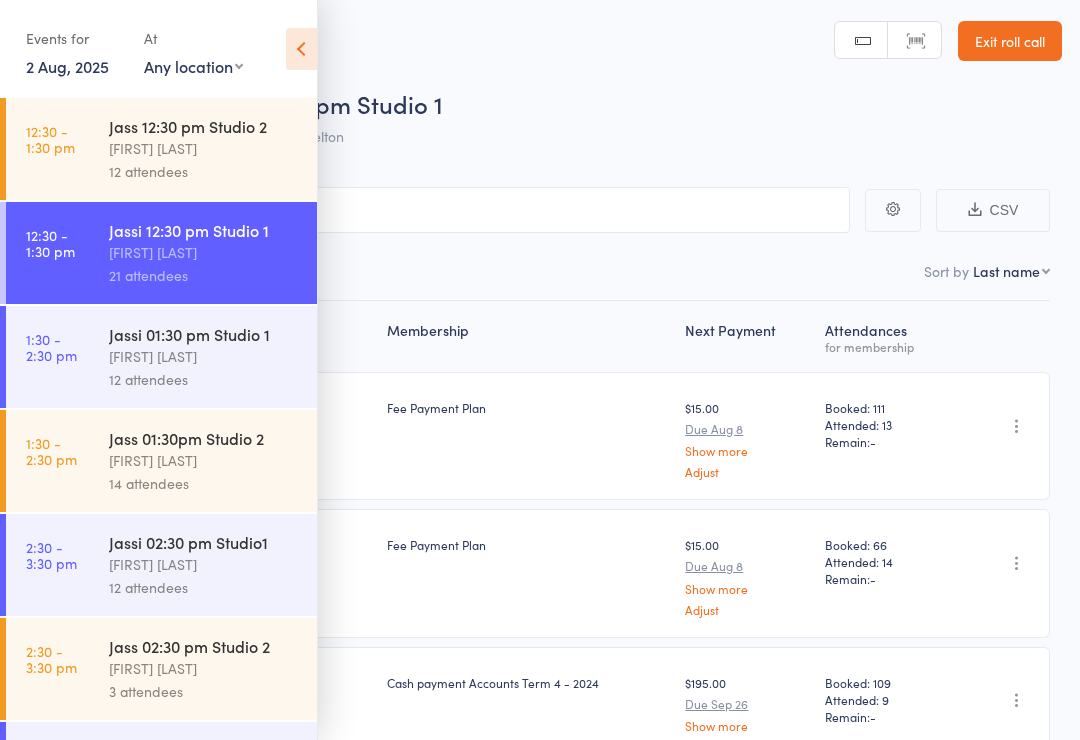 click at bounding box center [301, 49] 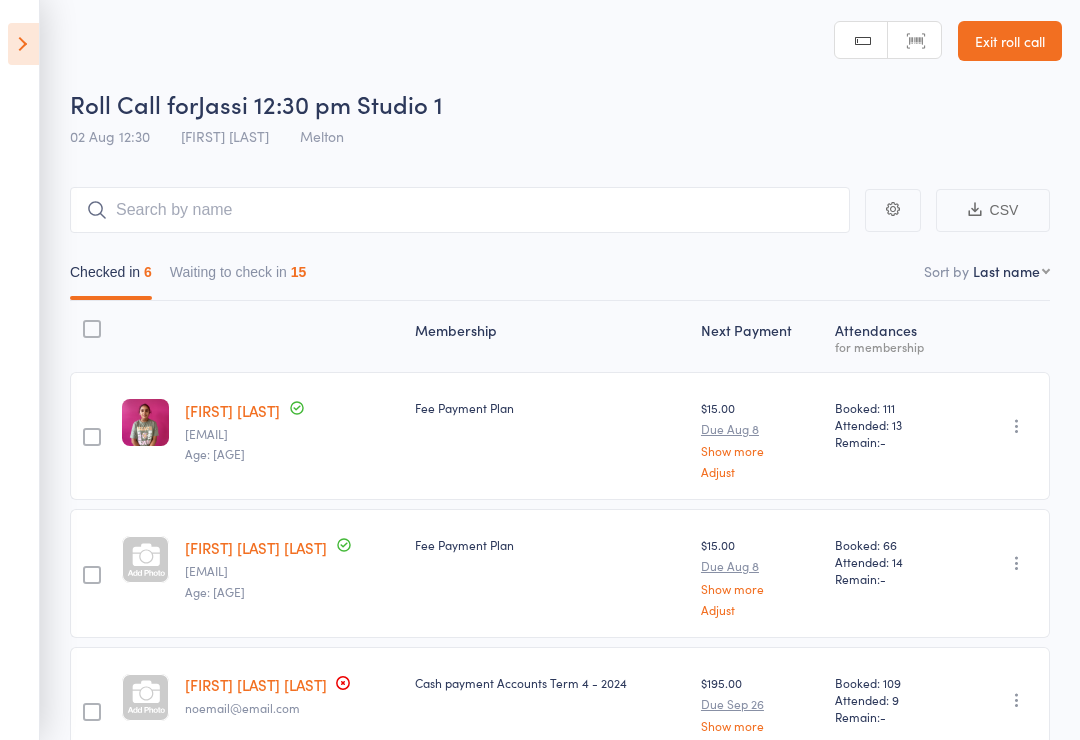 click at bounding box center (23, 44) 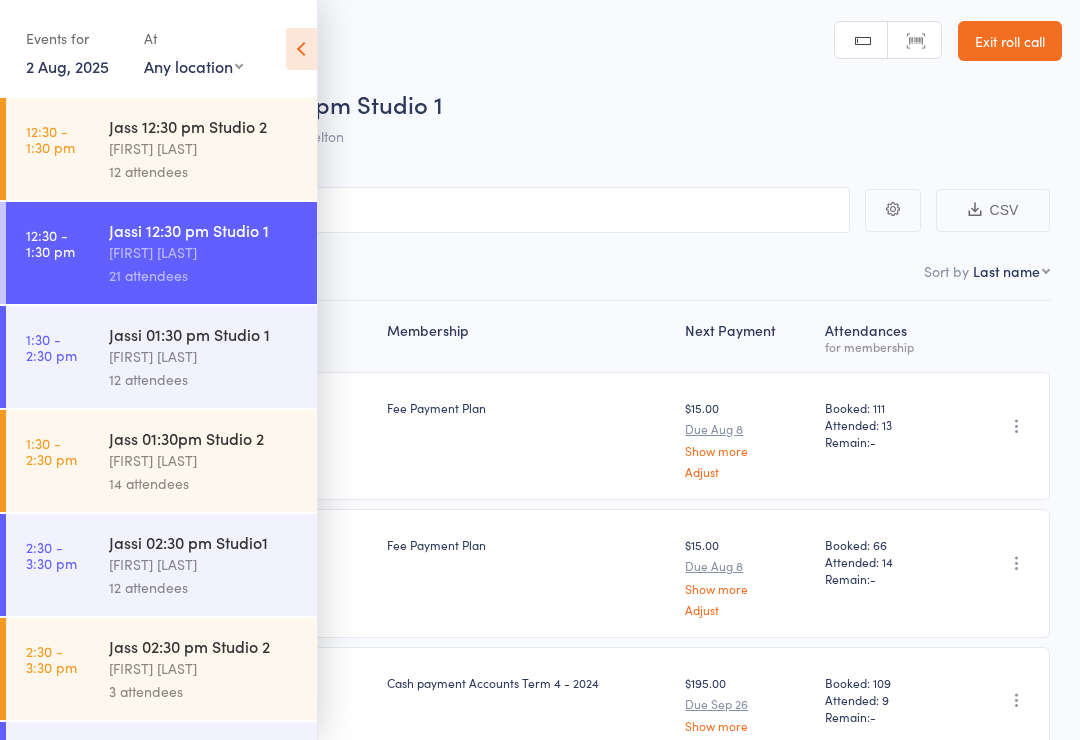 click on "12:30 - 1:30 pm Jass 12:30 pm Studio 2 Jaspreet Mann 12 attendees" at bounding box center (161, 149) 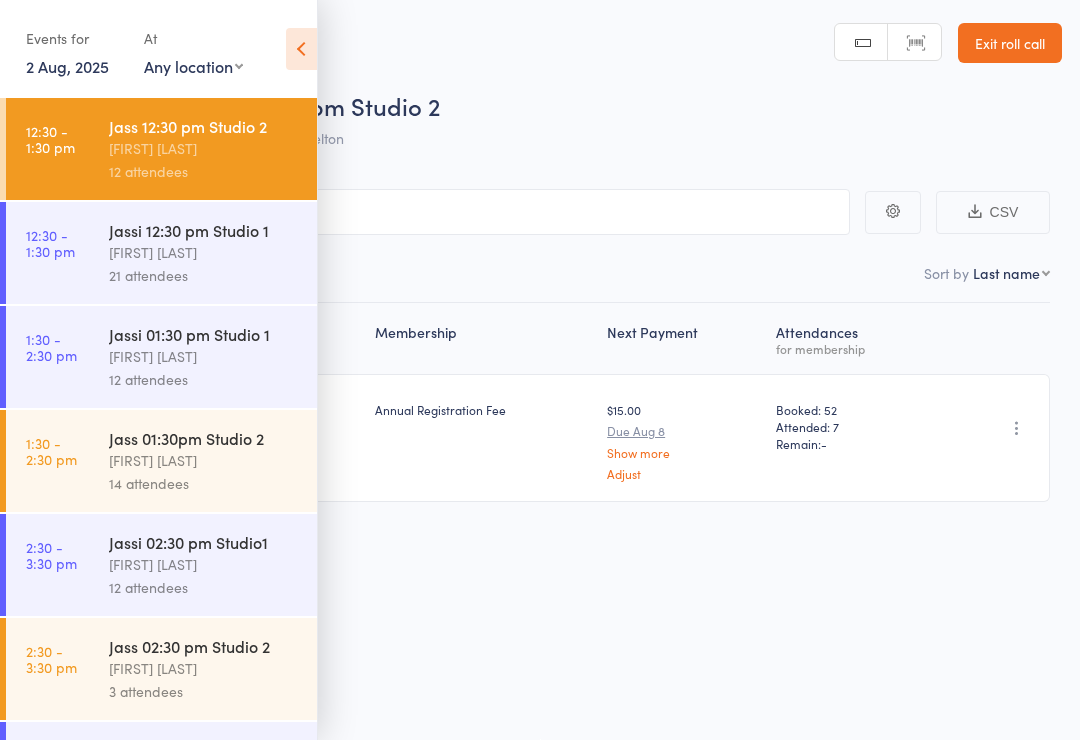 click on "Roll Call for  Jass 12:30 pm Studio 2 02 Aug 12:30  Jaspreet Mann  Melton  Manual search Scanner input Exit roll call" at bounding box center (540, 79) 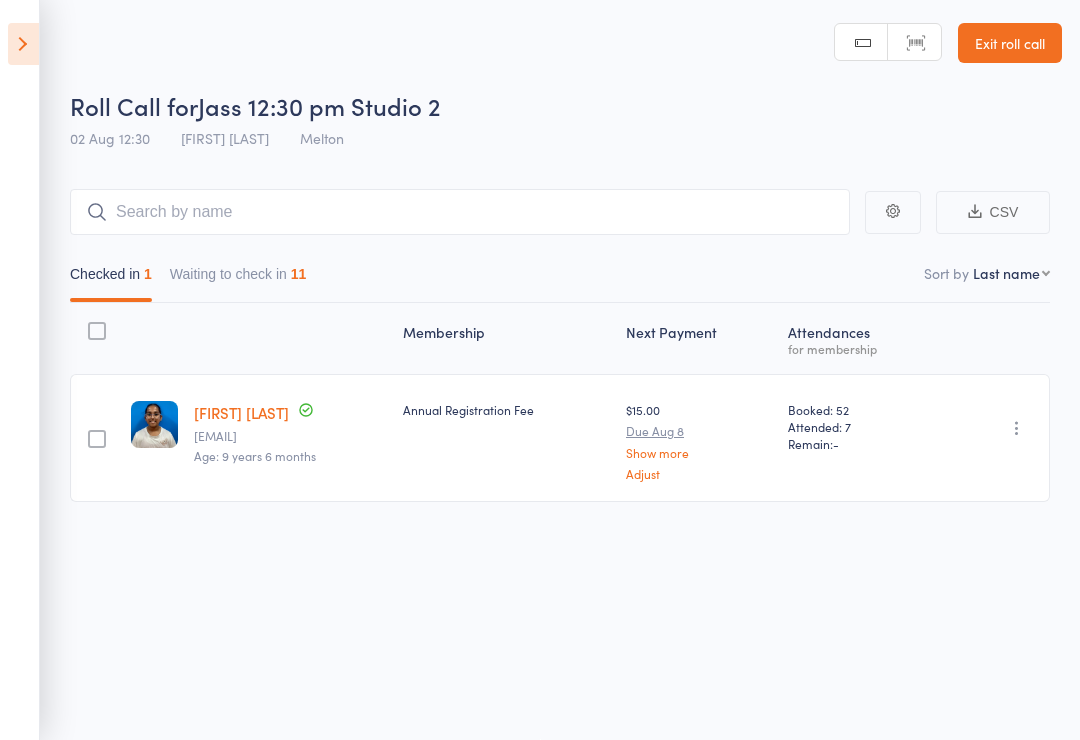 click at bounding box center [1017, 428] 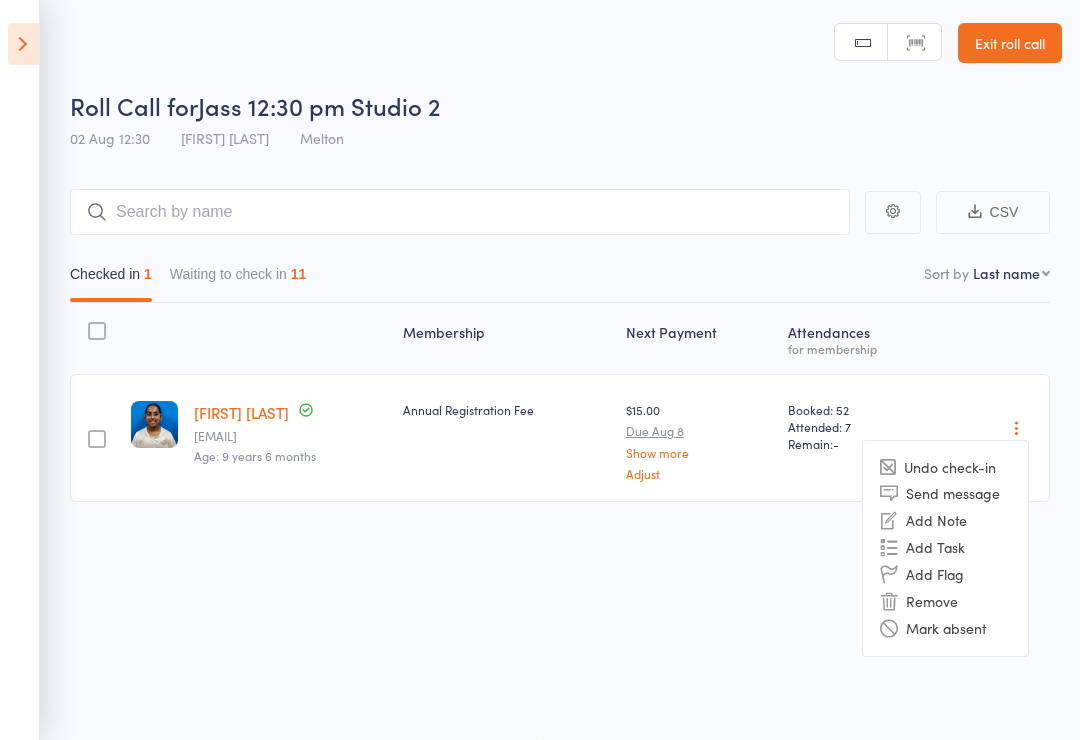 click on "Undo check-in" at bounding box center [945, 467] 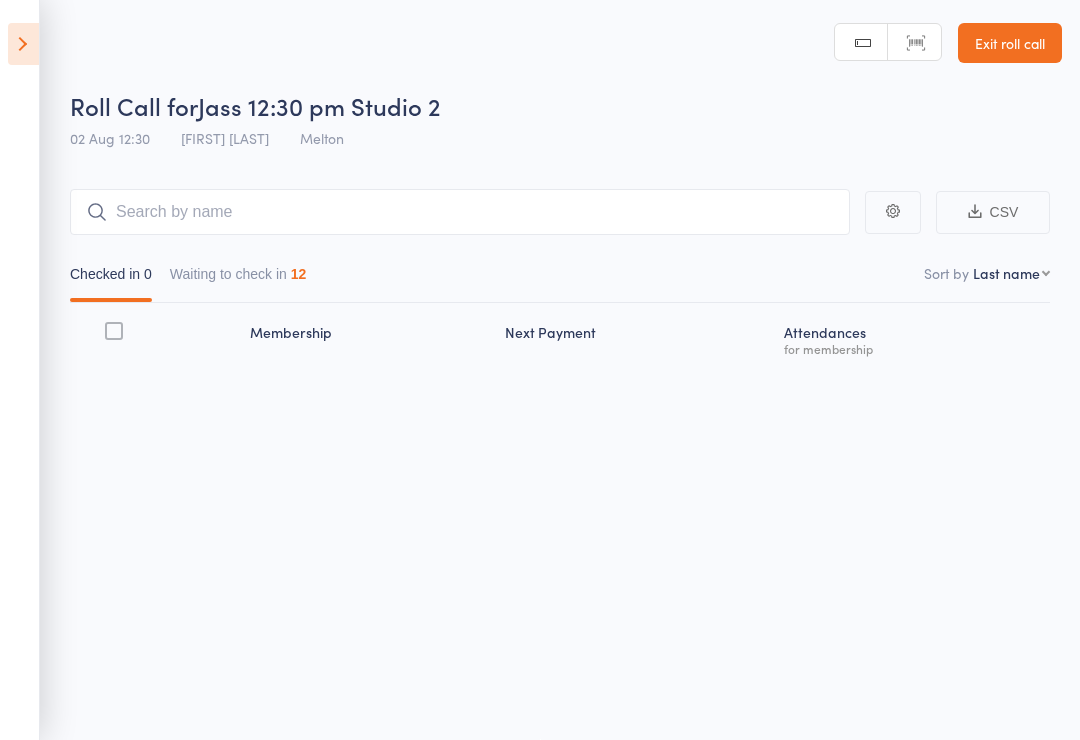 click on "Waiting to check in  12" at bounding box center (238, 279) 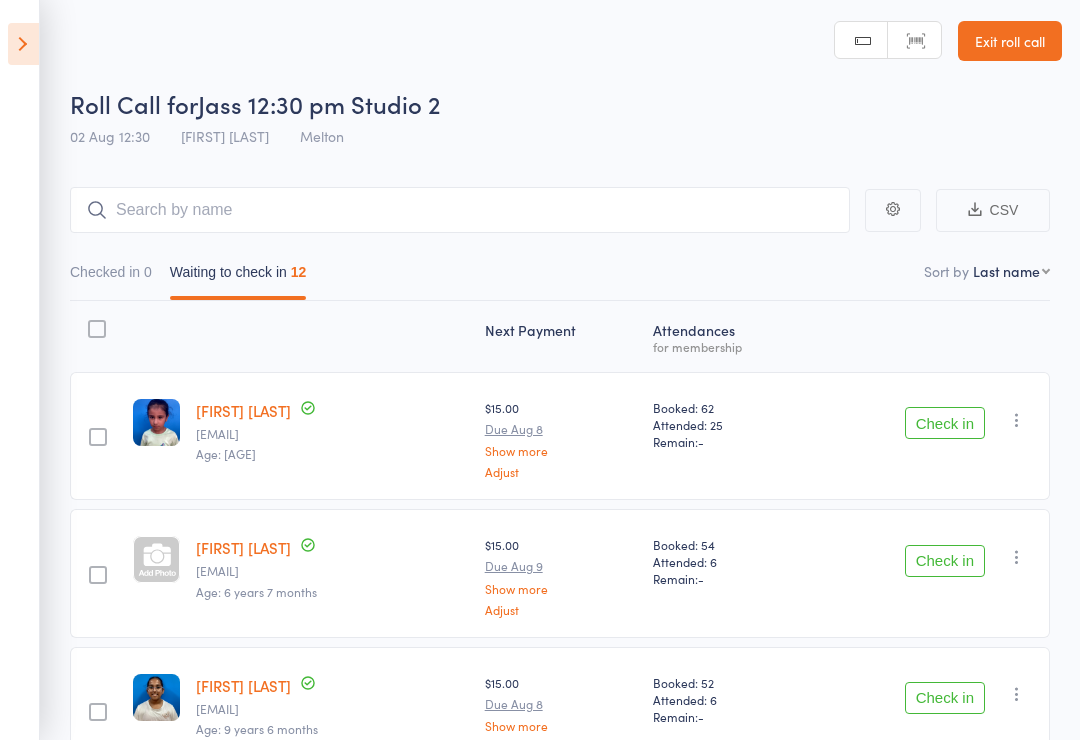 click at bounding box center [23, 44] 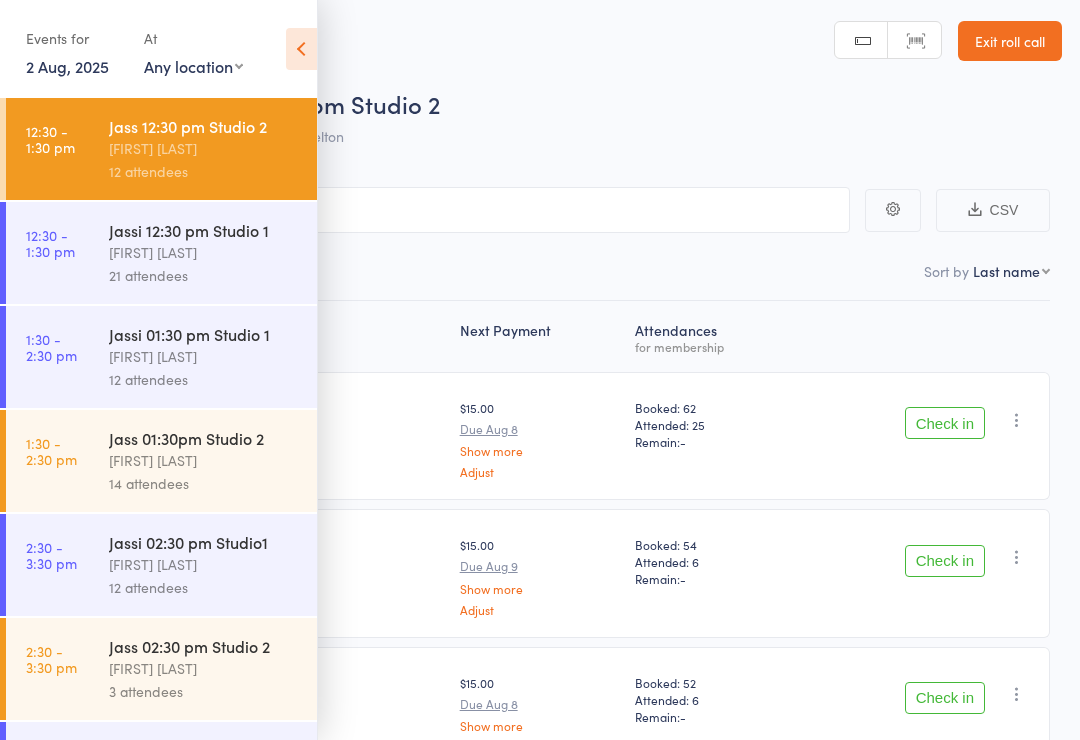 click on "[FIRST] [LAST]" at bounding box center (204, 252) 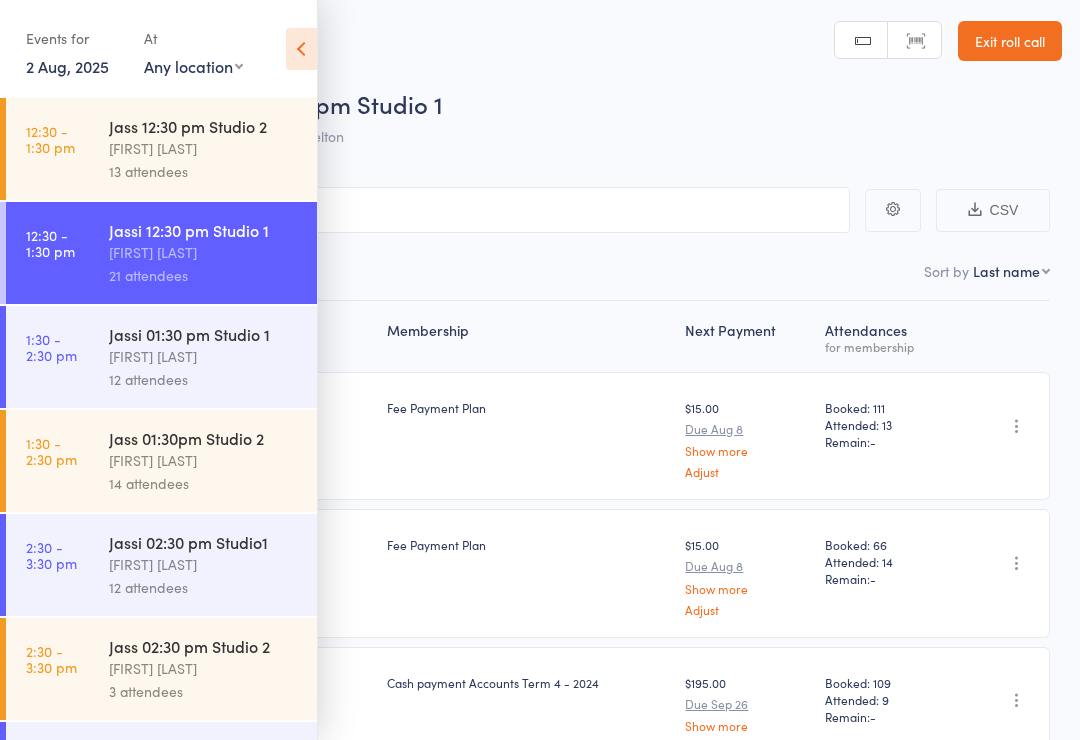 click on "[FIRST] [LAST]" at bounding box center [204, 148] 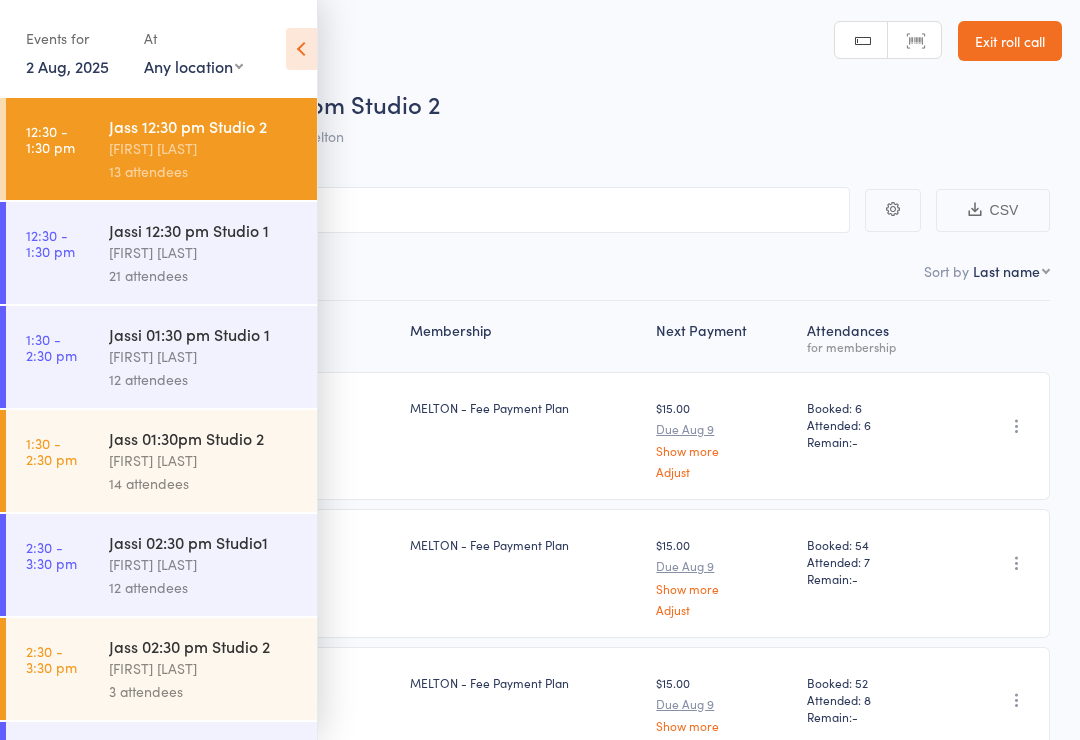 click at bounding box center [301, 49] 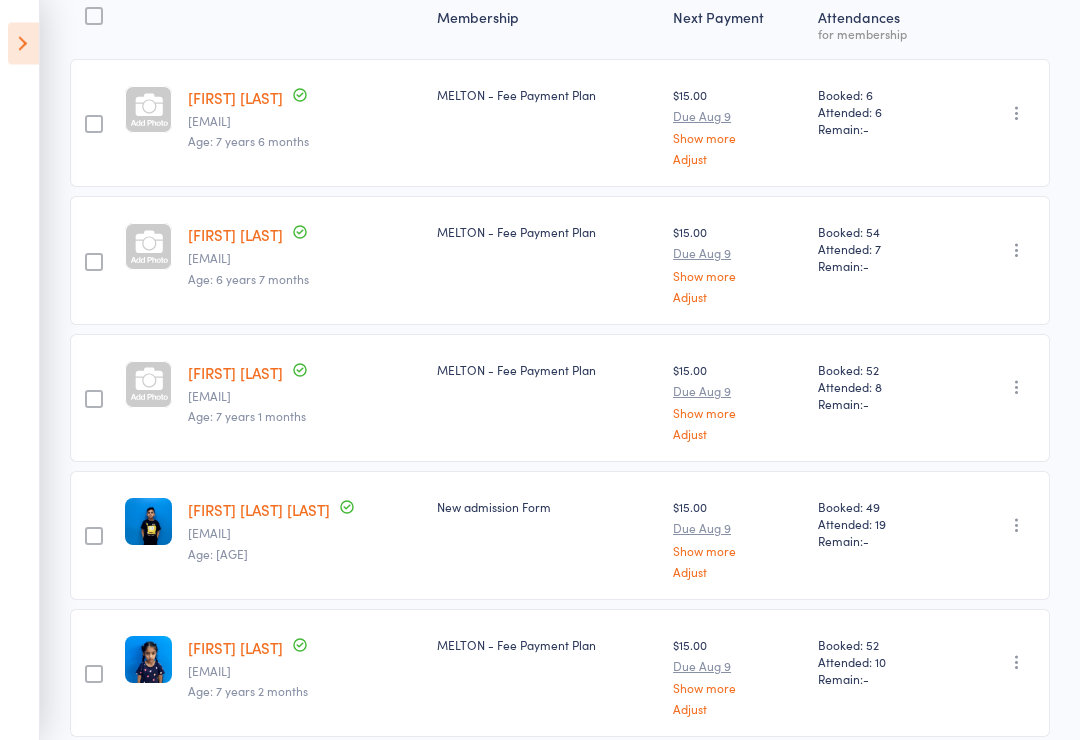 scroll, scrollTop: 377, scrollLeft: 0, axis: vertical 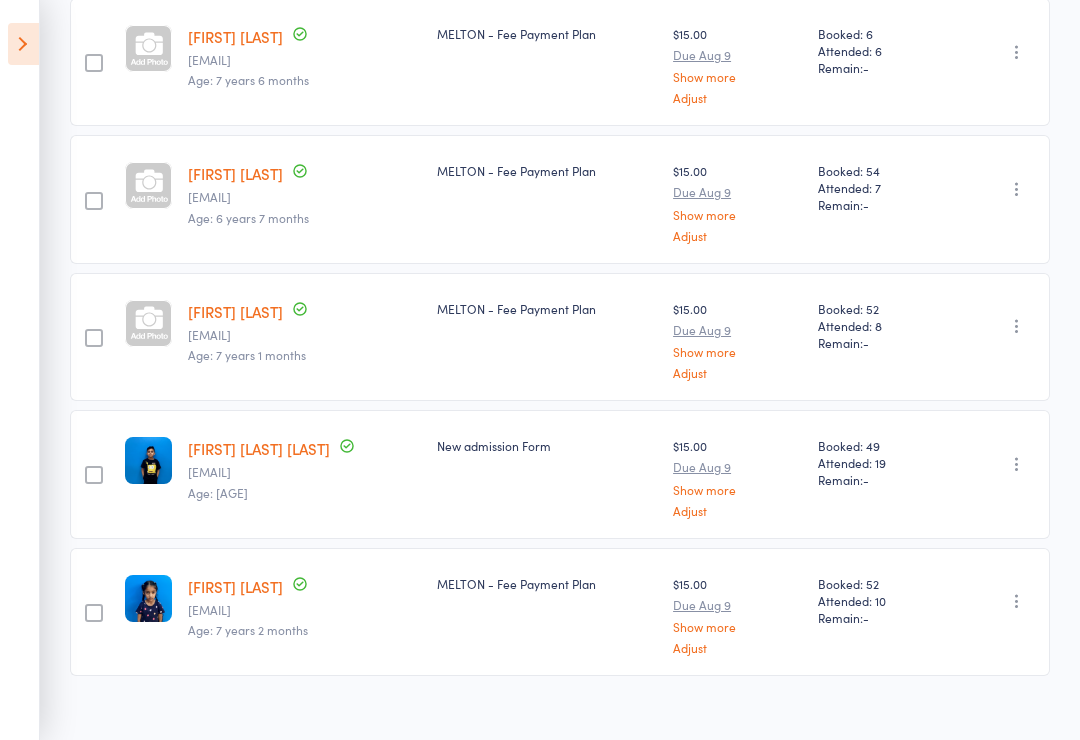 click at bounding box center (1017, 464) 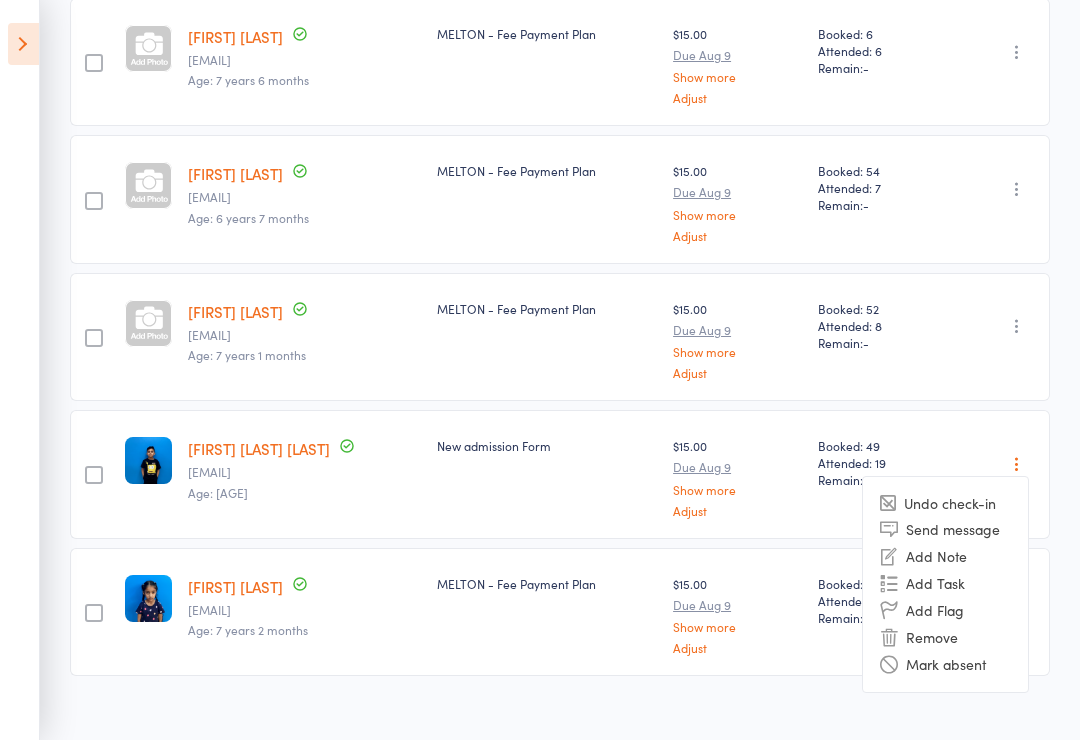 click on "Undo check-in" at bounding box center [945, 503] 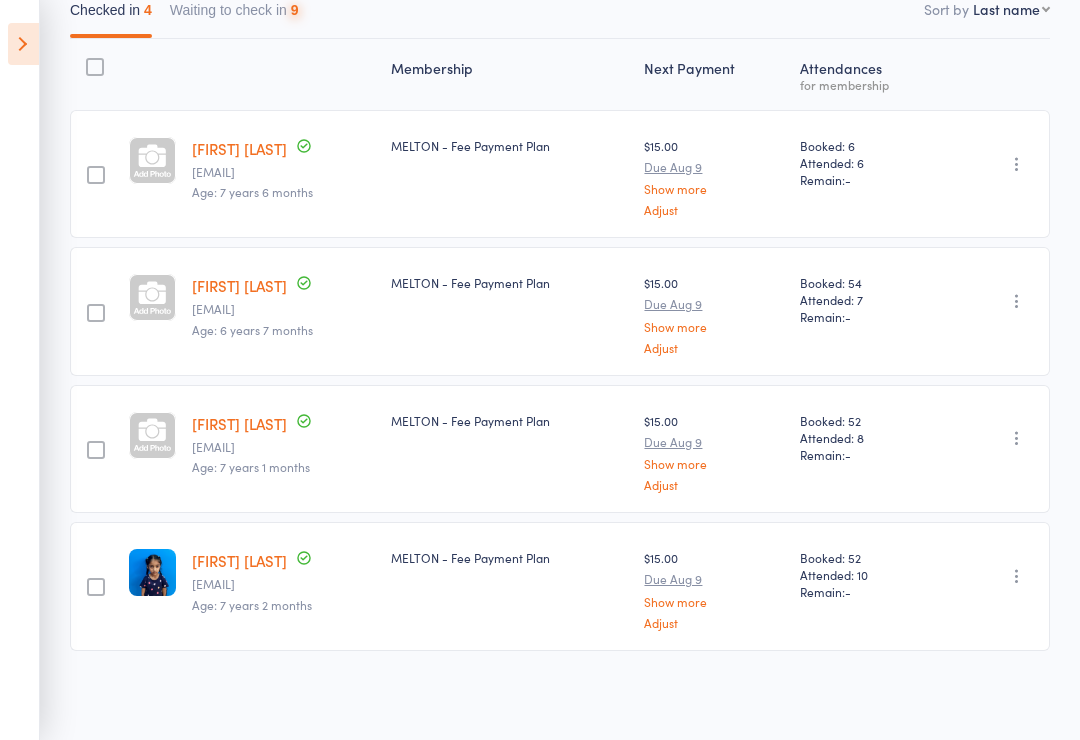 scroll, scrollTop: 239, scrollLeft: 0, axis: vertical 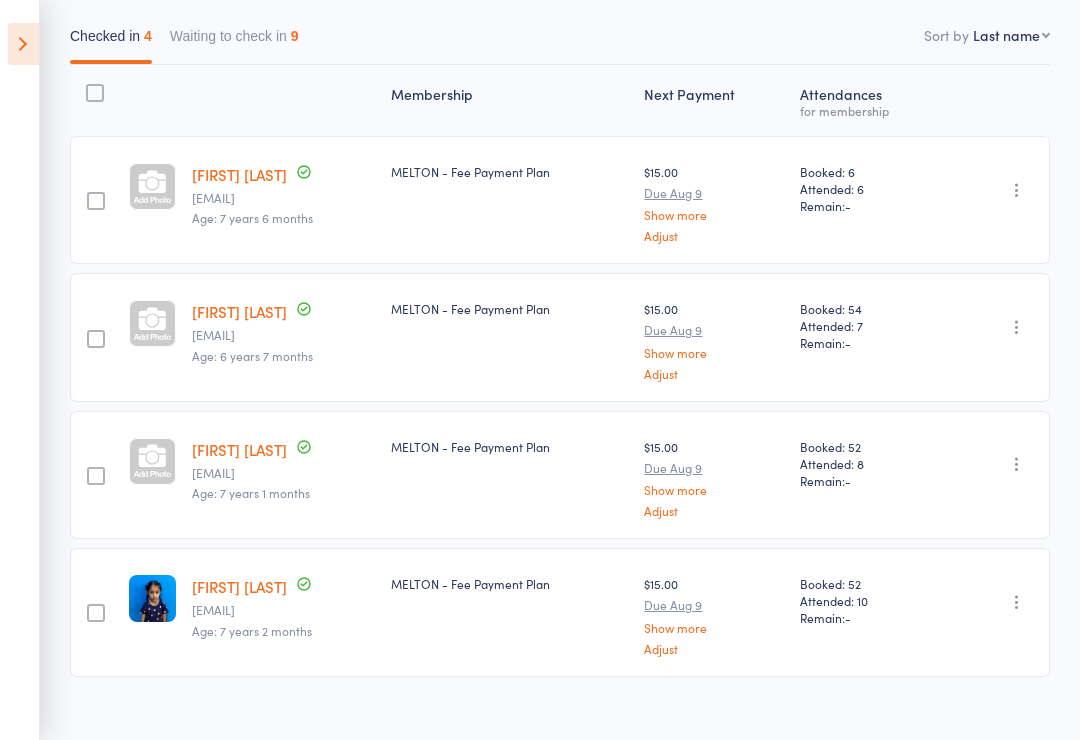 click at bounding box center [1017, 602] 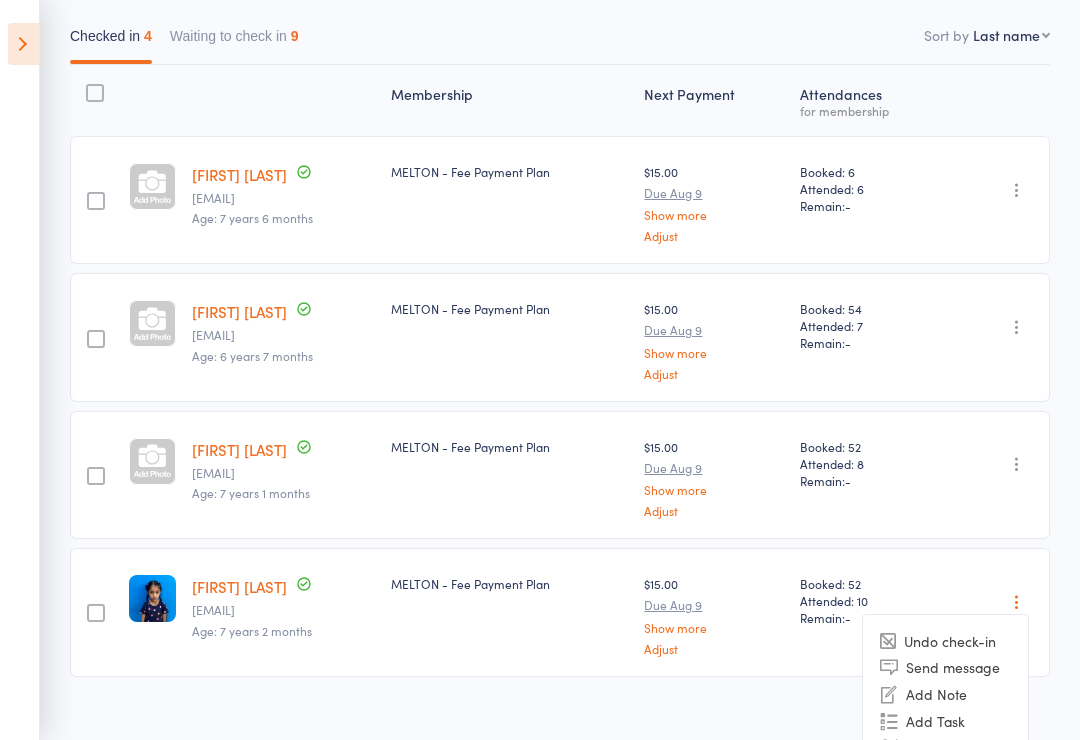 click on "Undo check-in" at bounding box center (945, 641) 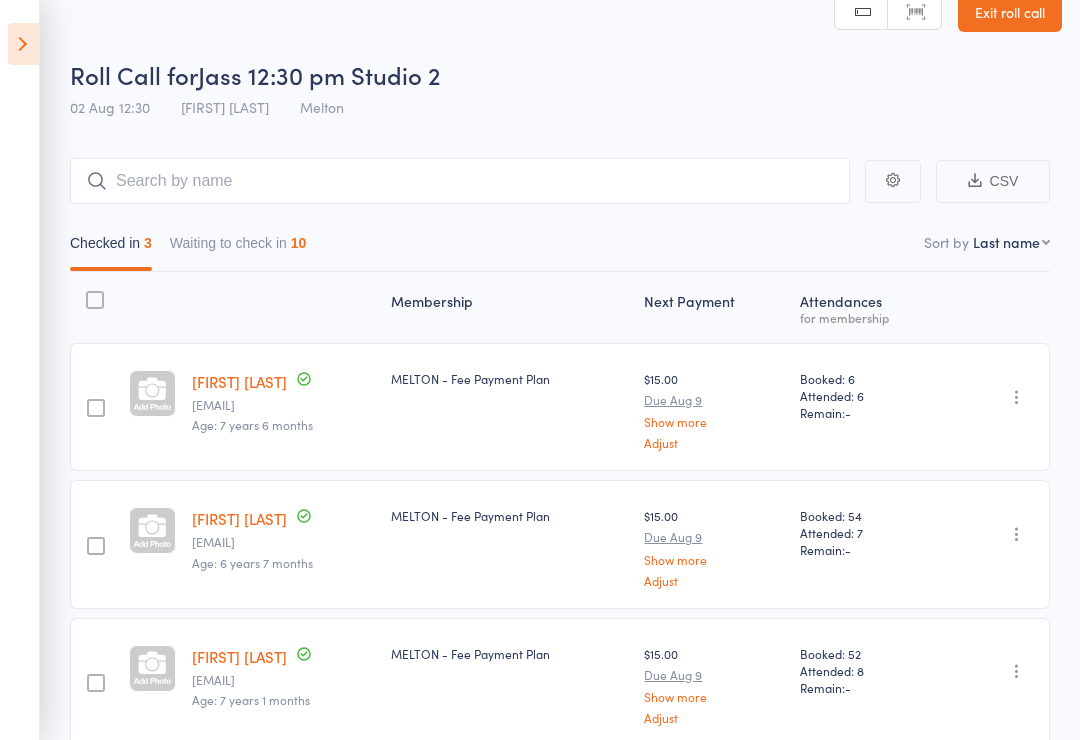 scroll, scrollTop: 33, scrollLeft: 0, axis: vertical 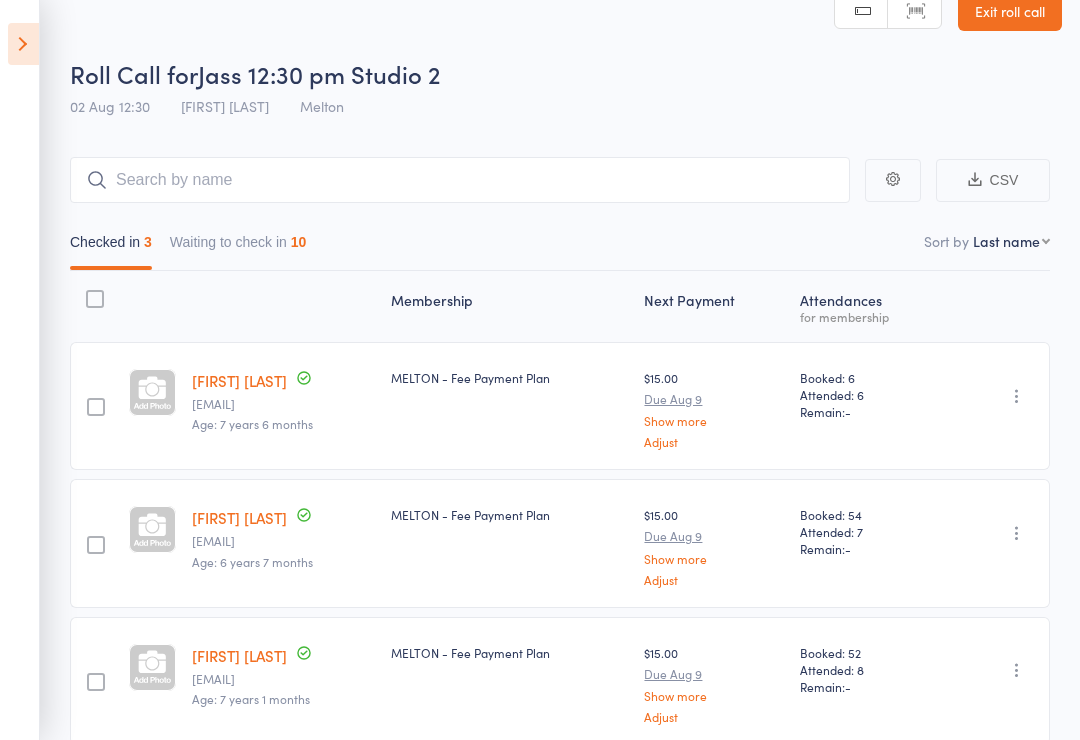 click at bounding box center (23, 44) 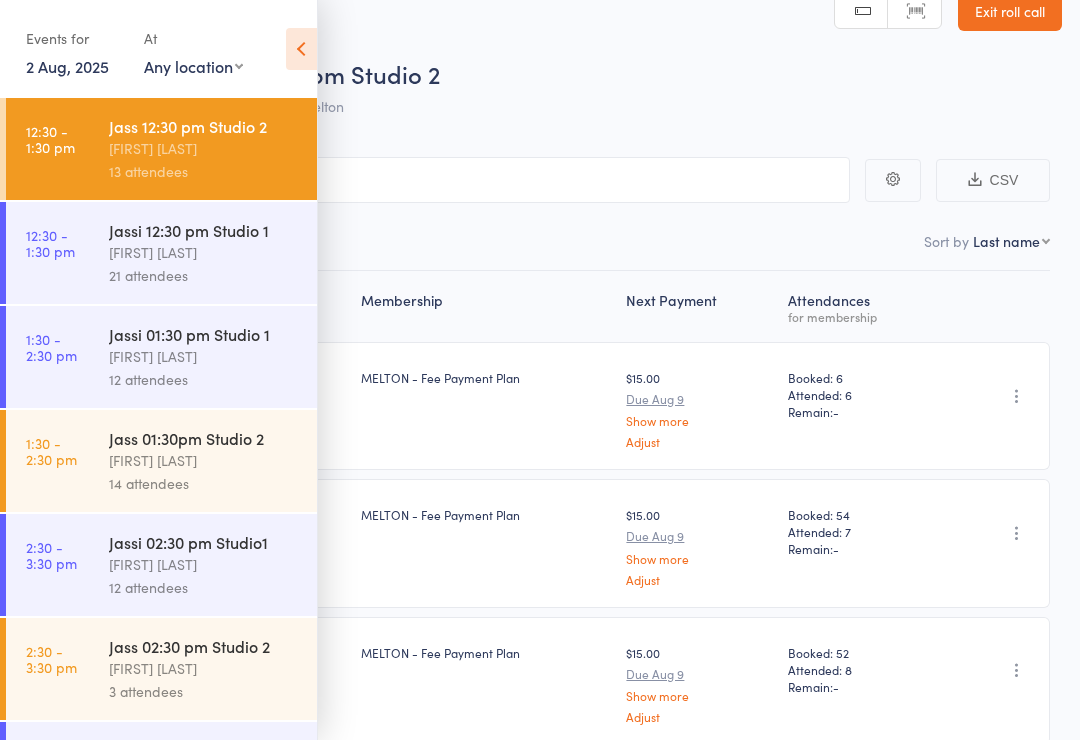 click on "21 attendees" at bounding box center [204, 275] 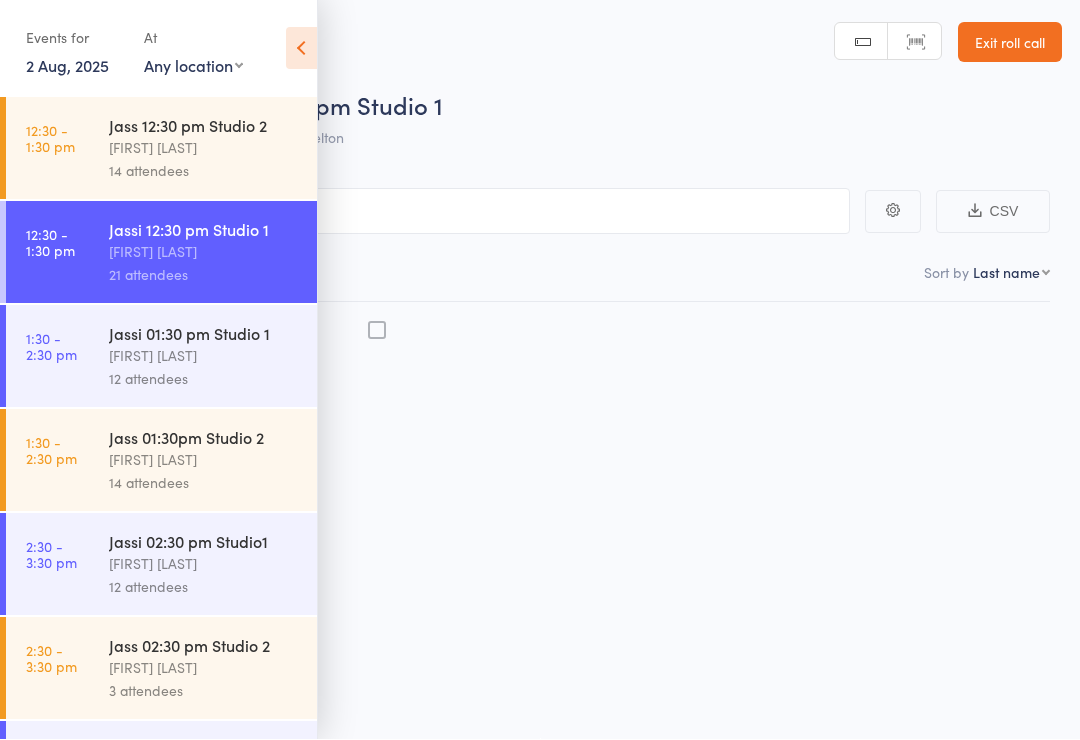 scroll, scrollTop: 14, scrollLeft: 0, axis: vertical 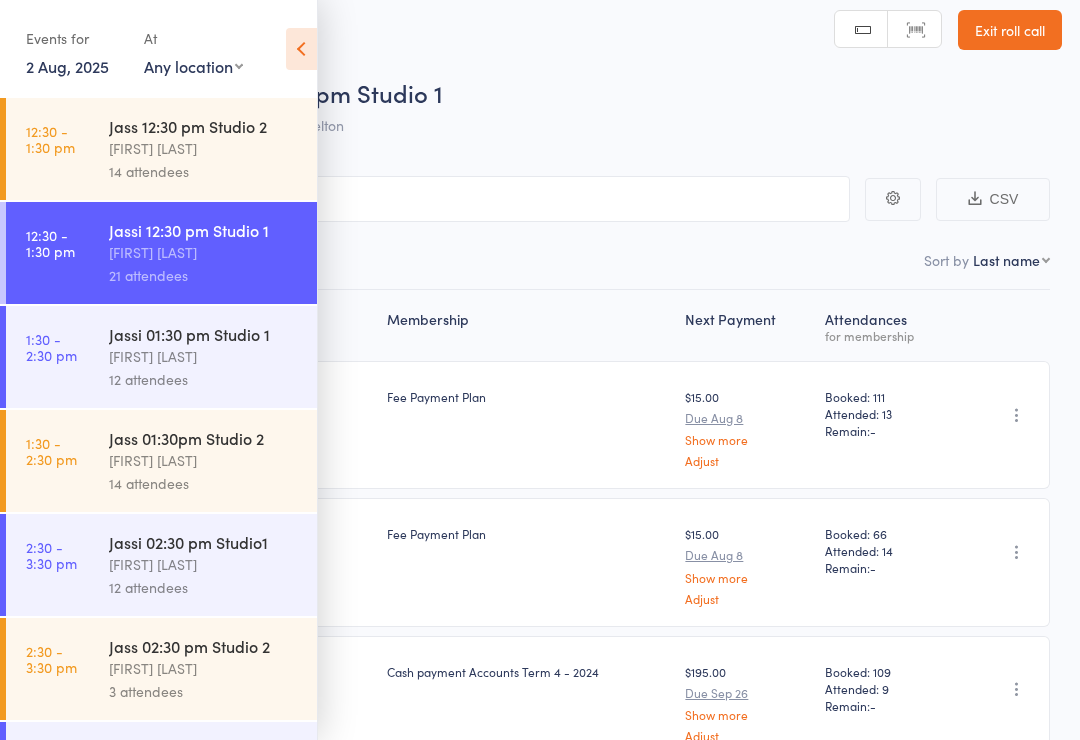 click on "[FIRST] [LAST]" at bounding box center (204, 148) 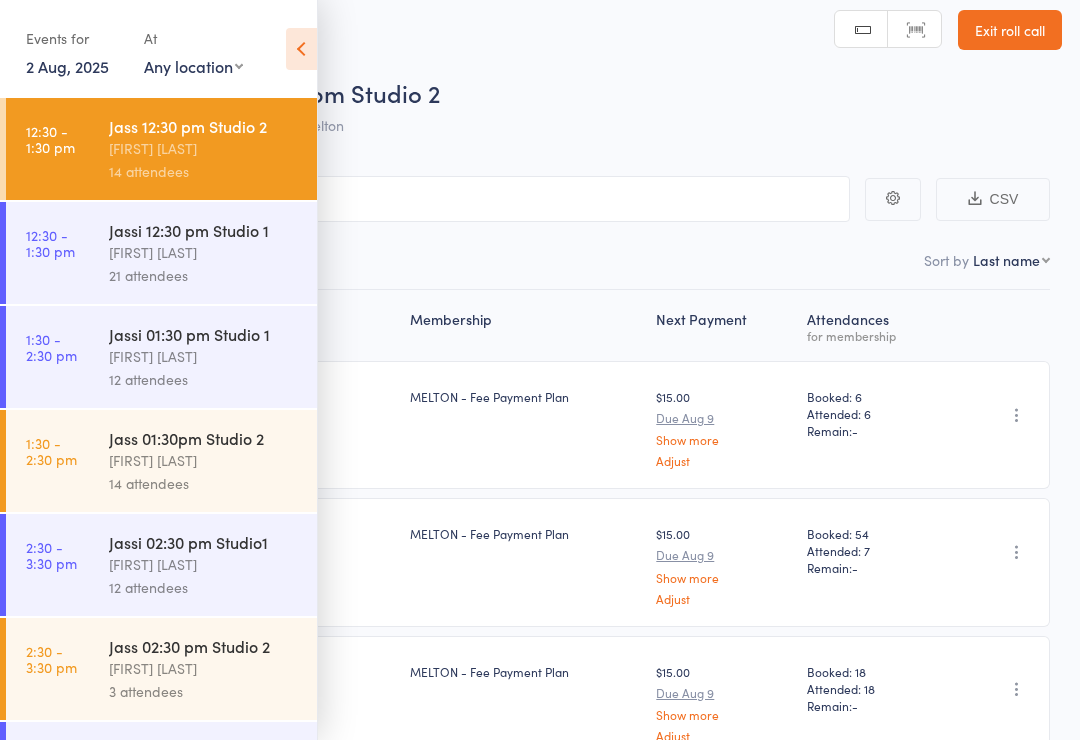 click at bounding box center (301, 49) 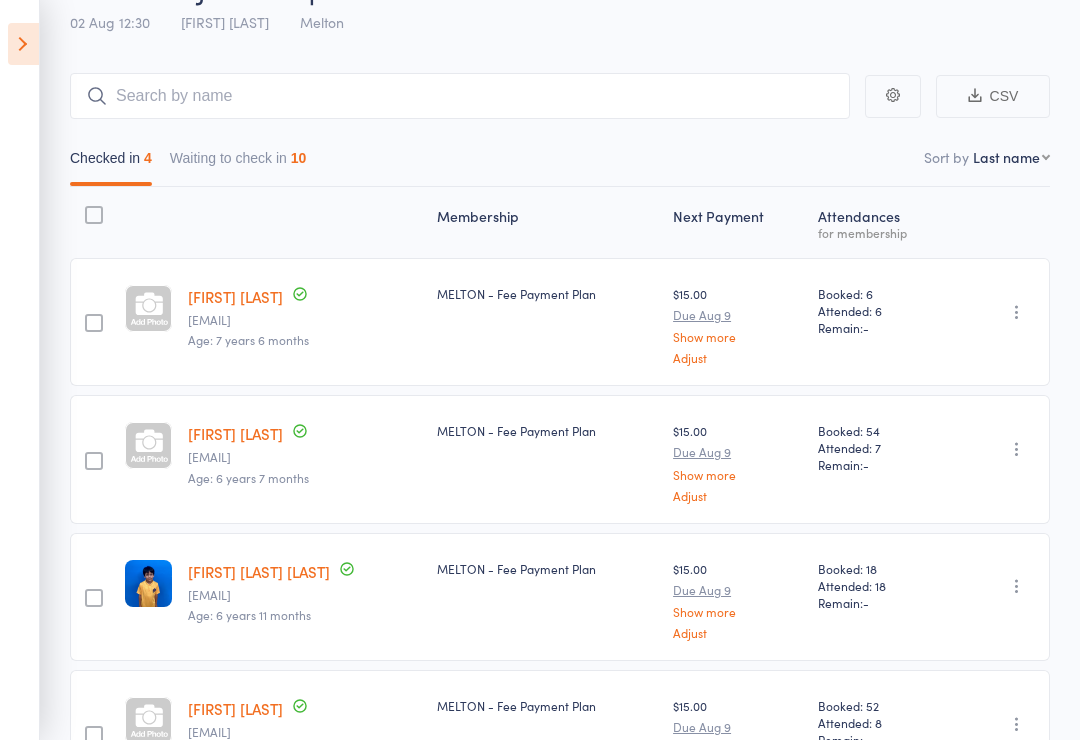 scroll, scrollTop: 116, scrollLeft: 0, axis: vertical 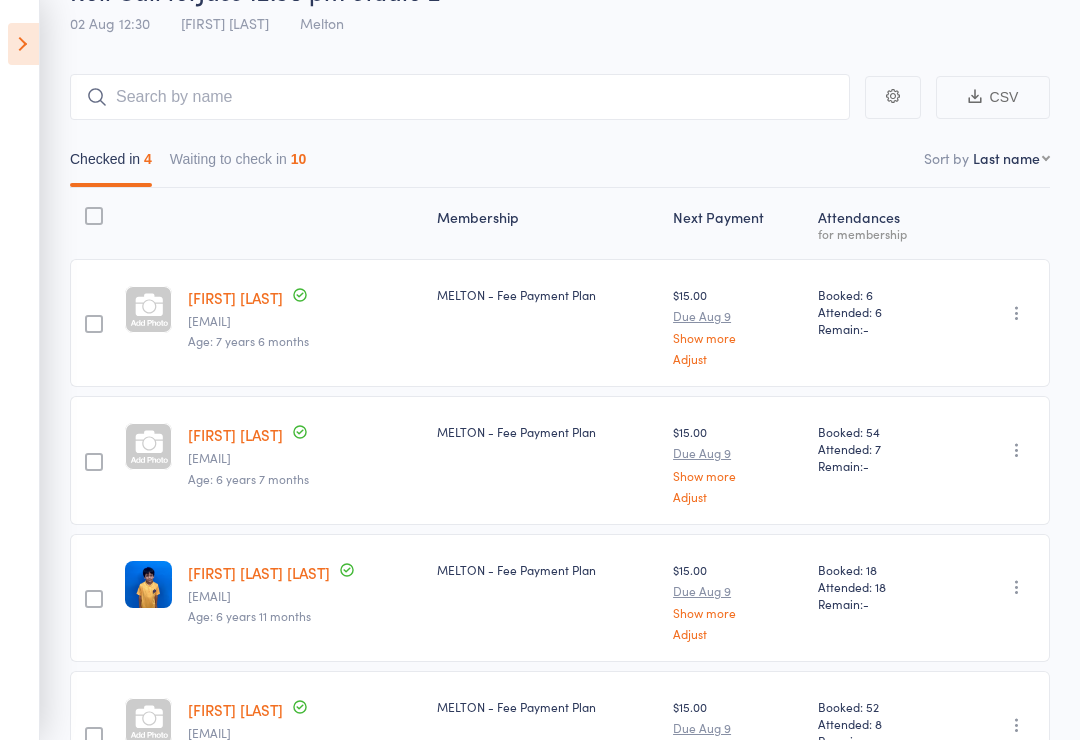 click at bounding box center (23, 44) 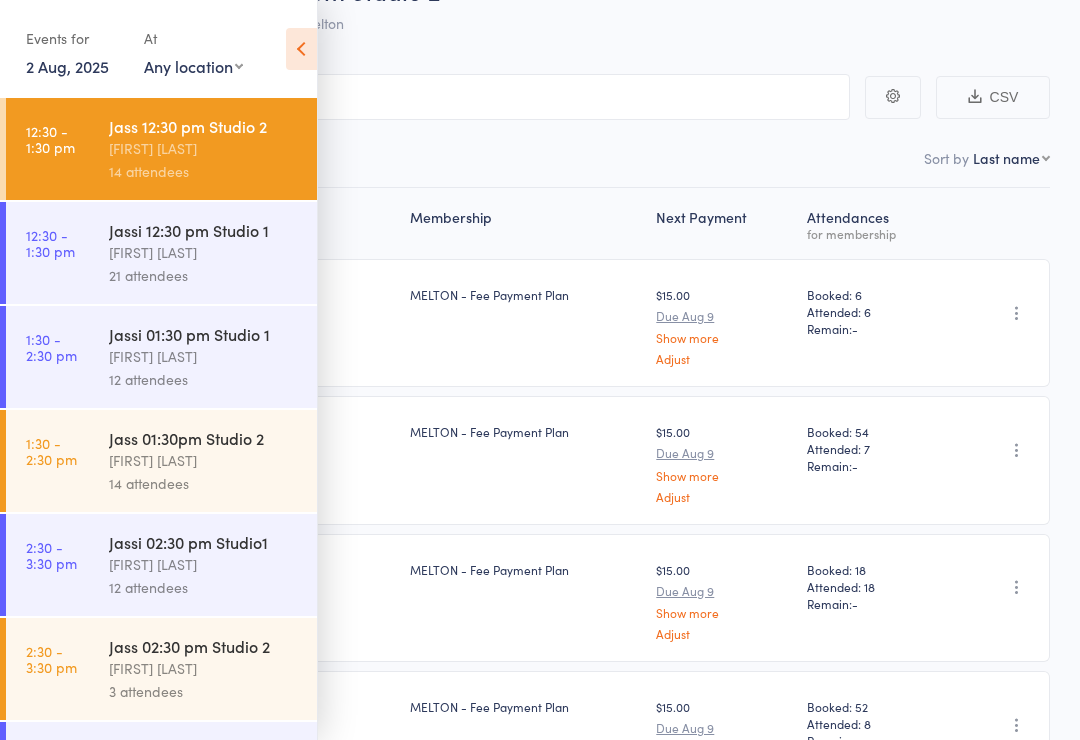 click on "21 attendees" at bounding box center [204, 275] 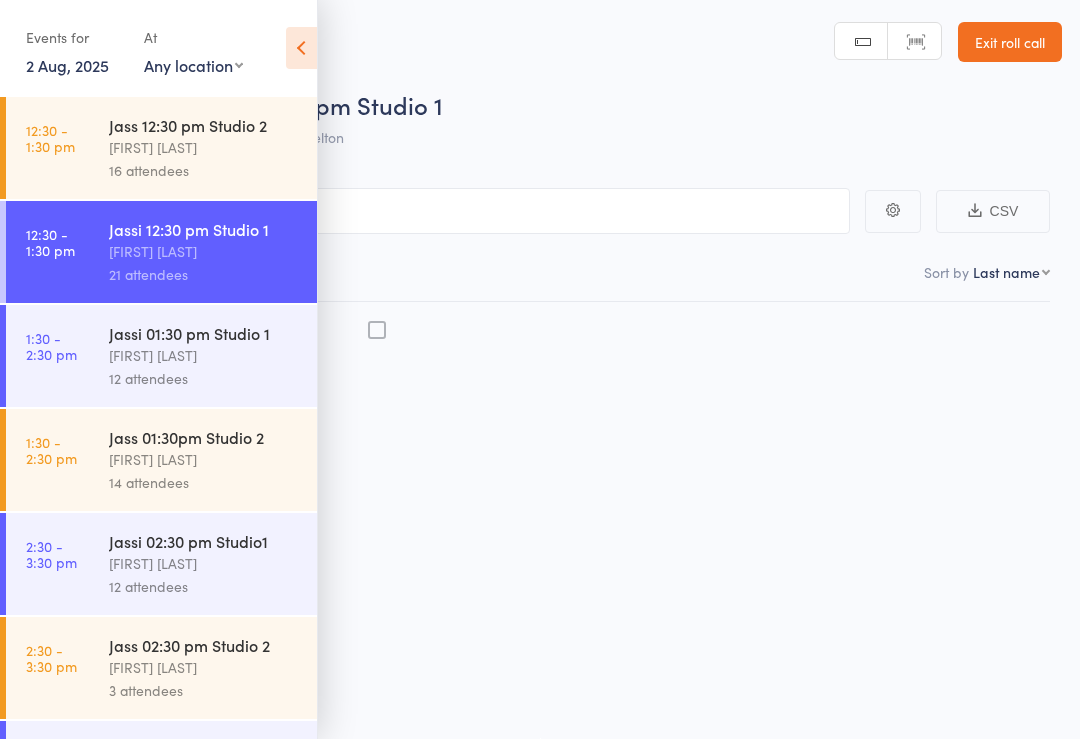 scroll, scrollTop: 14, scrollLeft: 0, axis: vertical 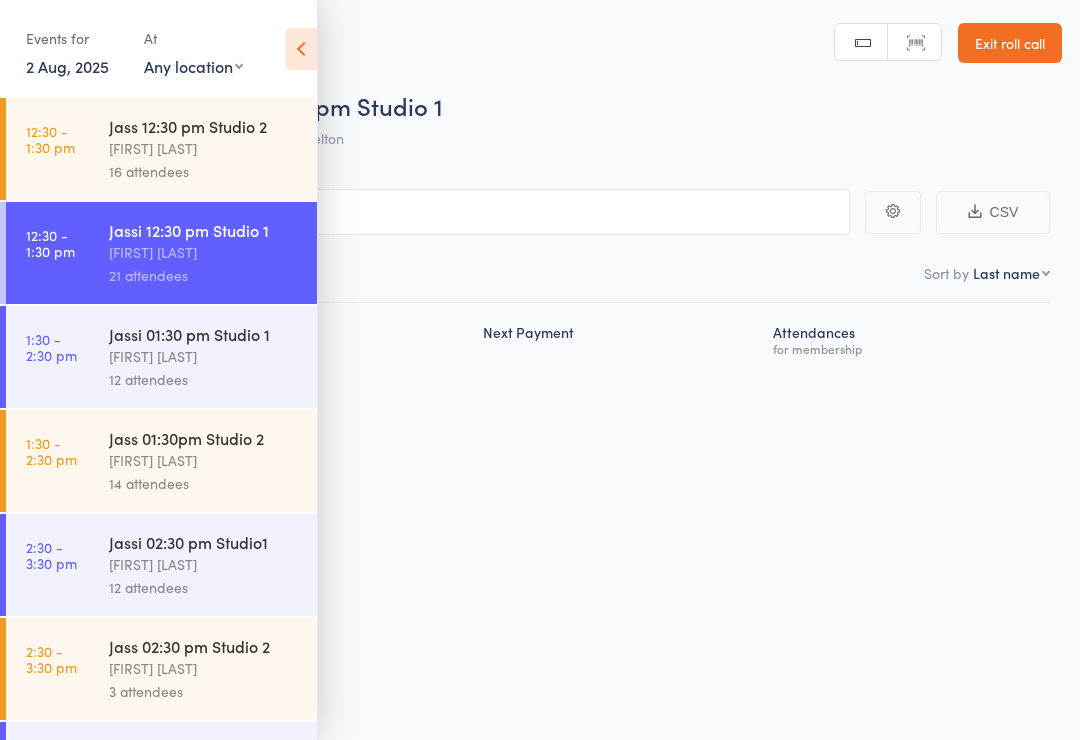 click on "[FIRST] [LAST]" at bounding box center (204, 148) 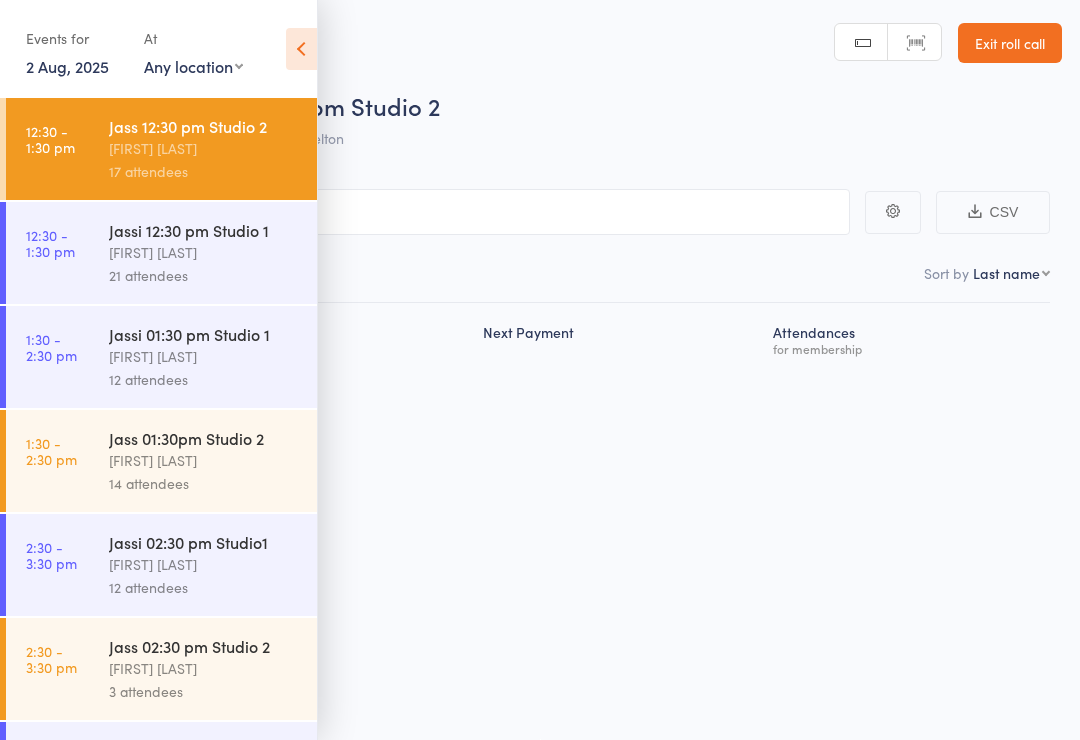 click at bounding box center [301, 49] 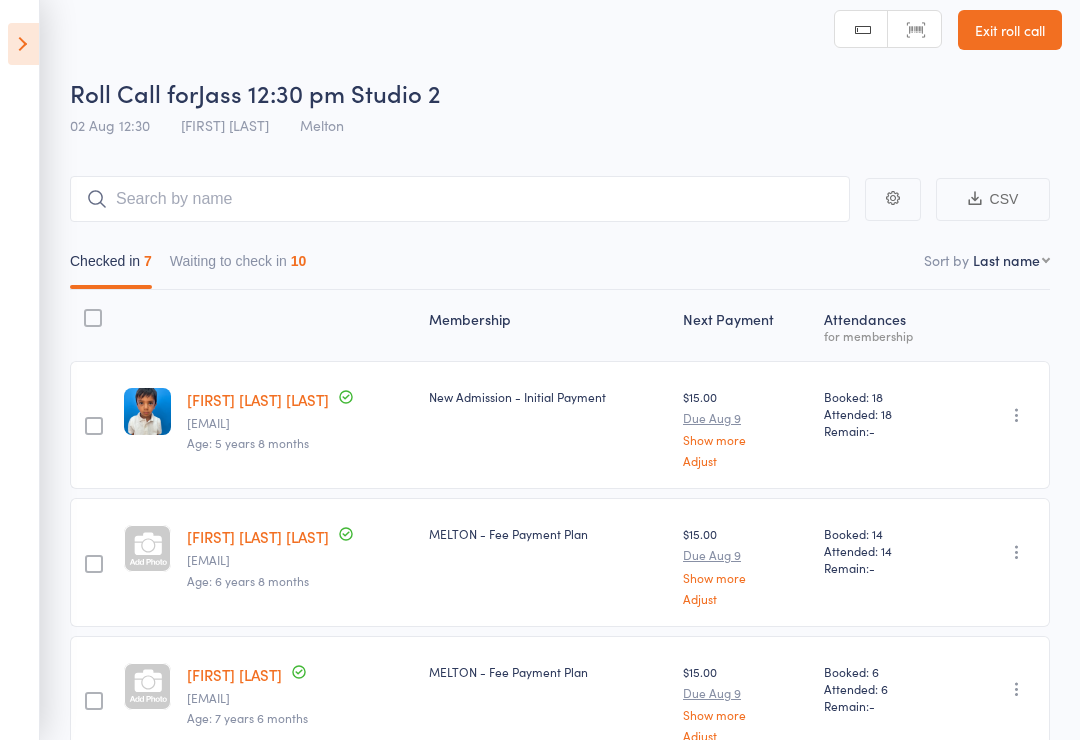 click at bounding box center (1017, 415) 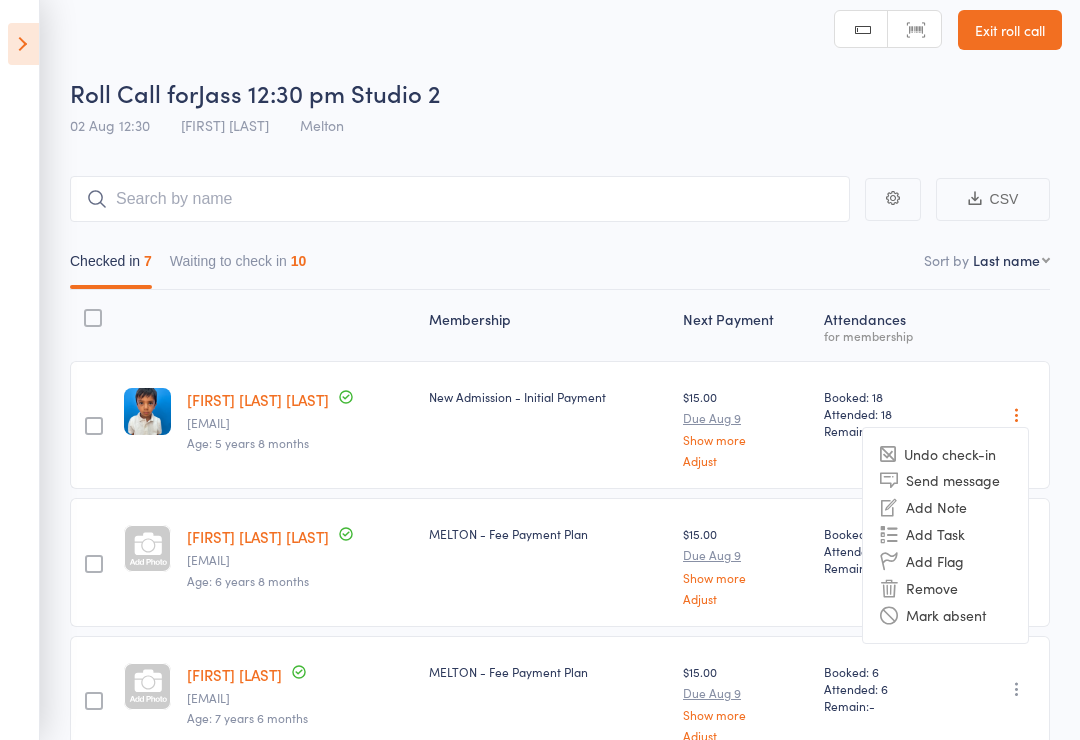 click on "Undo check-in" at bounding box center (945, 454) 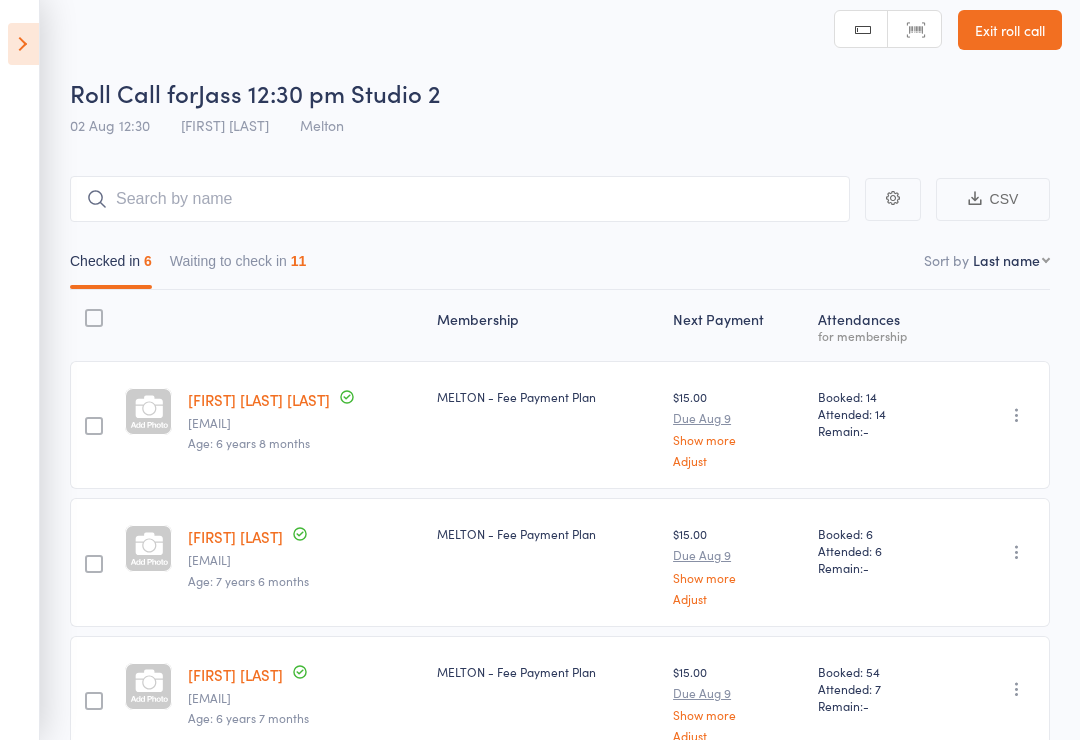 click at bounding box center (23, 44) 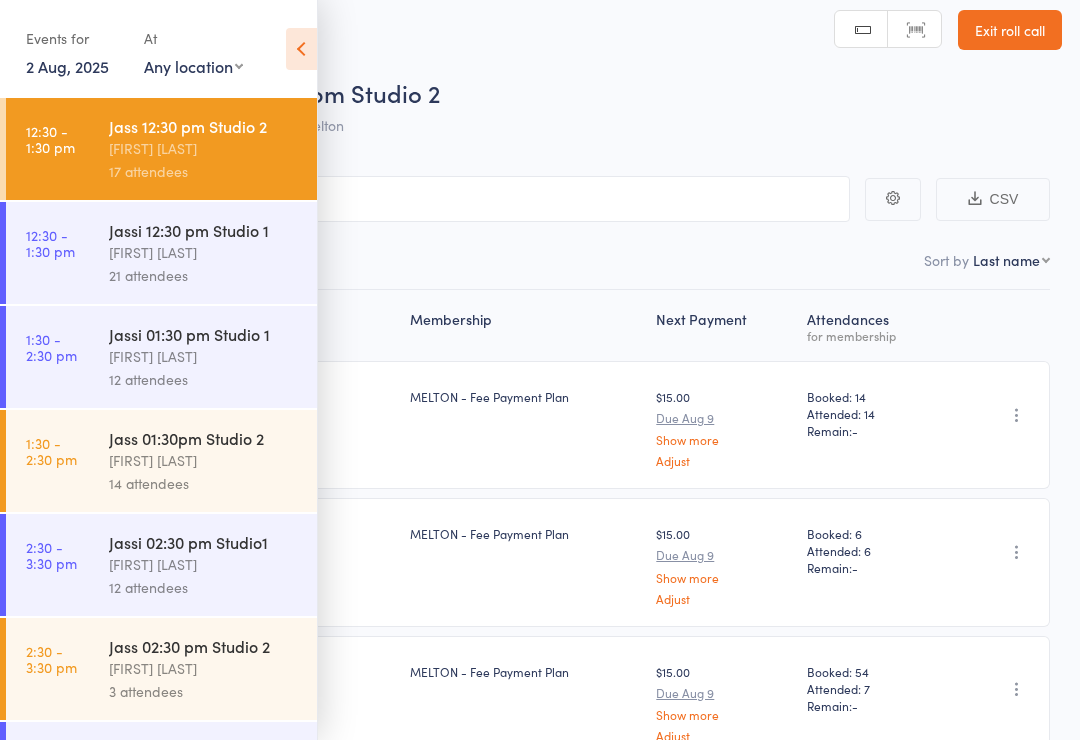 click on "12:30 - 1:30 pm Jass 12:30 pm Studio 2 Jaspreet Mann 17 attendees" at bounding box center [161, 149] 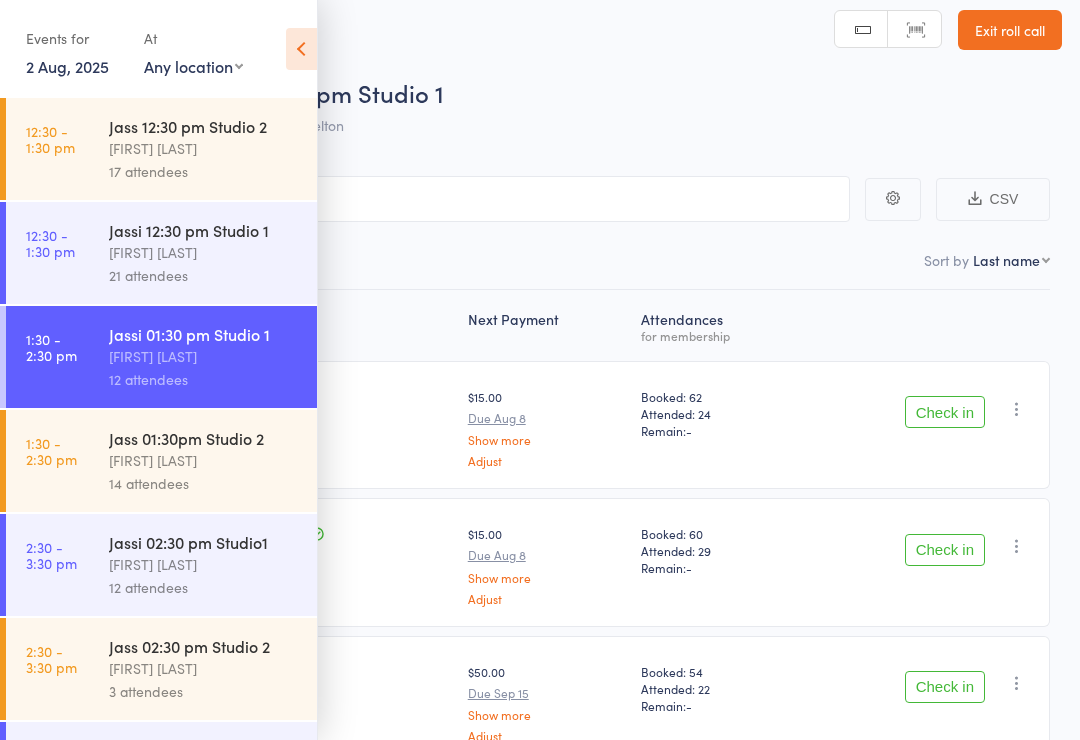 click at bounding box center [301, 49] 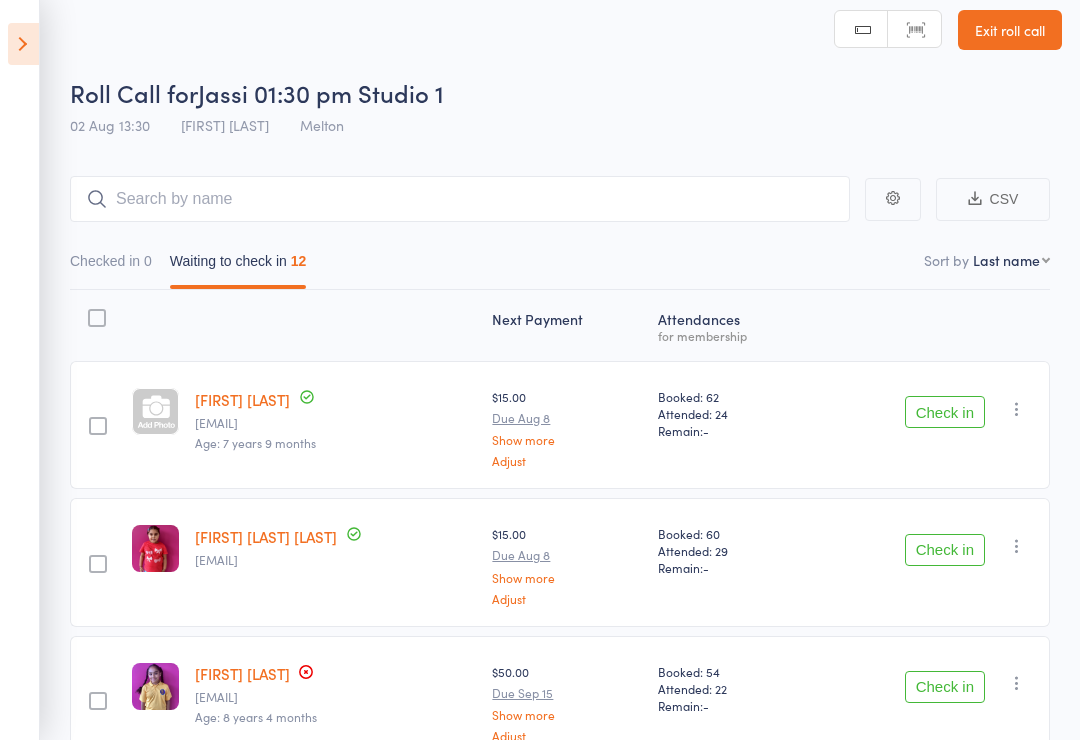 click on "Events for 2 Aug, 2025 2 Aug, 2025
August 2025
Sun Mon Tue Wed Thu Fri Sat
31
27
28
29
30
31
01
02
32
03
04
05
06
07
08
09
33
10
11
12
13
14
15
16
34
17
18
19
20
21
22
23
35
24
25
26
27
28
29
30" at bounding box center (20, 370) 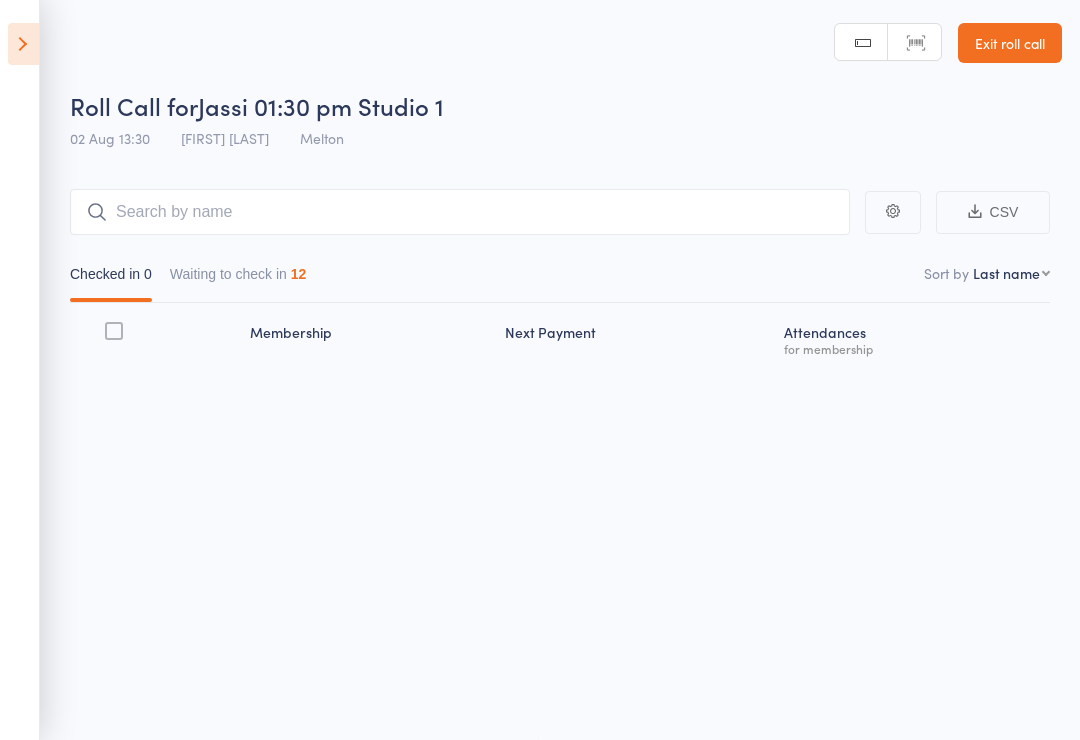 click on "Exit roll call" at bounding box center [1010, 43] 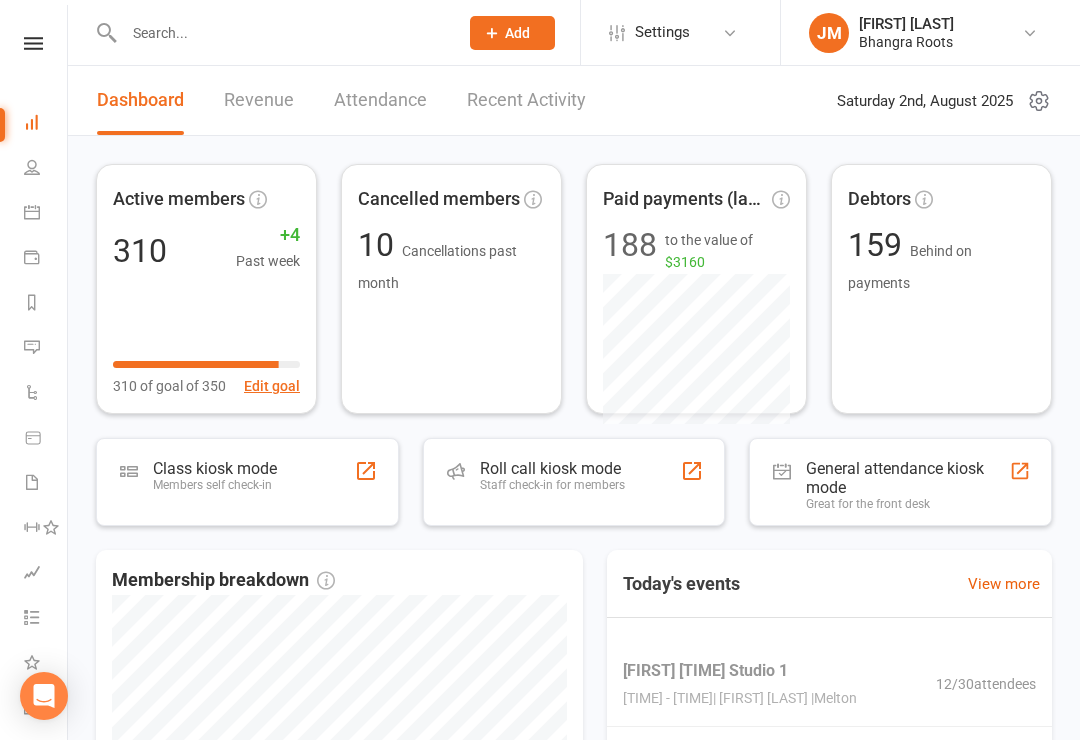 scroll, scrollTop: 0, scrollLeft: 0, axis: both 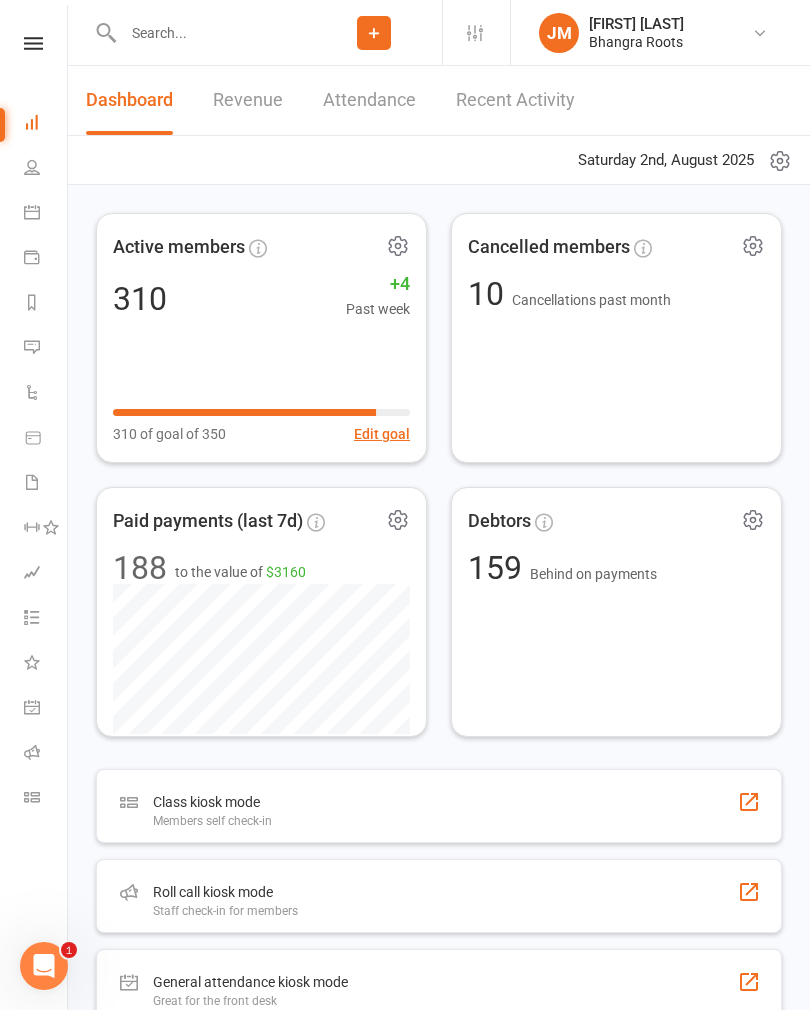 click at bounding box center (32, 752) 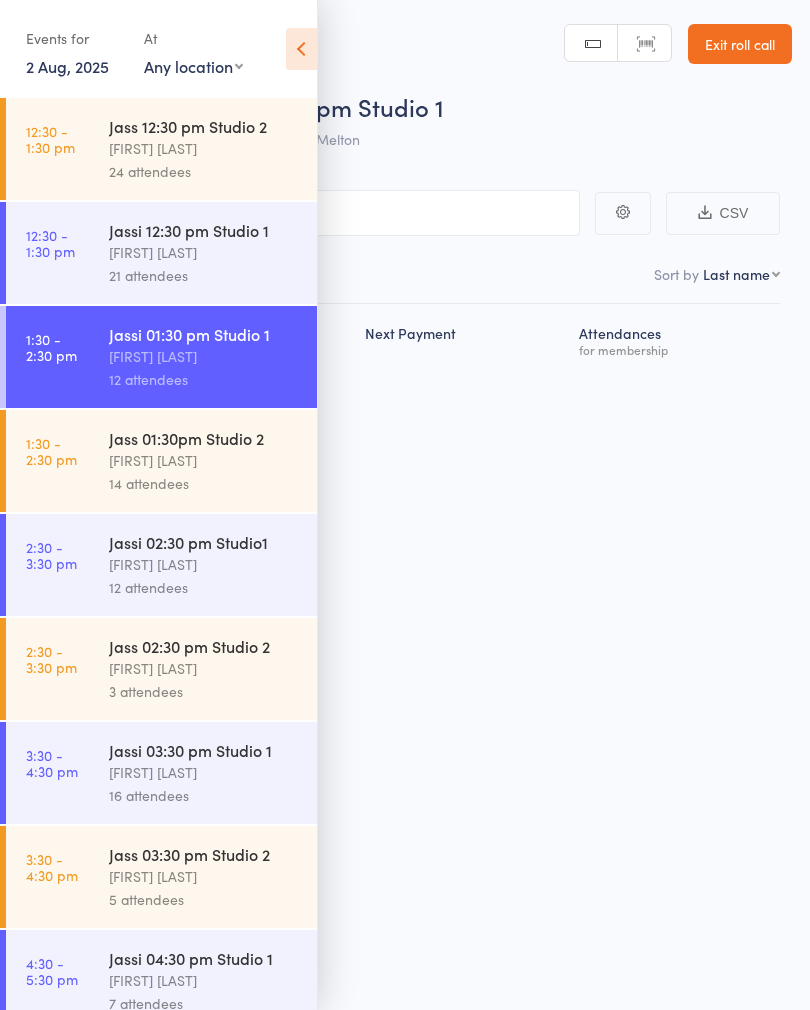 scroll, scrollTop: 0, scrollLeft: 0, axis: both 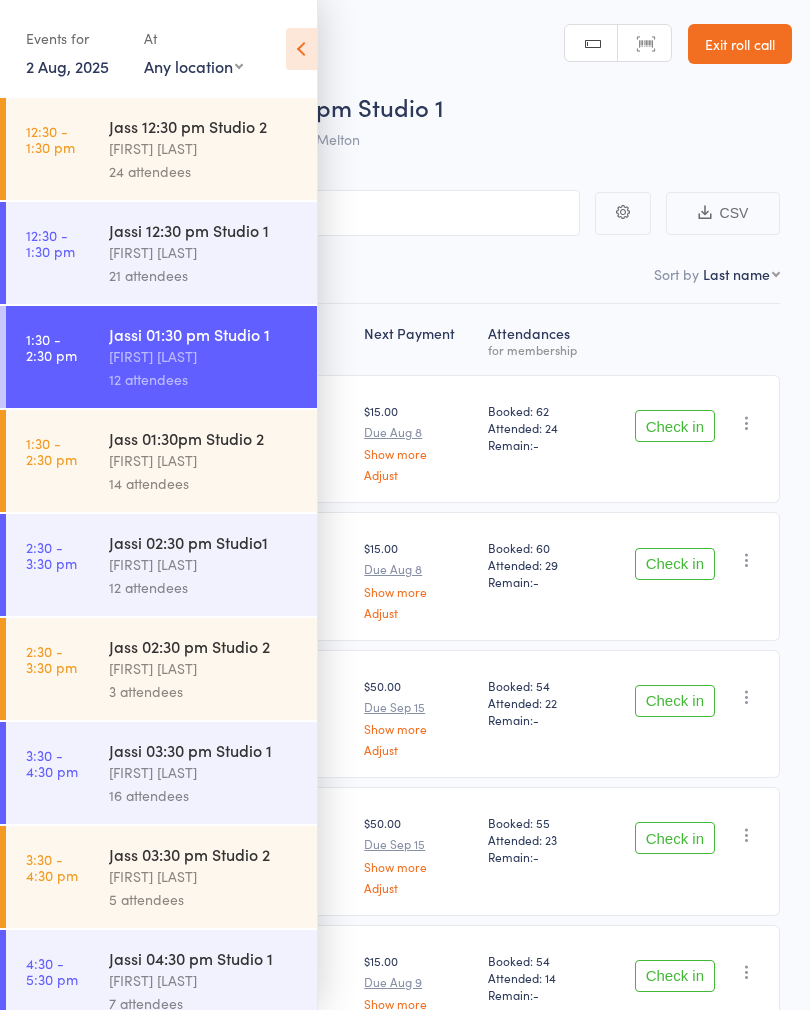 click at bounding box center (301, 49) 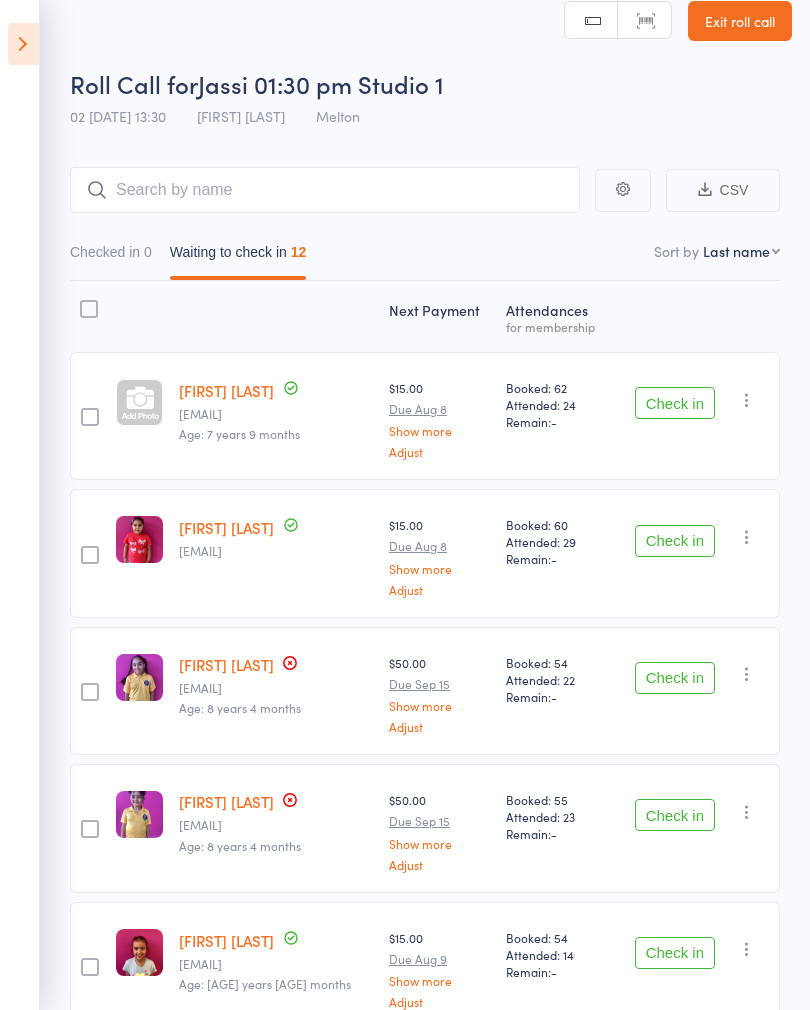 scroll, scrollTop: 24, scrollLeft: 0, axis: vertical 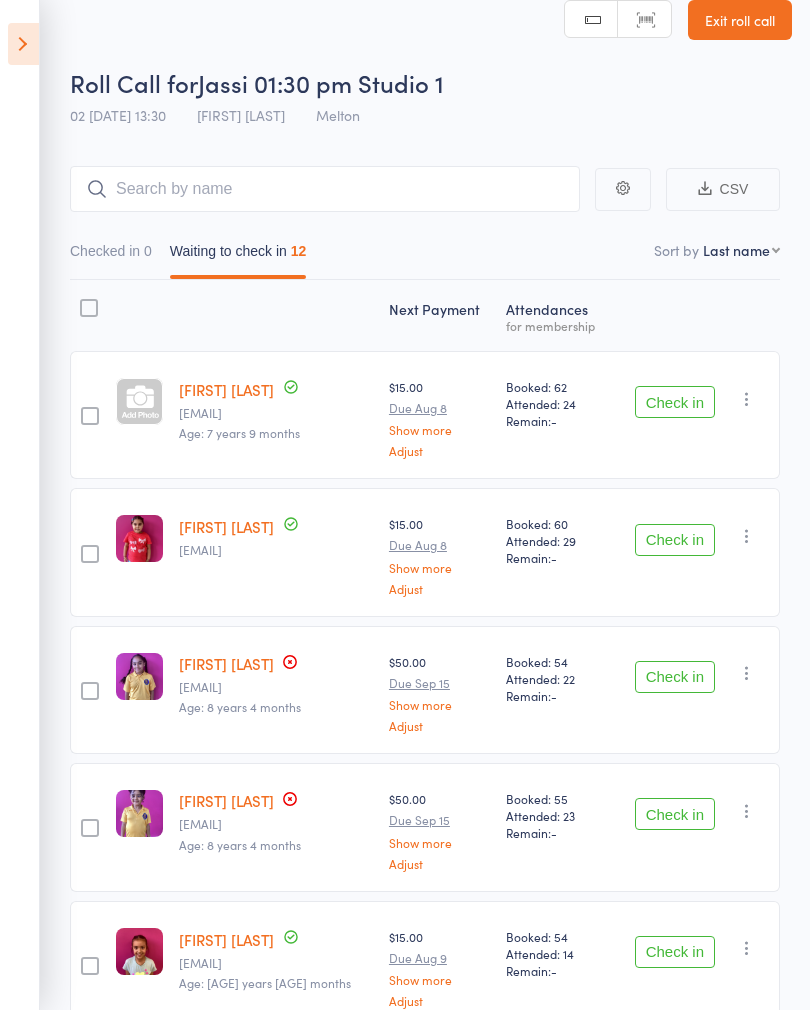 click at bounding box center (23, 44) 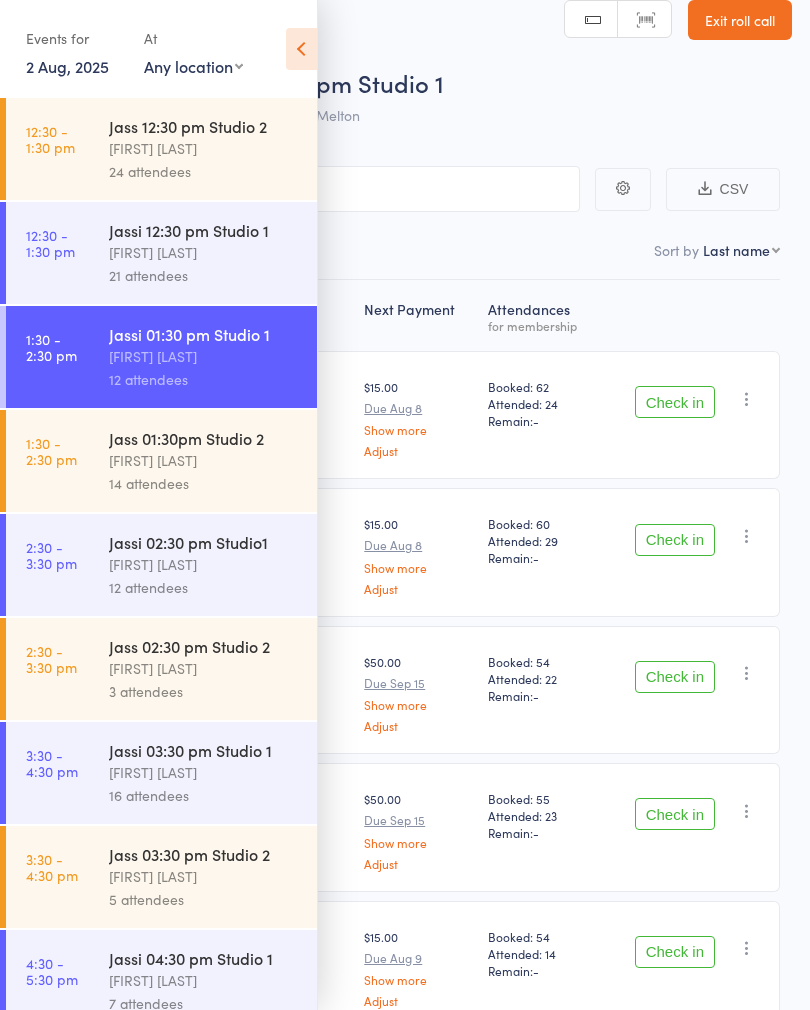 click on "1:30 - 2:30 pm Jass 01:30pm Studio 2 Jaspreet Mann 14 attendees" at bounding box center [161, 461] 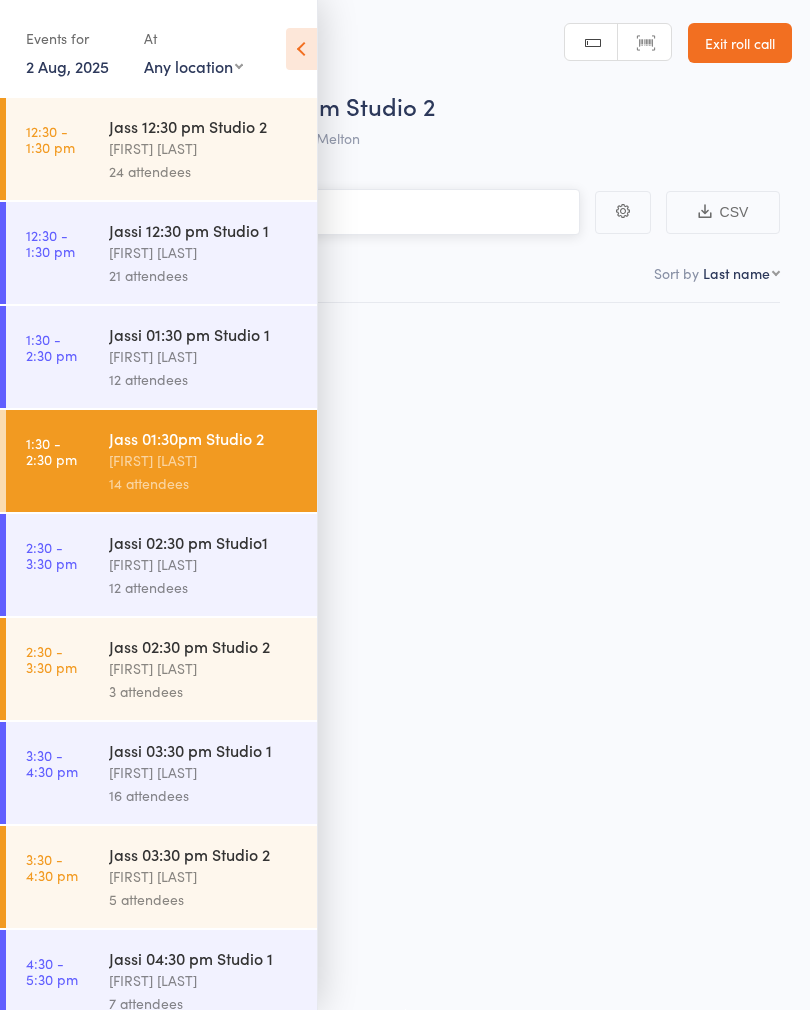 scroll, scrollTop: 14, scrollLeft: 0, axis: vertical 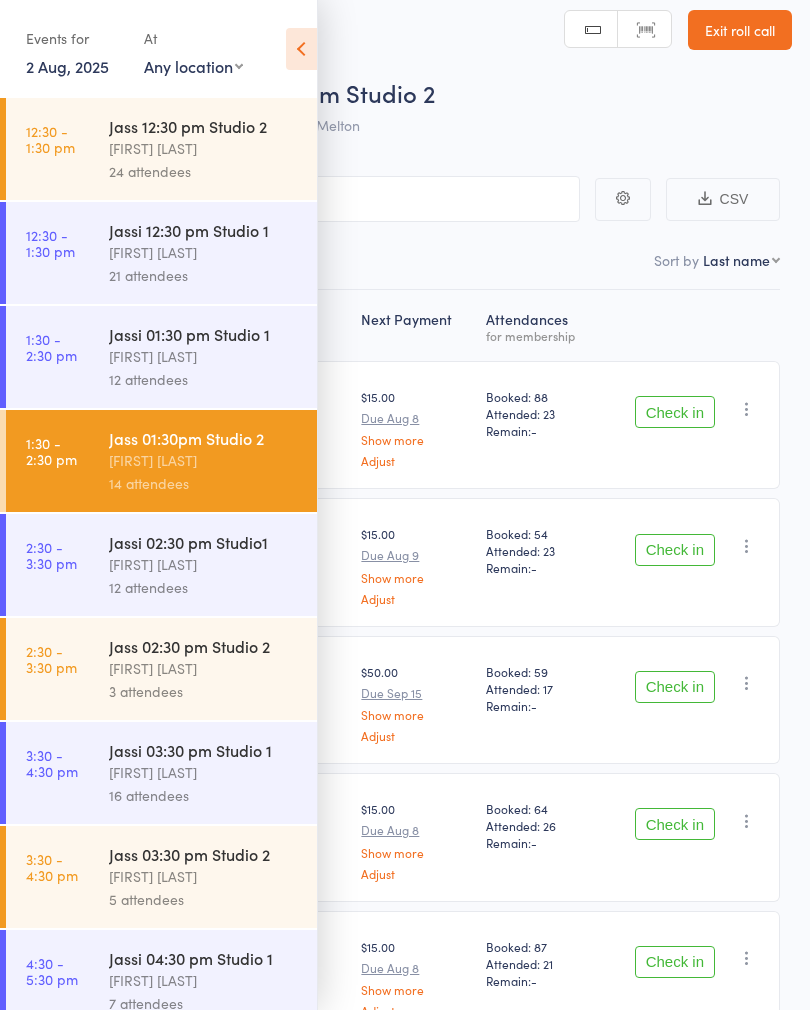 click on "Events for 2 Aug, 2025 2 Aug, 2025
August 2025
Sun Mon Tue Wed Thu Fri Sat
31
27
28
29
30
31
01
02
32
03
04
05
06
07
08
09
33
10
11
12
13
14
15
16
34
17
18
19
20
21
22
23
35
24
25
26
27
28
29
30" at bounding box center (158, 50) 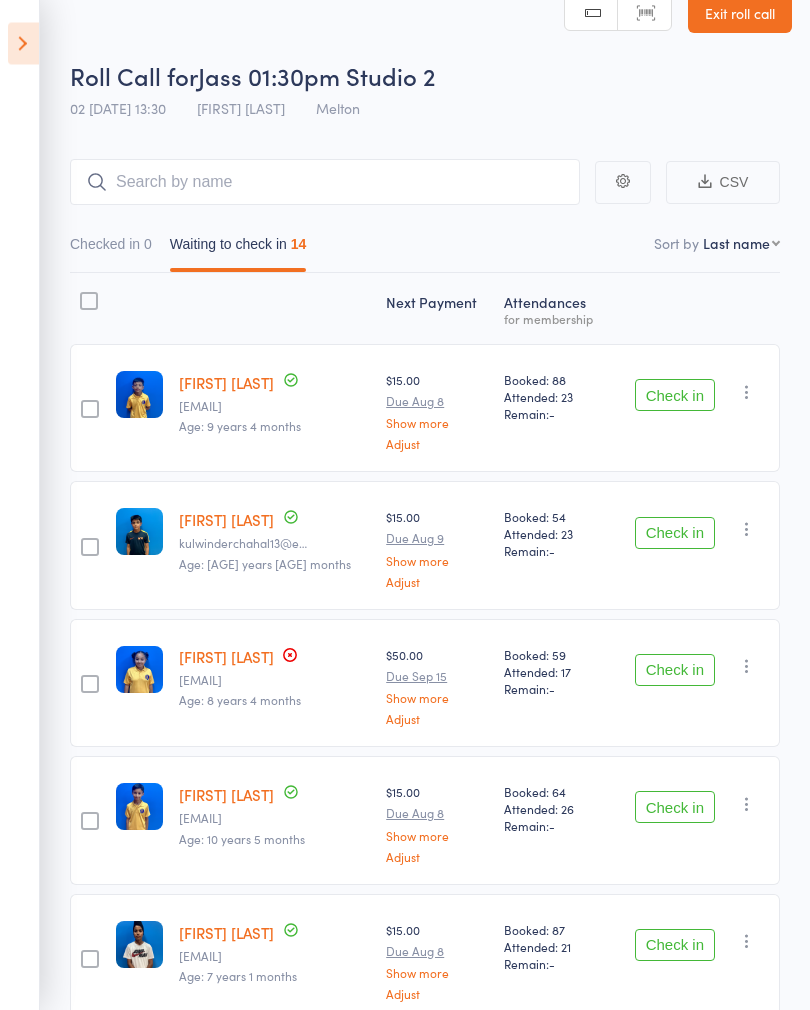 scroll, scrollTop: 31, scrollLeft: 0, axis: vertical 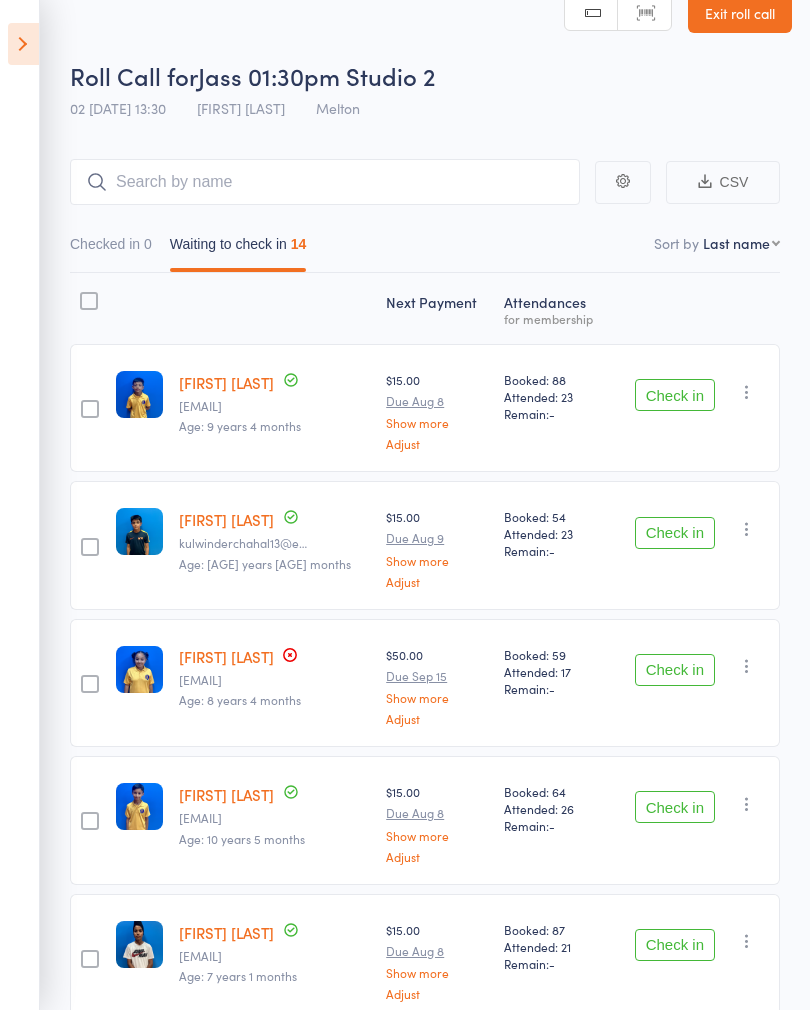 click on "Check in" at bounding box center (675, 395) 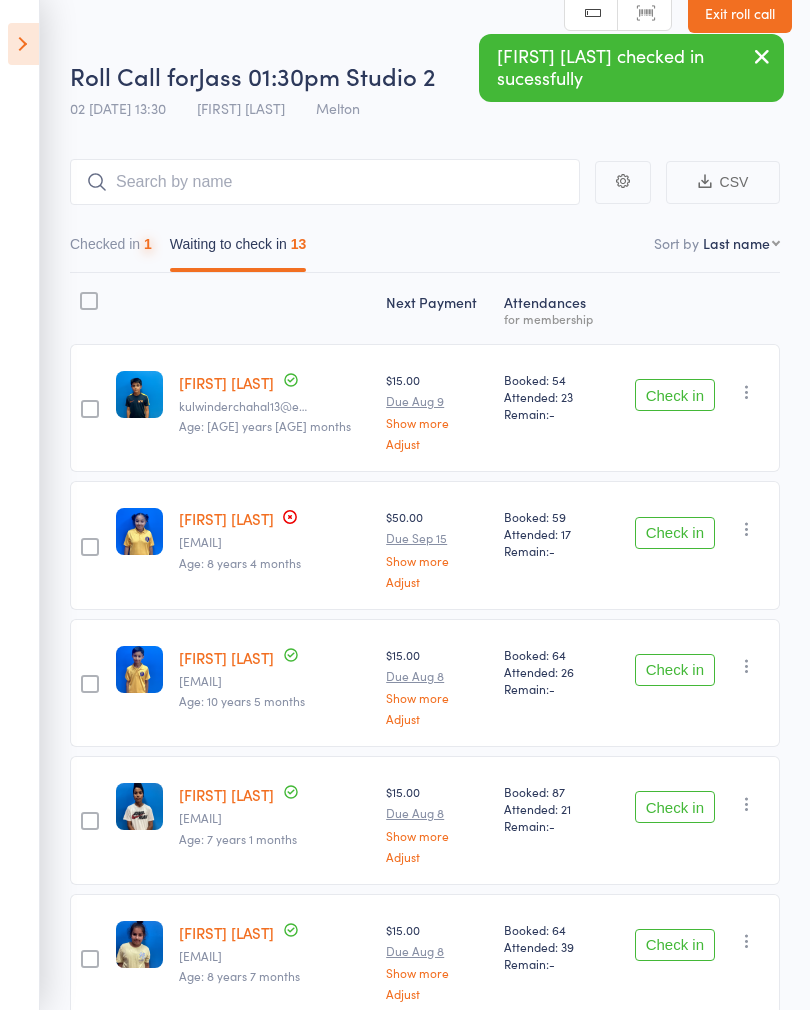 click on "Check in" at bounding box center [675, 395] 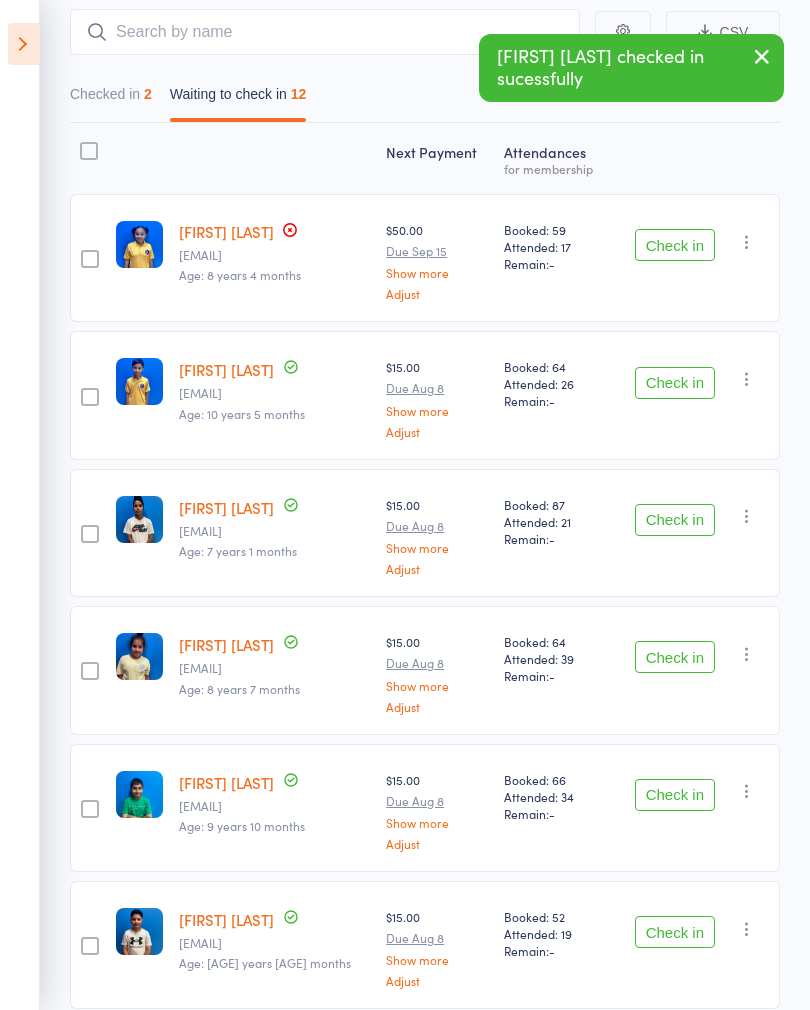scroll, scrollTop: 180, scrollLeft: 0, axis: vertical 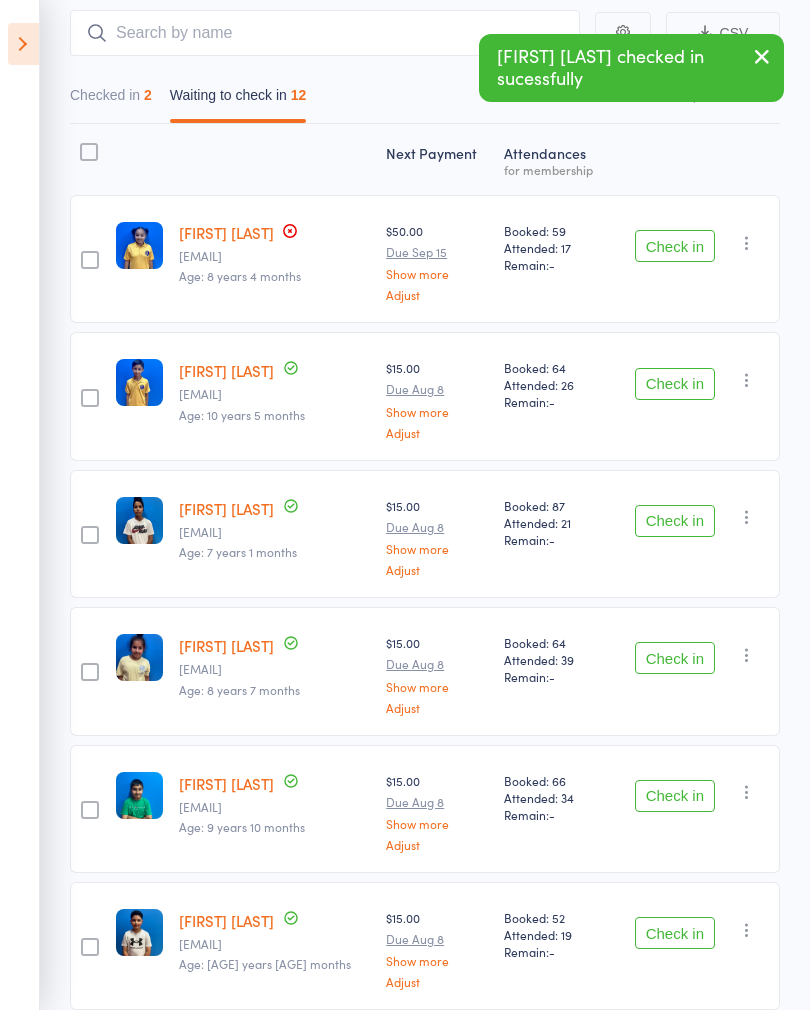 click on "Check in" at bounding box center [675, 521] 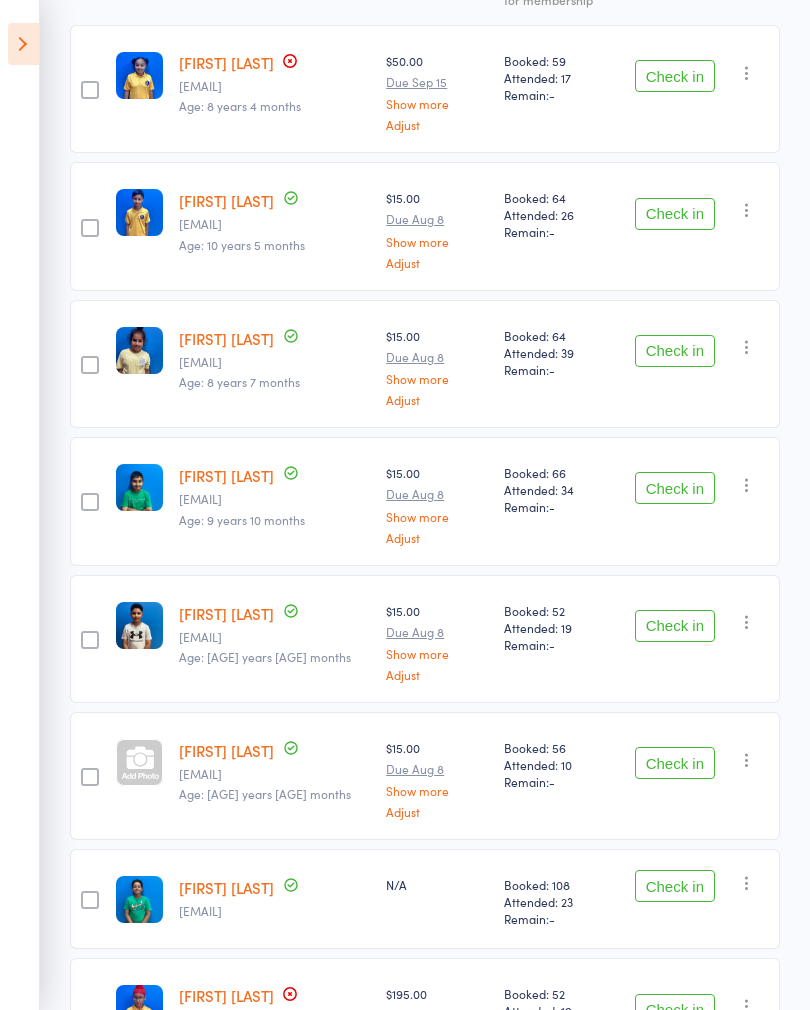 scroll, scrollTop: 352, scrollLeft: 0, axis: vertical 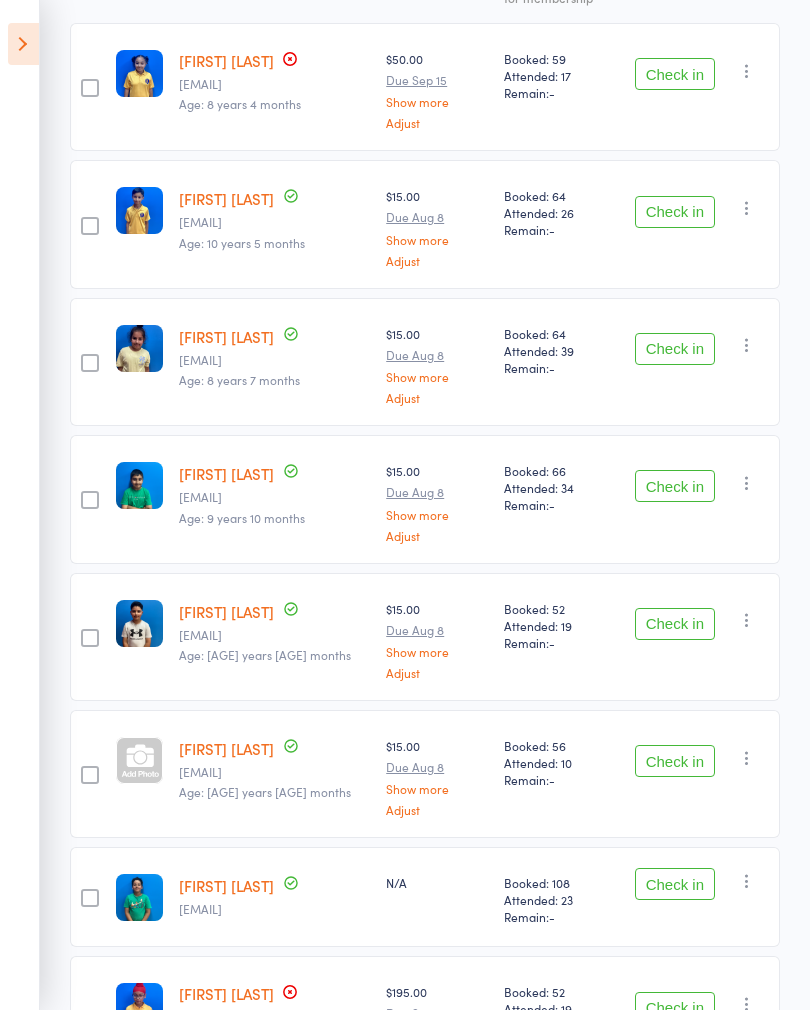 click on "Check in" at bounding box center [675, 624] 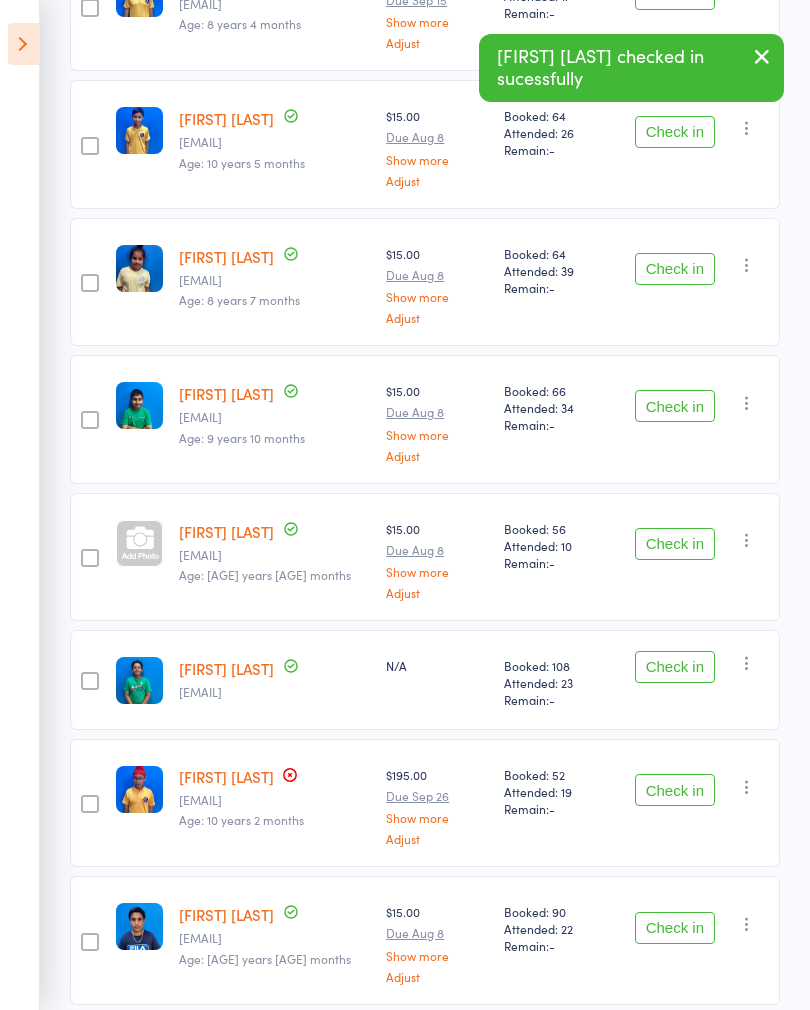 scroll, scrollTop: 459, scrollLeft: 0, axis: vertical 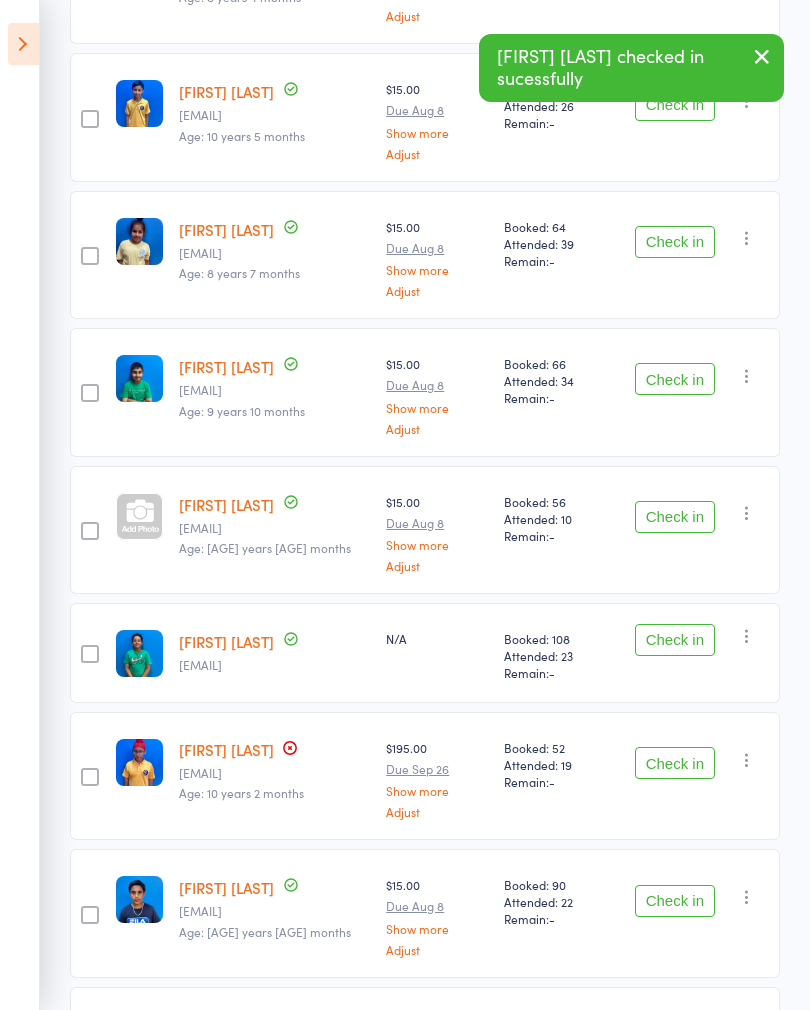 click on "Check in" at bounding box center [675, 640] 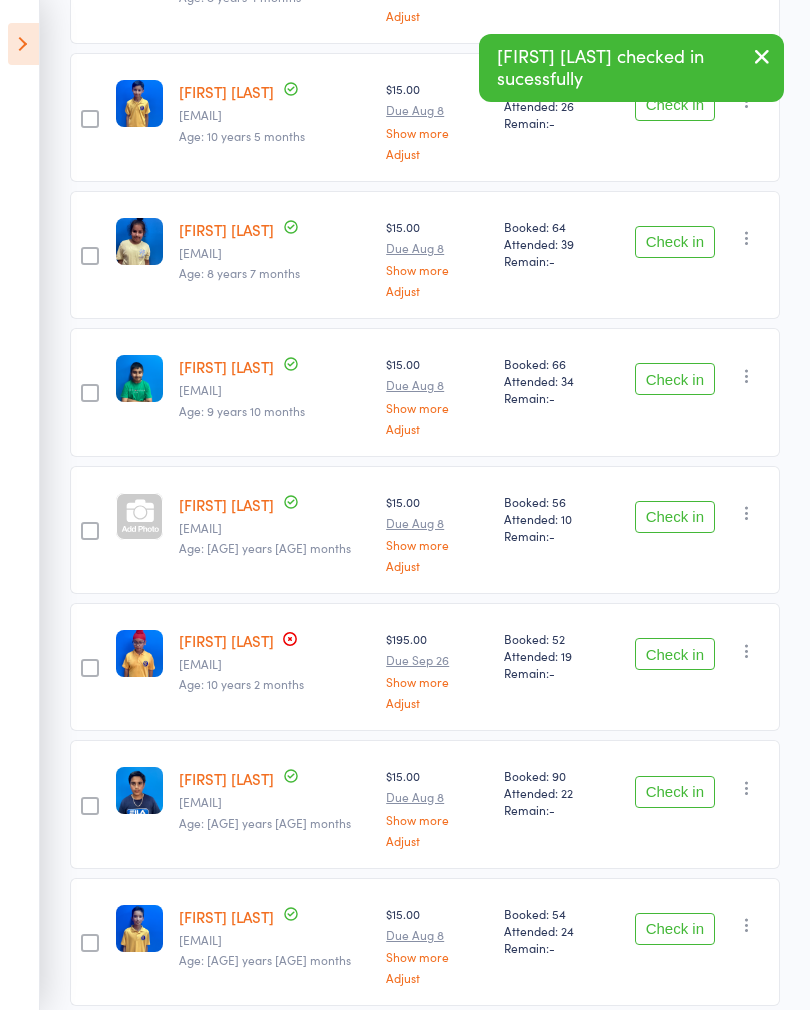click on "Check in" at bounding box center (675, 654) 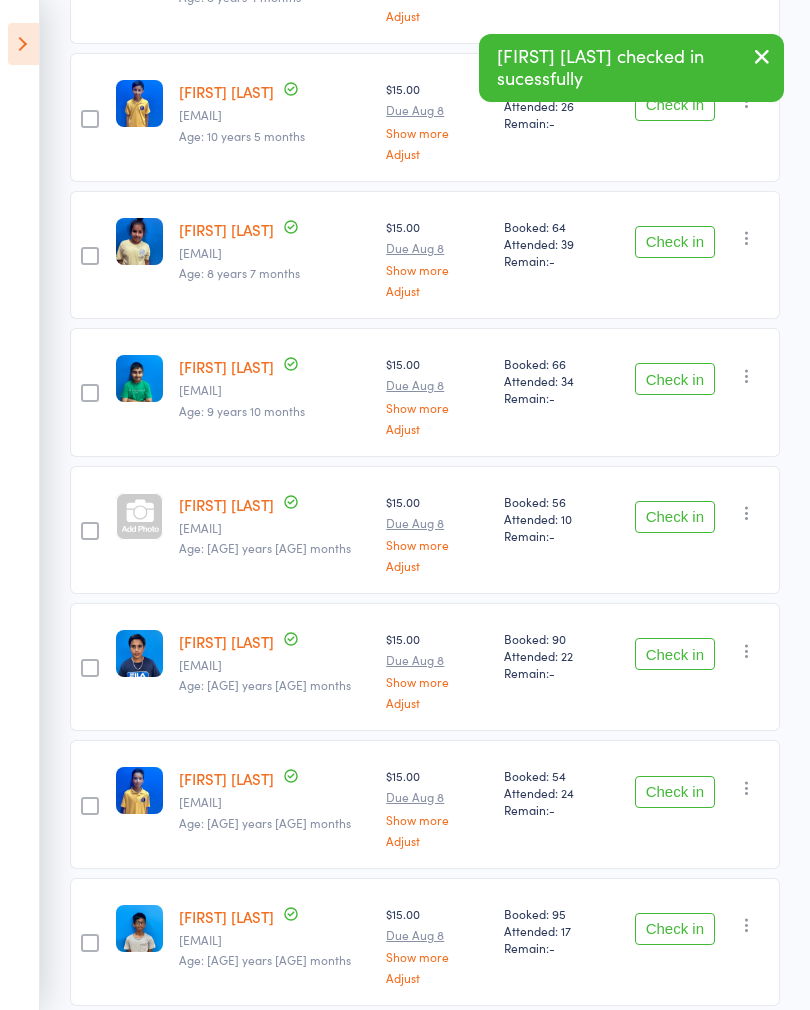 click on "Check in" at bounding box center [675, 654] 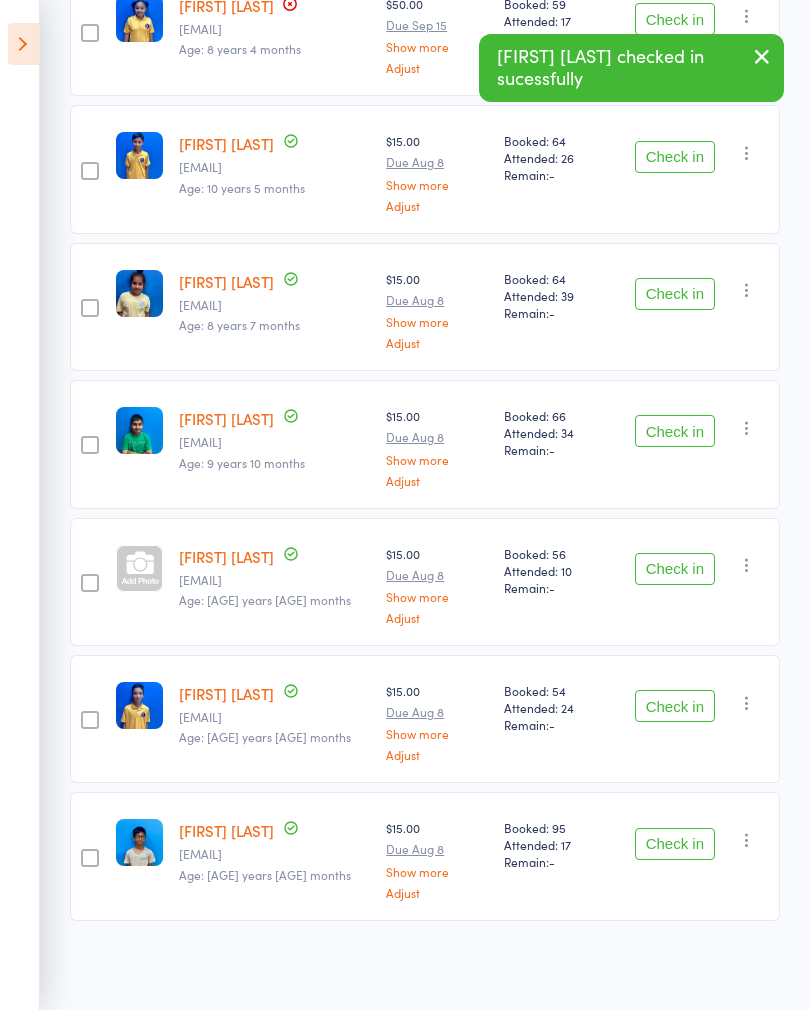 scroll, scrollTop: 383, scrollLeft: 0, axis: vertical 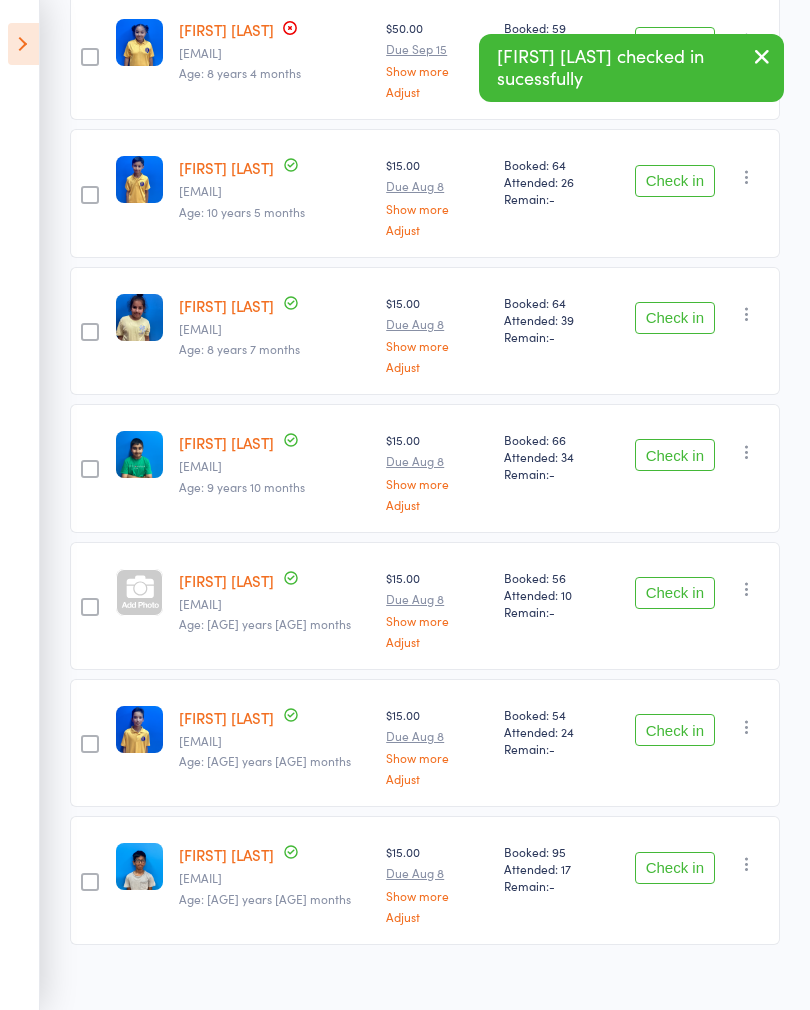 click on "Check in" at bounding box center (675, 730) 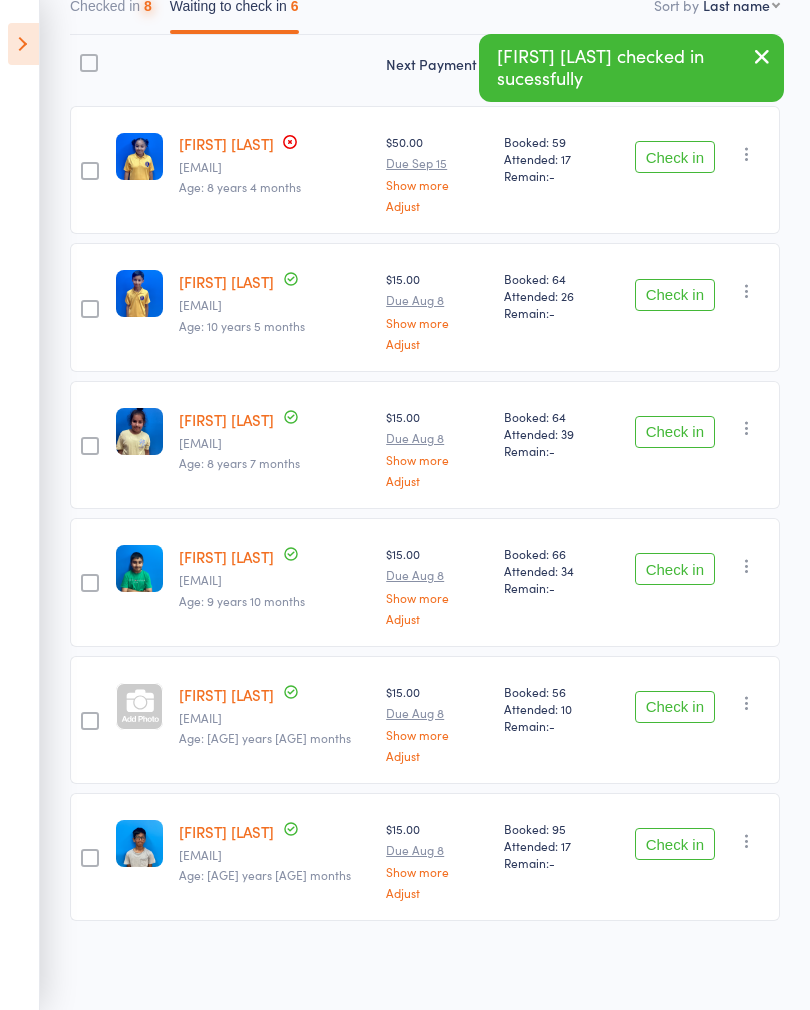 scroll, scrollTop: 245, scrollLeft: 0, axis: vertical 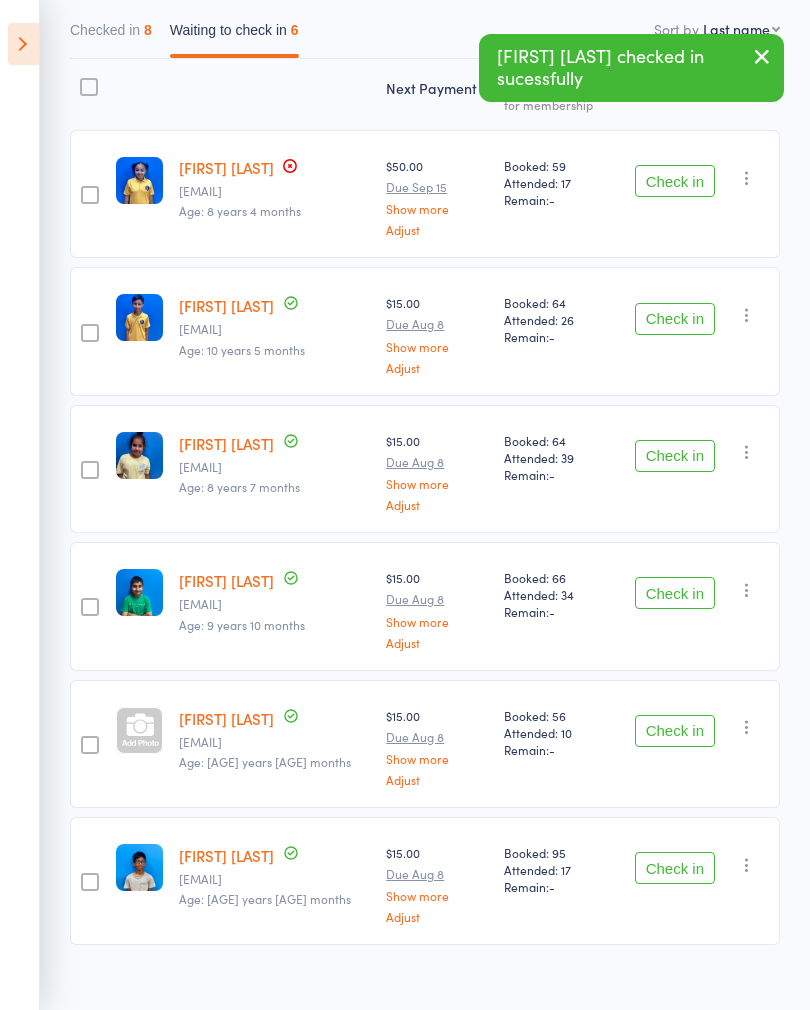 click on "Check in" at bounding box center [675, 868] 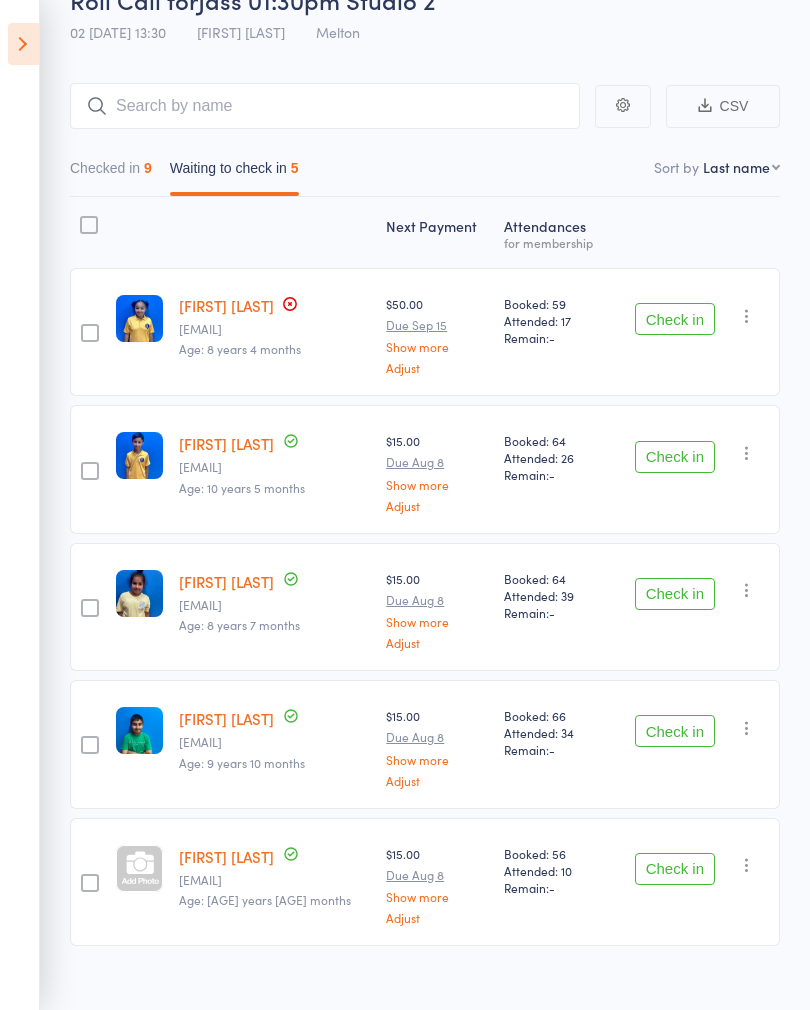 click on "Check in" at bounding box center (675, 731) 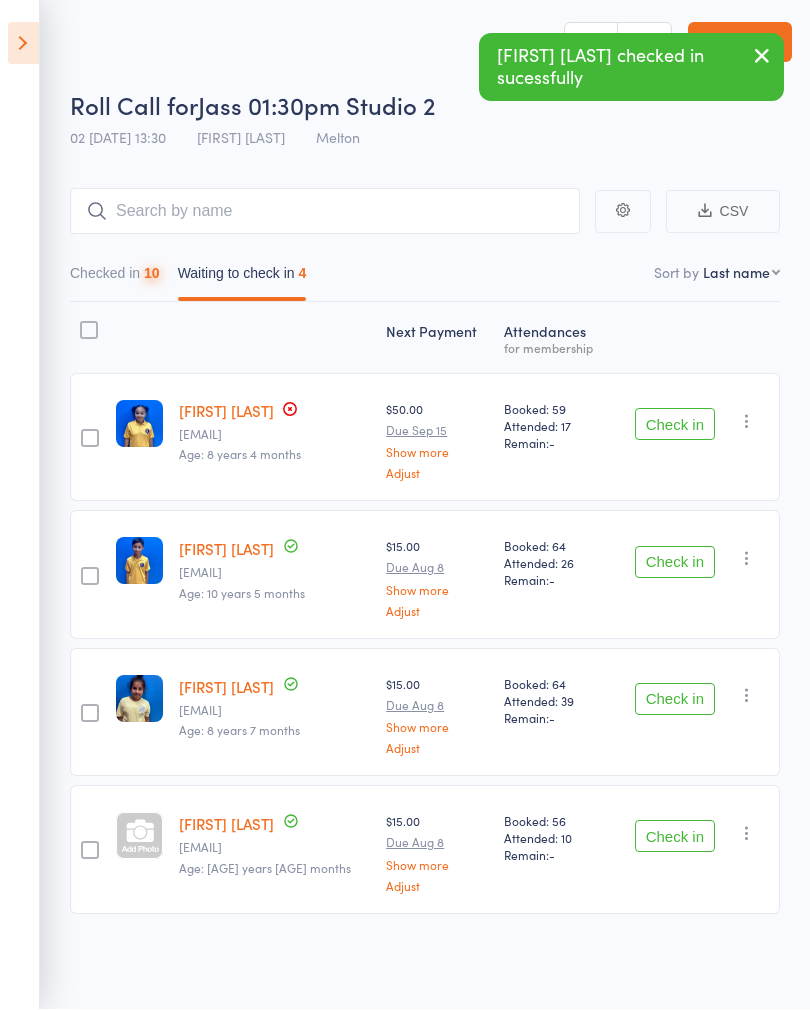 scroll, scrollTop: 14, scrollLeft: 0, axis: vertical 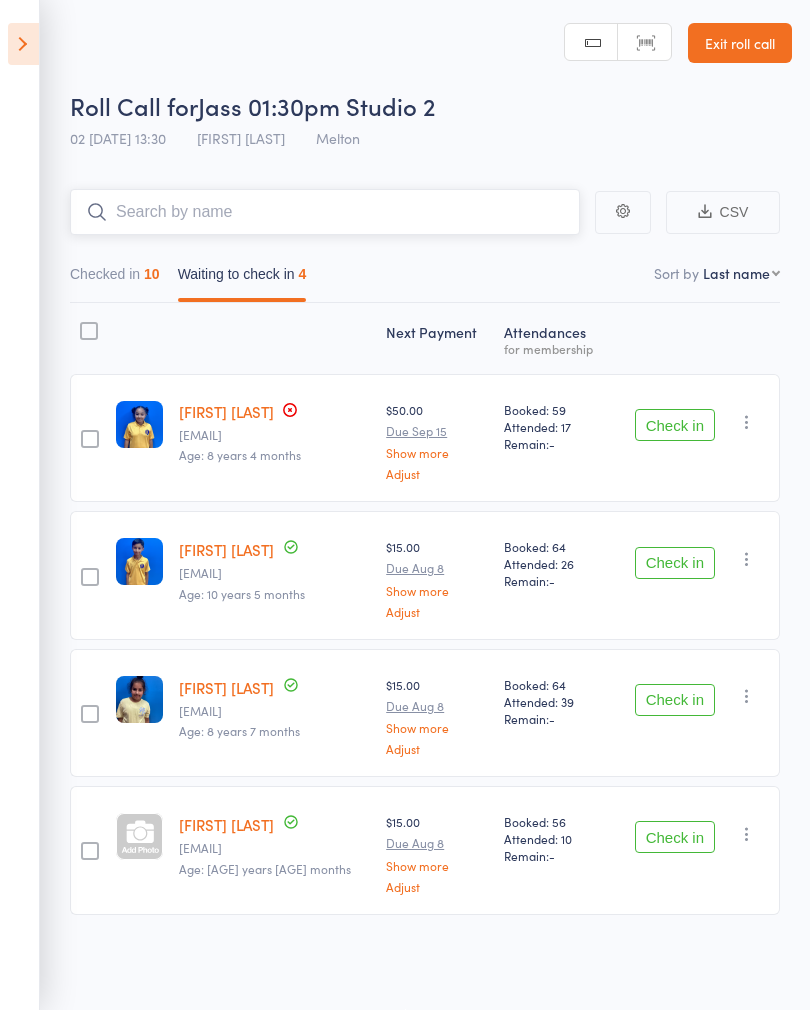 click at bounding box center [325, 212] 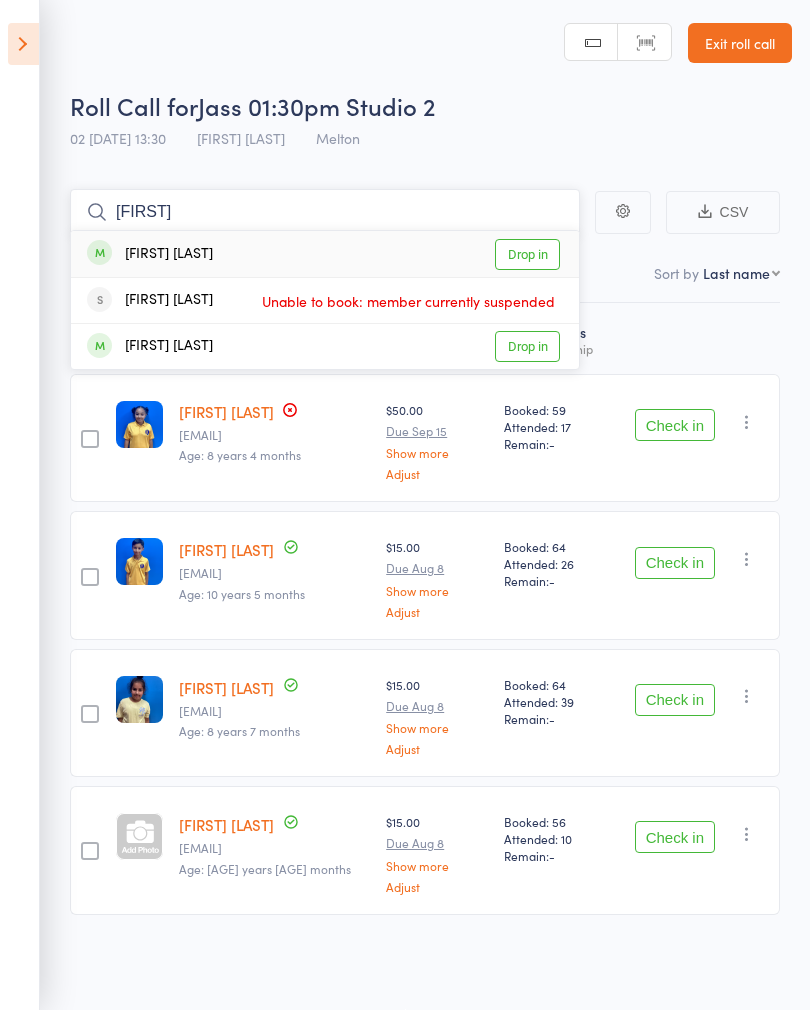 type on "Hurpartab" 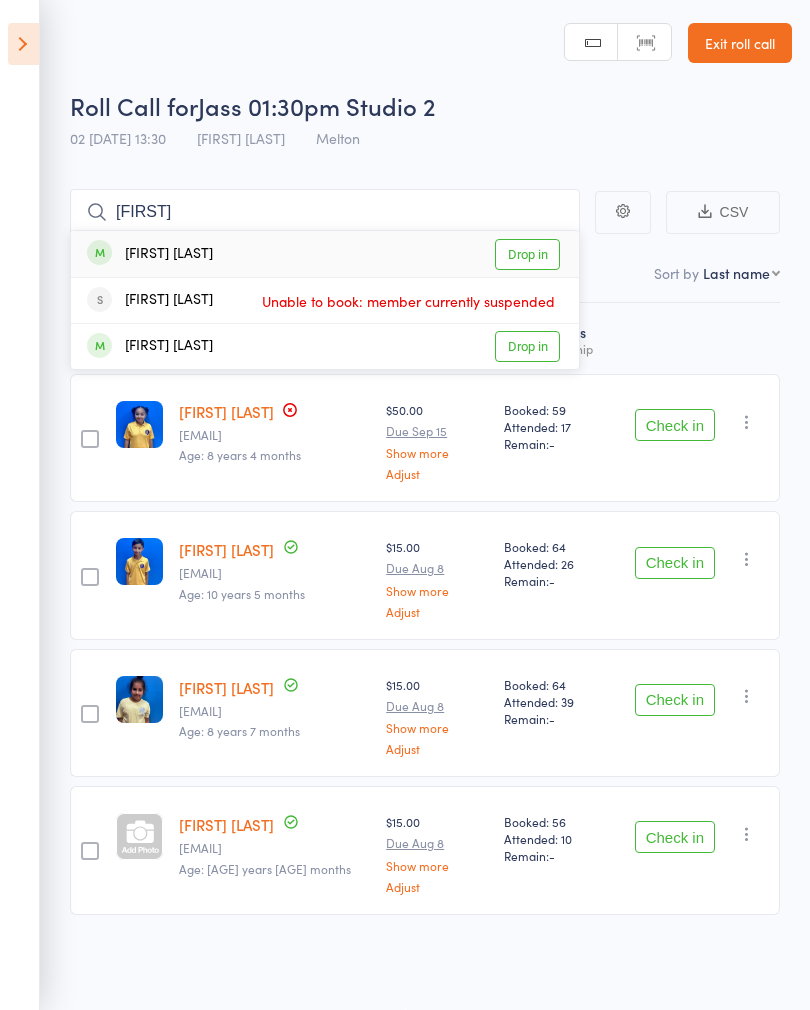 click on "Gurpartap Singh" at bounding box center (150, 254) 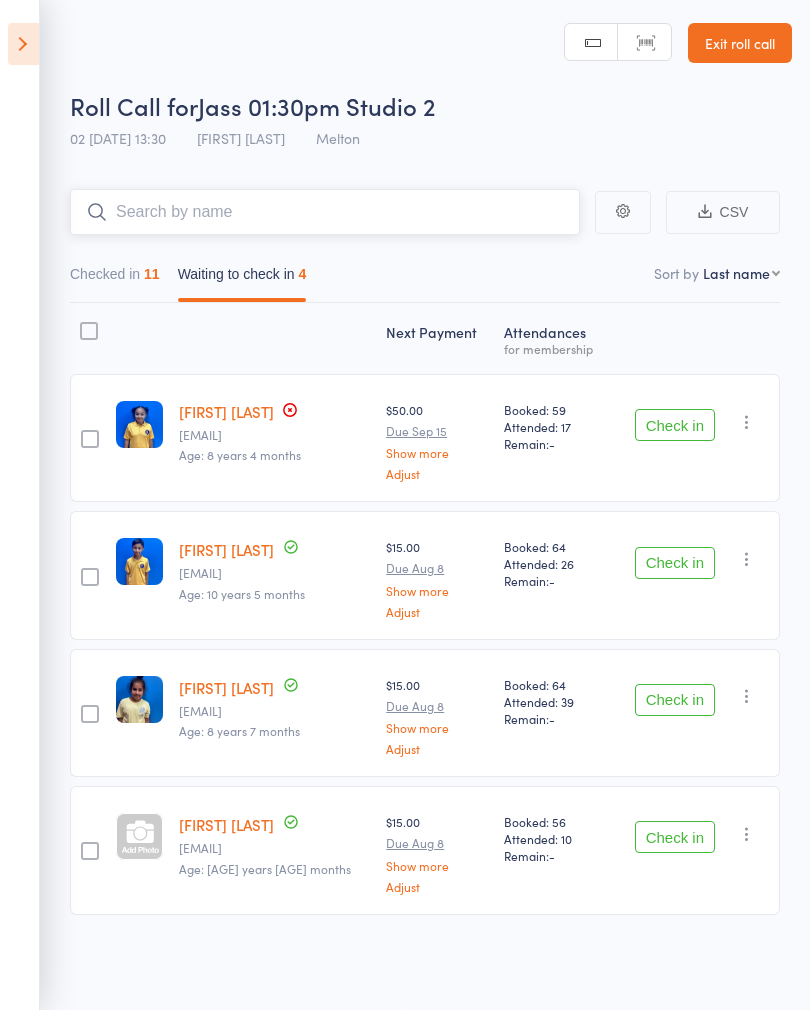 click at bounding box center (325, 212) 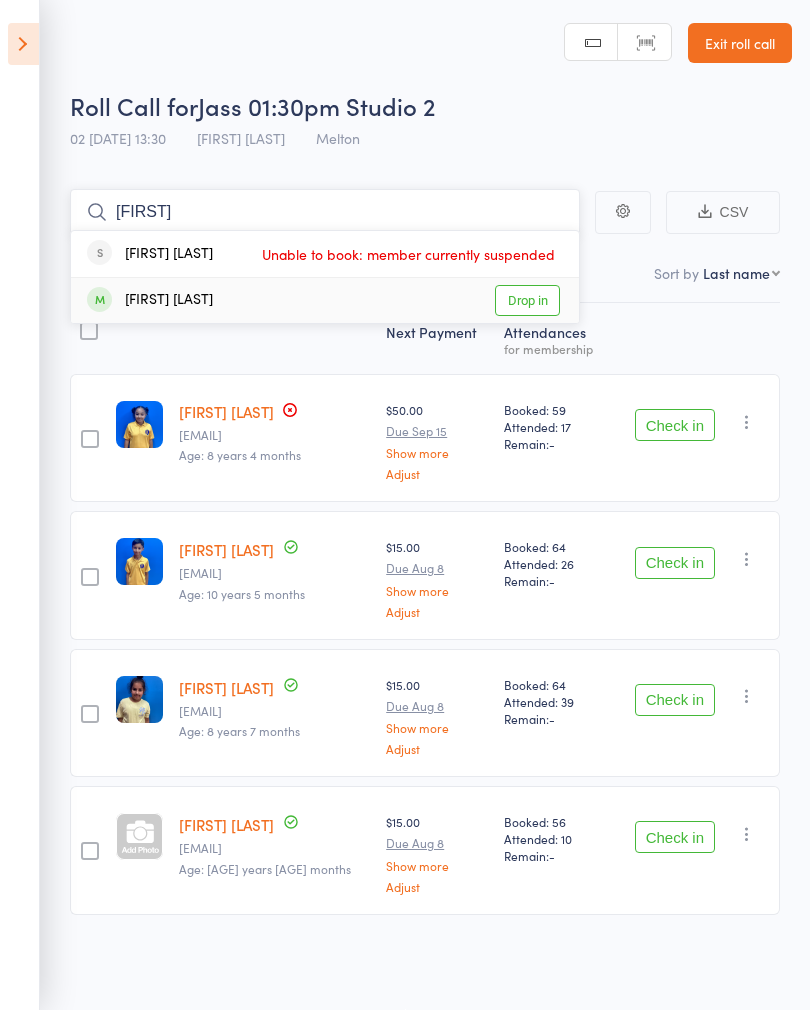 type on "Ryan" 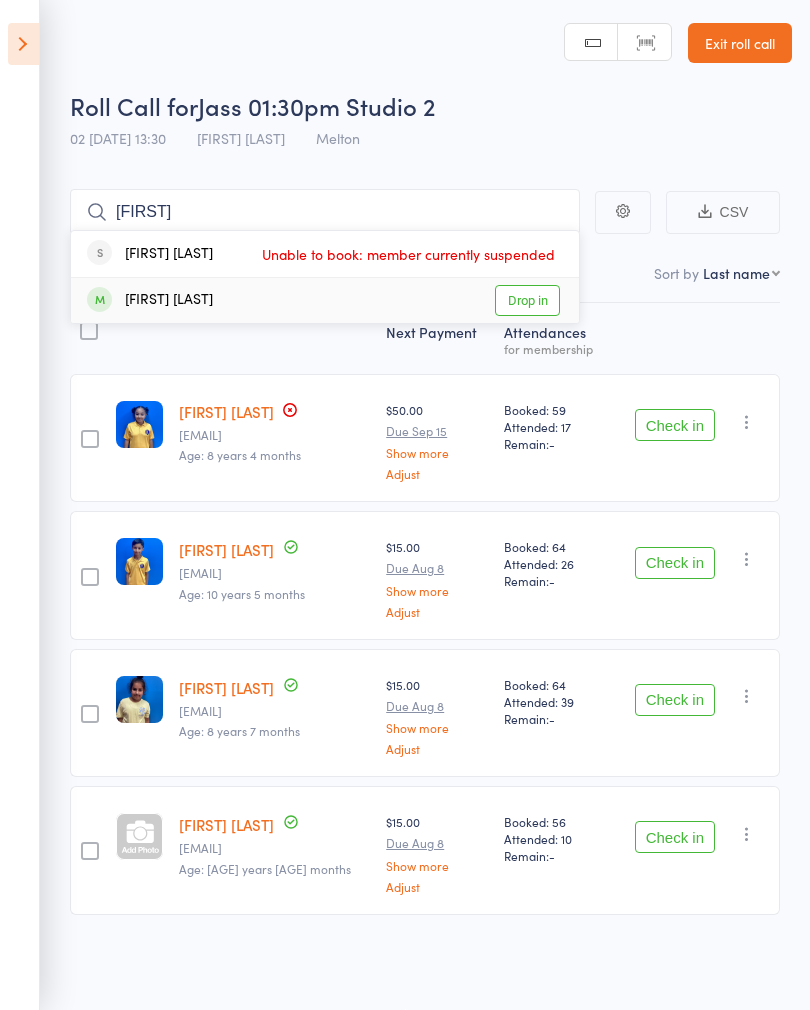 click on "Drop in" at bounding box center [527, 300] 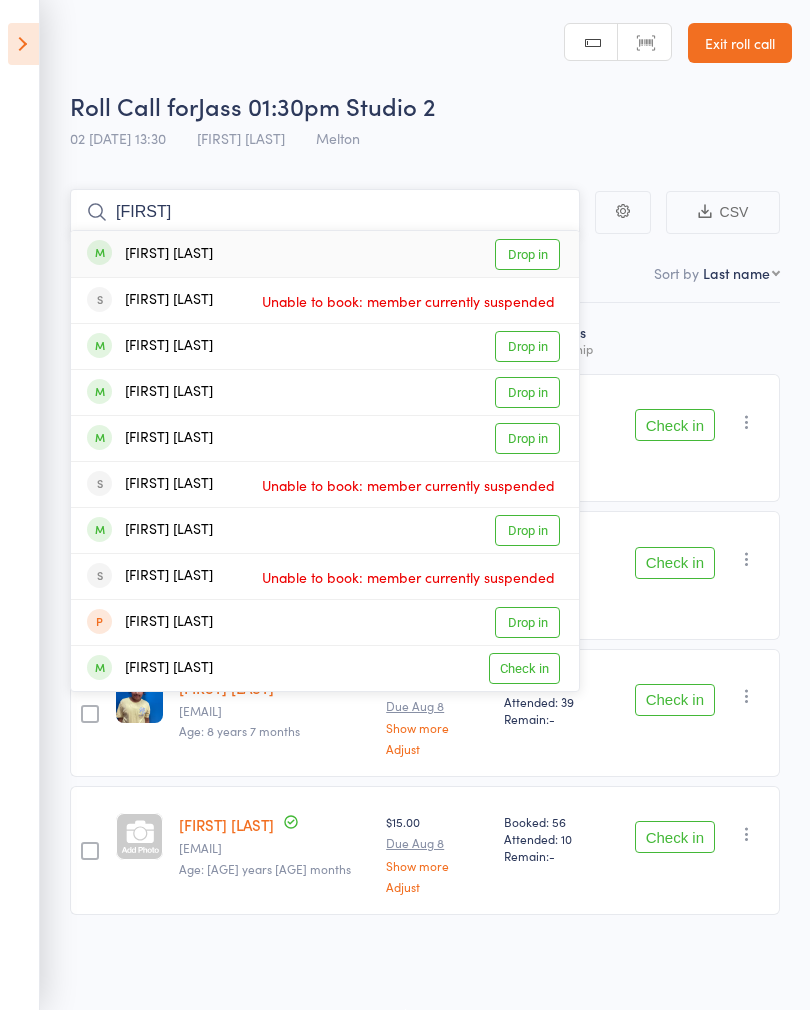 type on "Sidakveer" 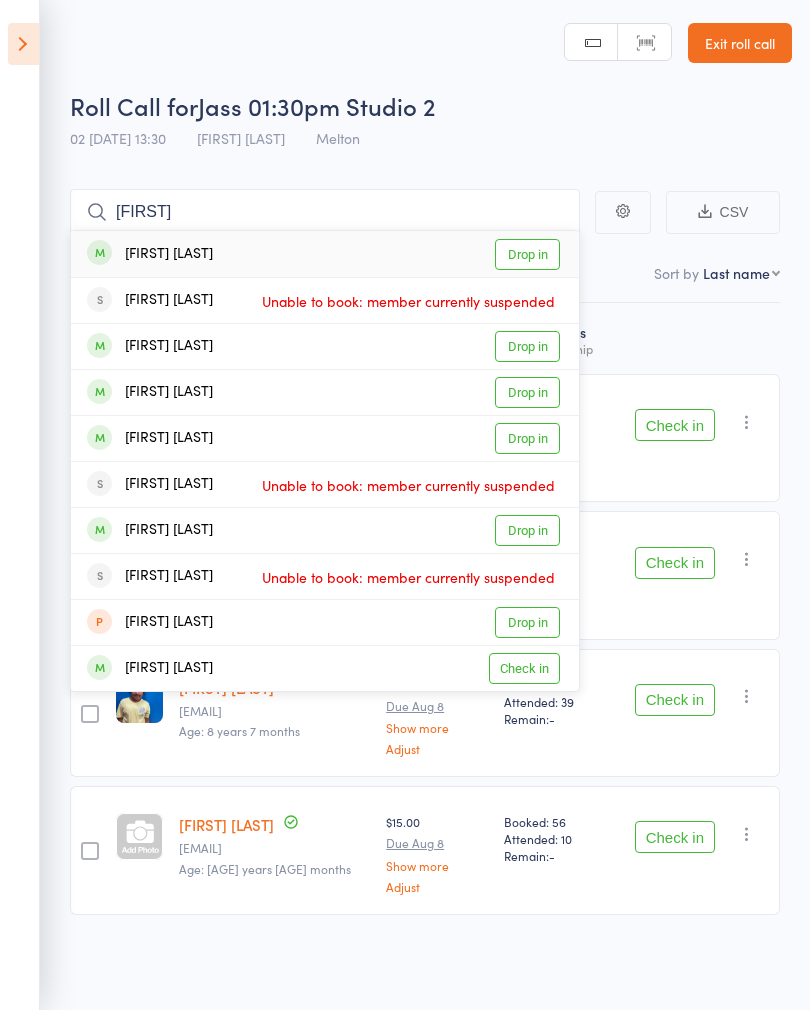 click on "Drop in" at bounding box center [527, 254] 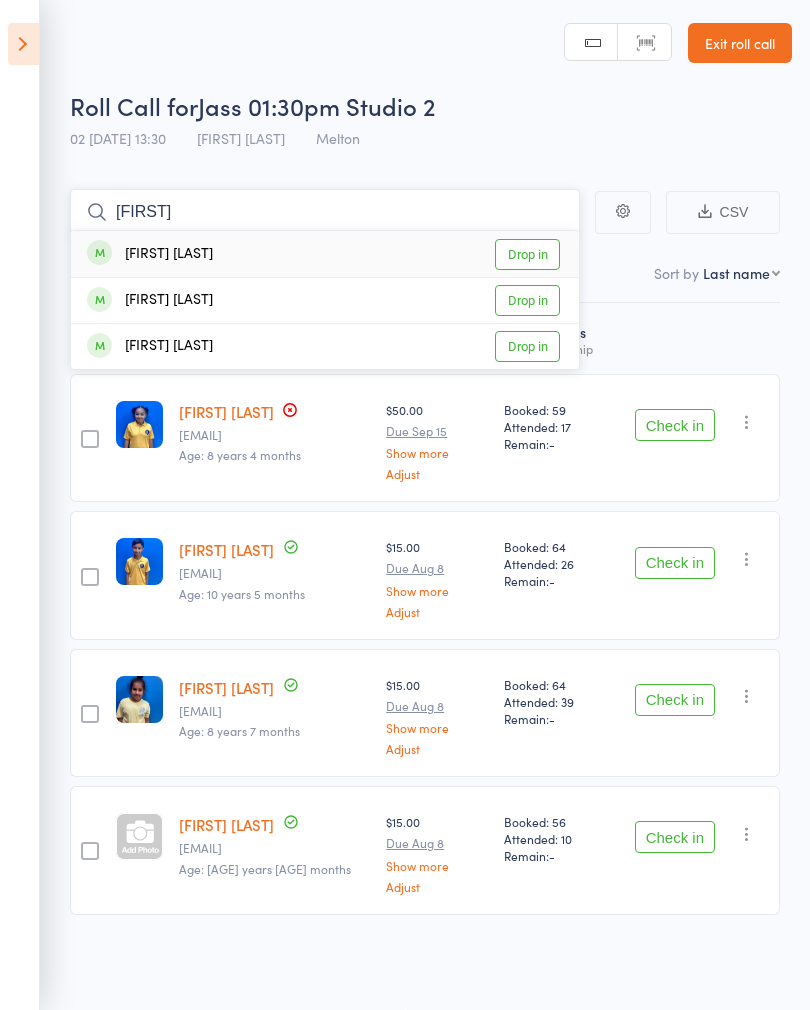 type on "Zora" 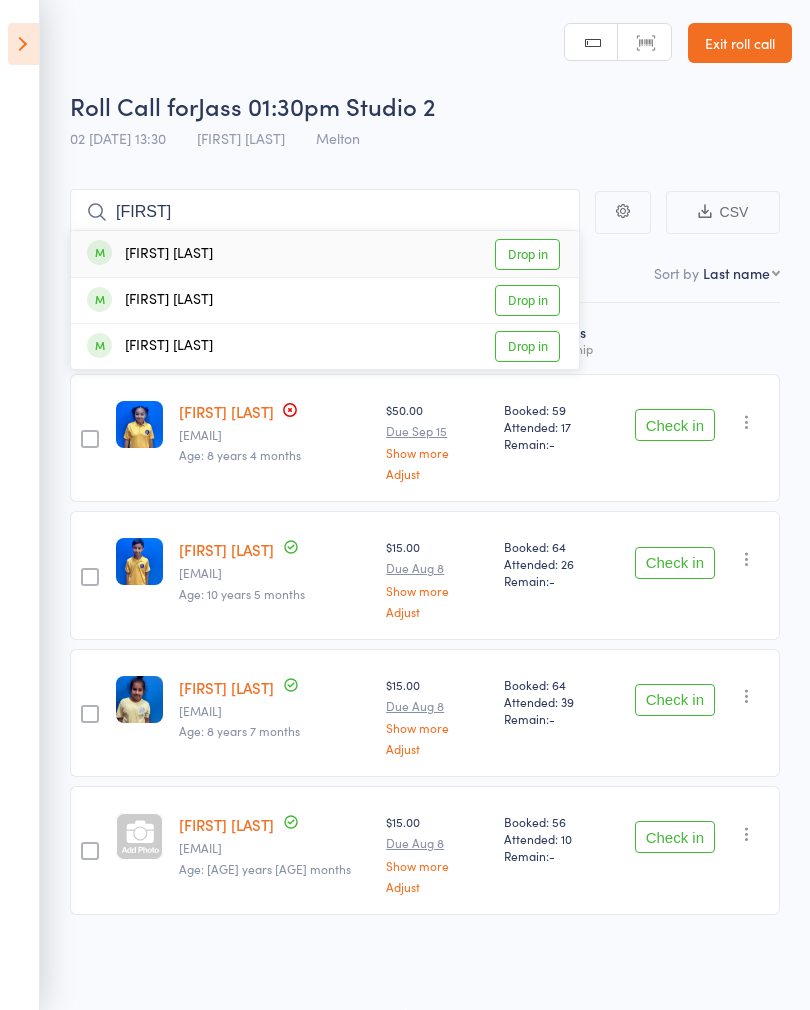 click on "Drop in" at bounding box center [527, 254] 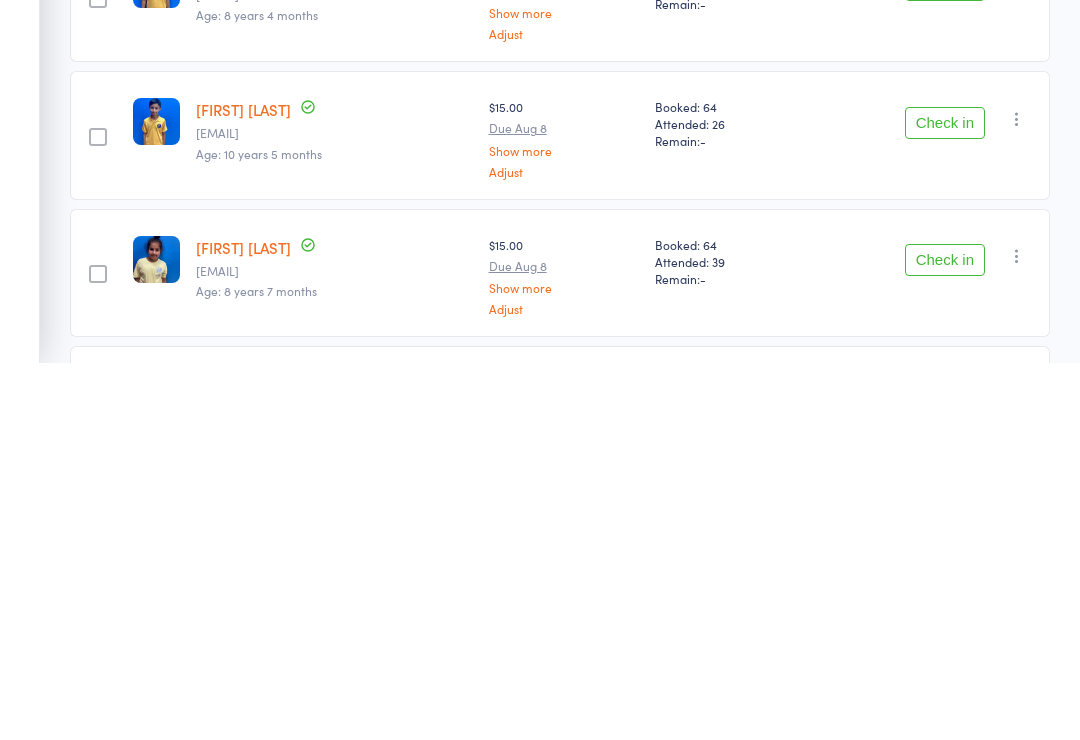 scroll, scrollTop: 96, scrollLeft: 0, axis: vertical 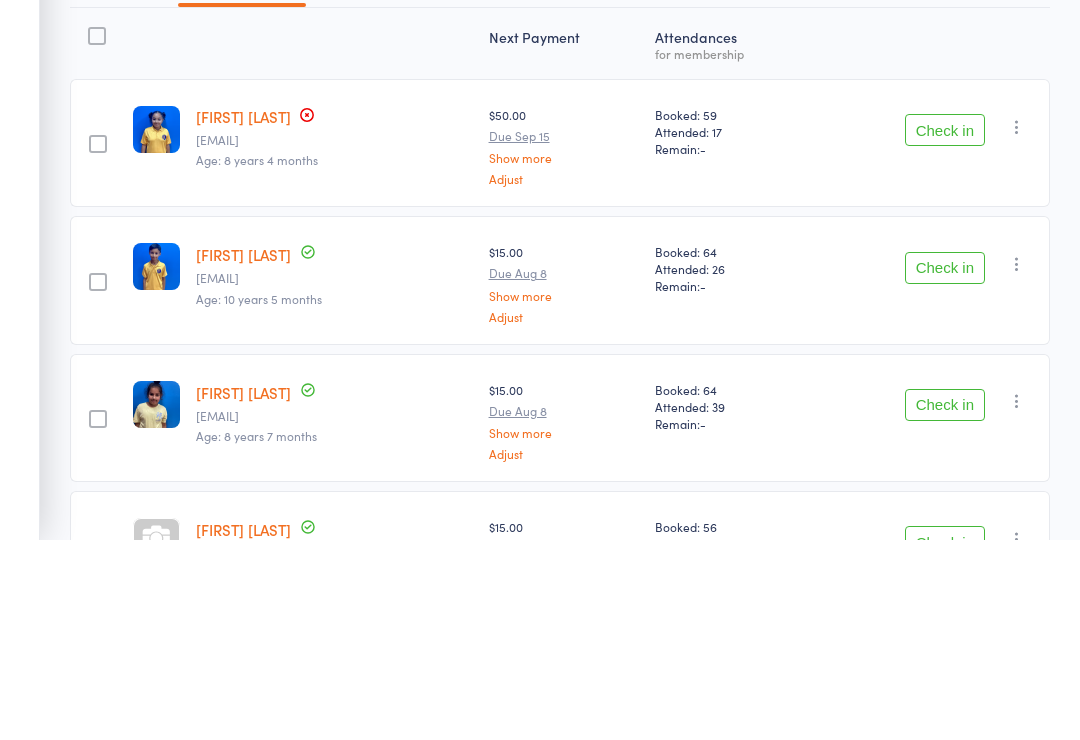 click at bounding box center [1017, 327] 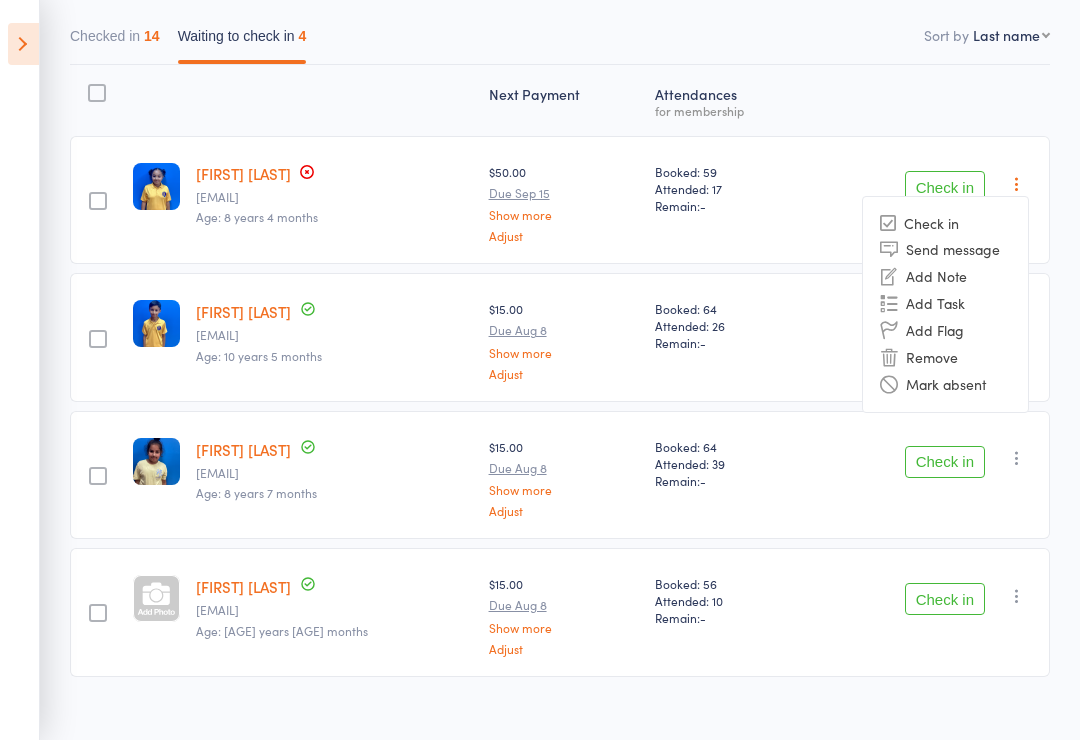 click on "Next Payment Atten­dances for membership edit Jasmine Dullet    dullet85@yahoo.com Age: 8 years 4 months $50.00 Due Sep 15  Show more Adjust Booked: 59 Attended: 17 Remain:  - Check in Check in Send message Add Note Add Task Add Flag Remove Mark absent
edit Sehajveer Singh Gill    pinkysandhu786@yahoo.com Age: 10 years 5 months $15.00 Due Aug 8  Show more Adjust Booked: 64 Attended: 26 Remain:  - Check in Check in Send message Add Note Add Task Add Flag Remove Mark absent
edit Naveren Johal    Johal60@ymail.com Age: 8 years 7 months $15.00 Due Aug 8  Show more Adjust Booked: 64 Attended: 39 Remain:  - Check in Check in Send message Add Note Add Task Add Flag Remove Mark absent
Navroz Kainth    ramankainth39@yahoo.com Age: 14 years 7 months $15.00 Due Aug 8  Show more Adjust Booked: 56 Attended: 10 Remain:  - Check in Check in Send message Add Note Add Task Add Flag Remove Mark absent" at bounding box center (560, 375) 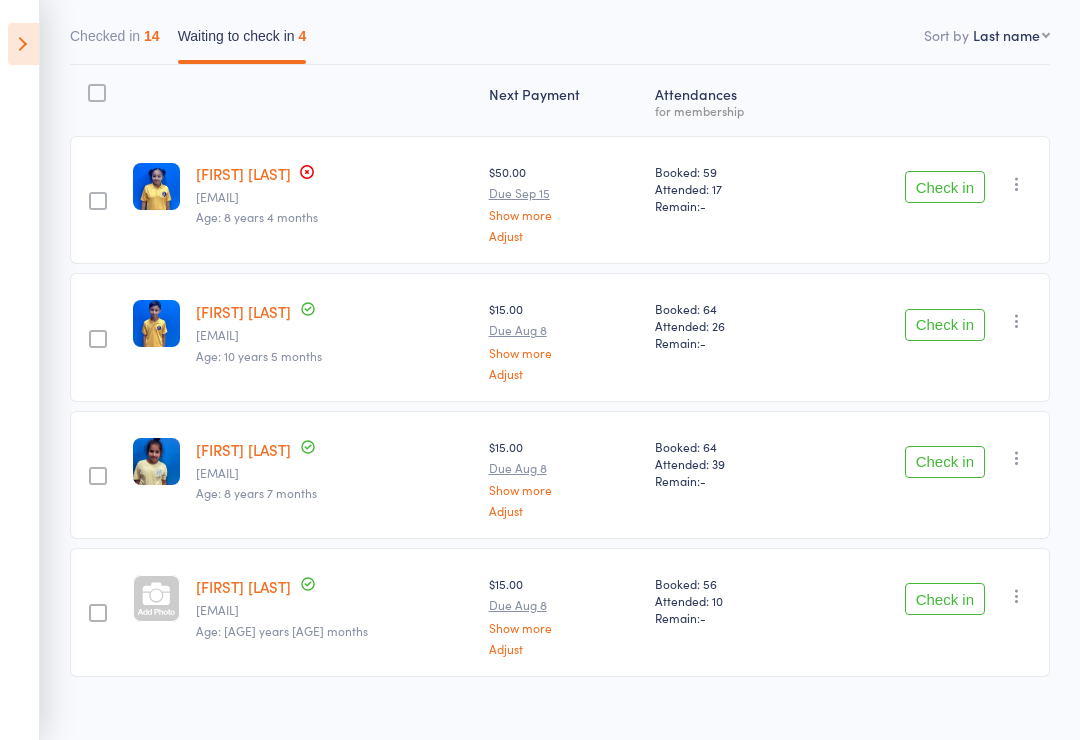 click on "Checked in  14" at bounding box center [115, 41] 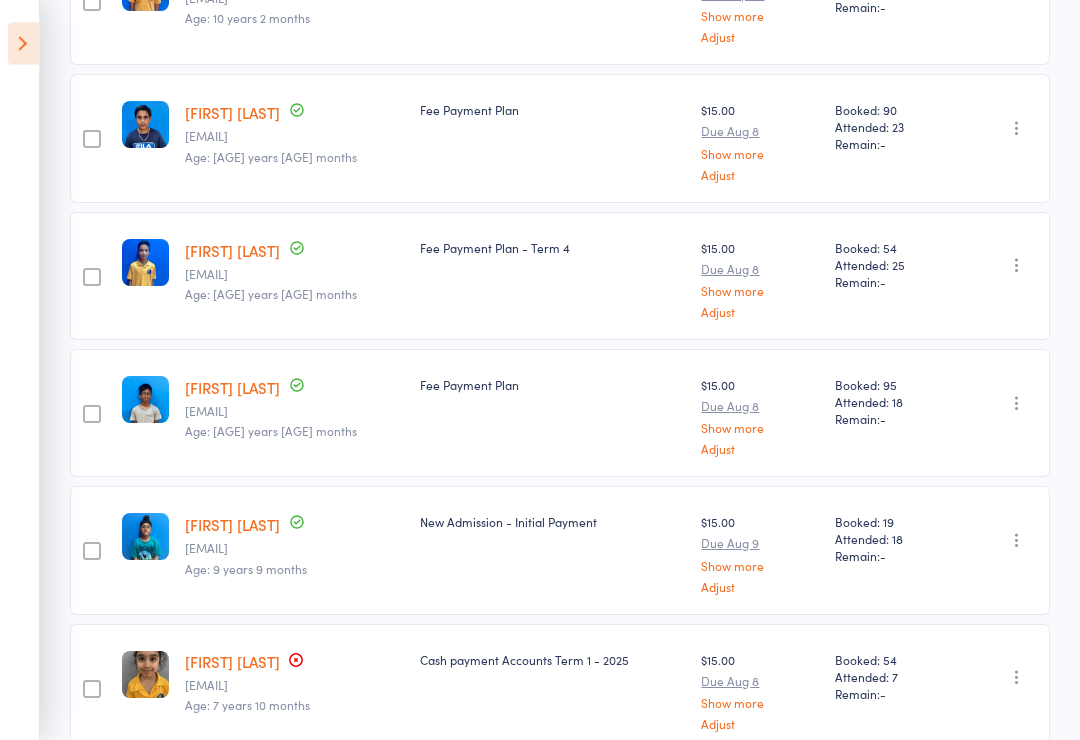 scroll, scrollTop: 1593, scrollLeft: 0, axis: vertical 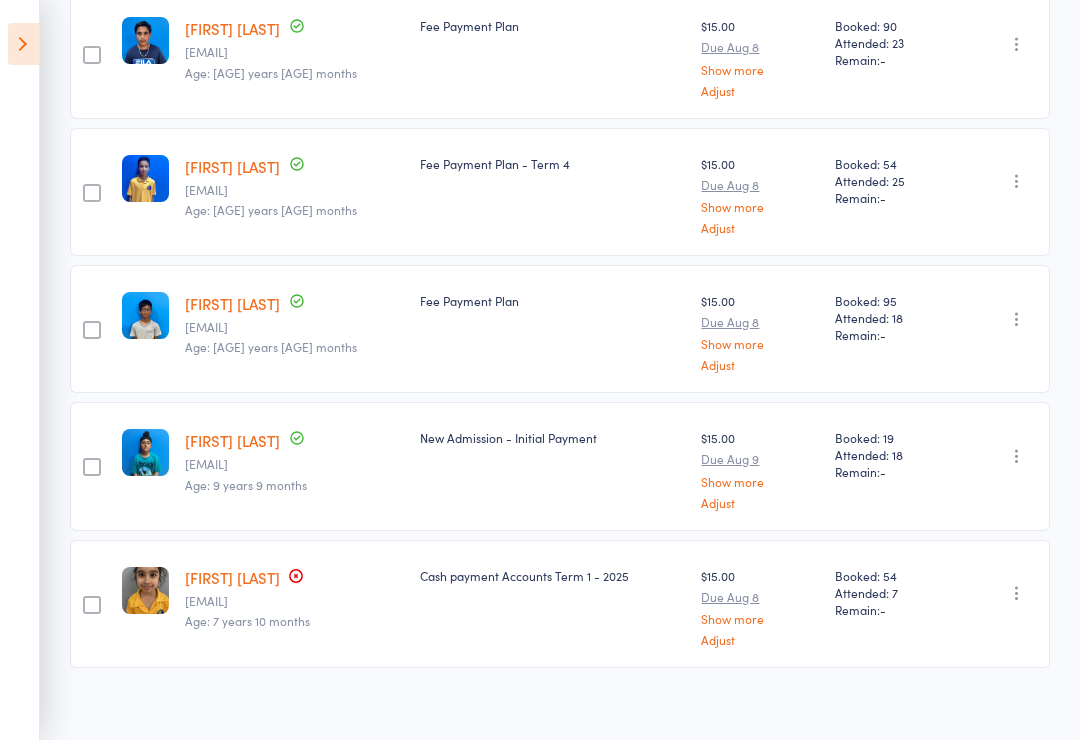 click at bounding box center [1017, 593] 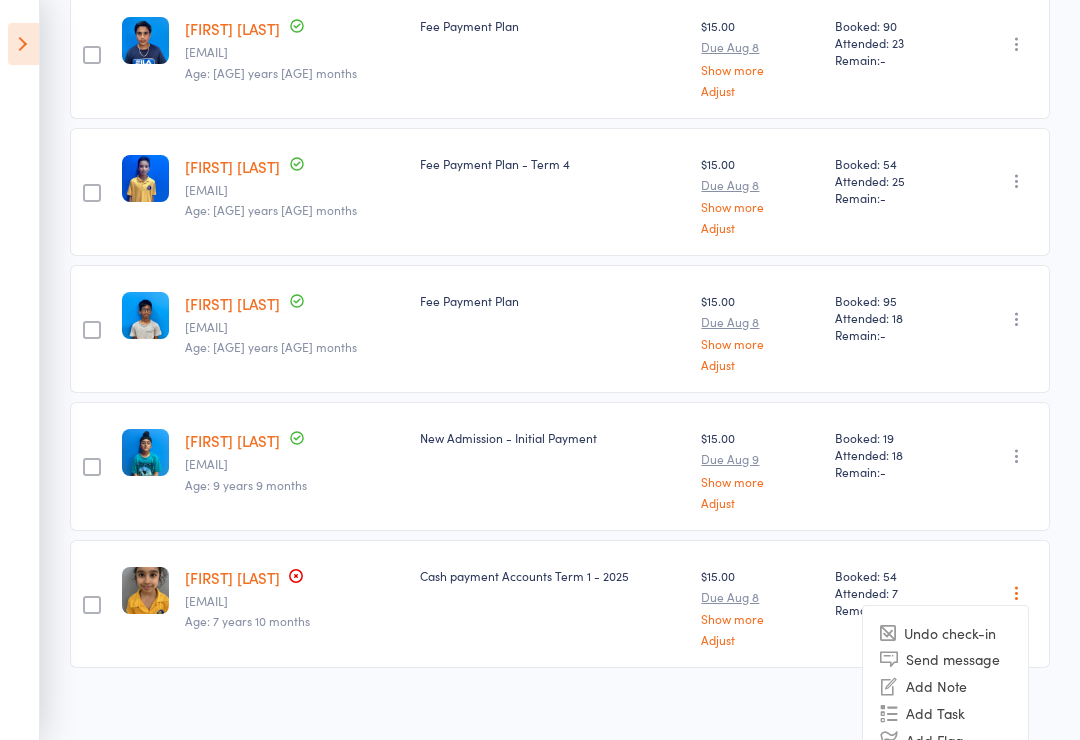 click on "Undo check-in" at bounding box center [945, 632] 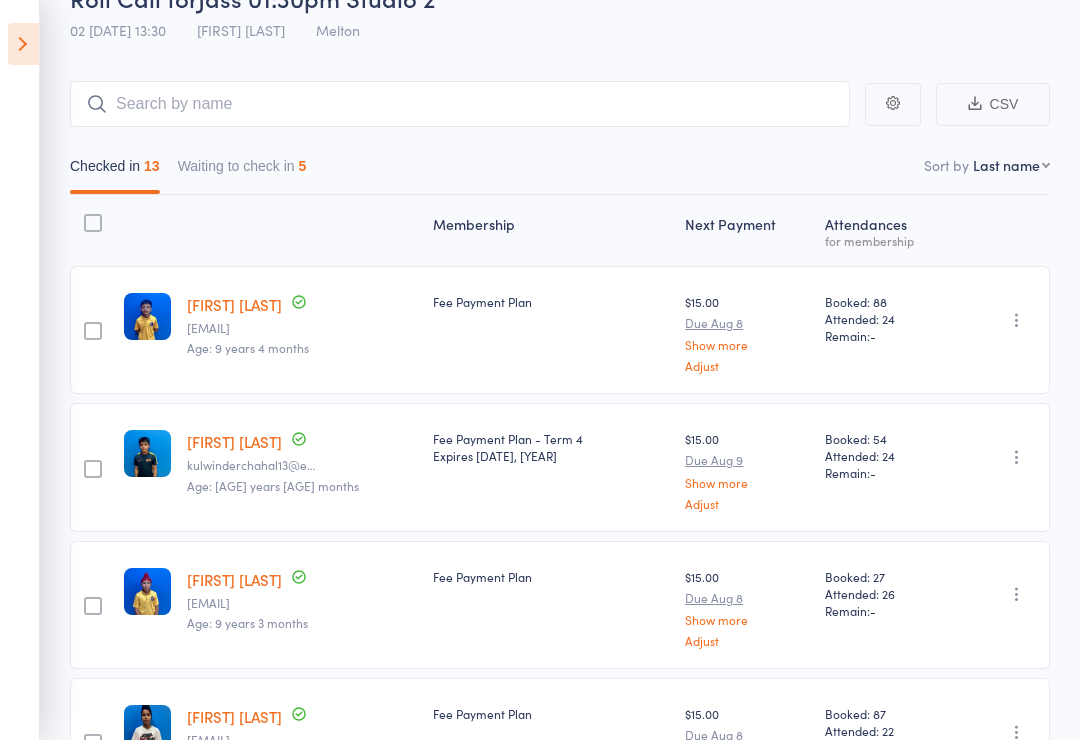 scroll, scrollTop: 0, scrollLeft: 0, axis: both 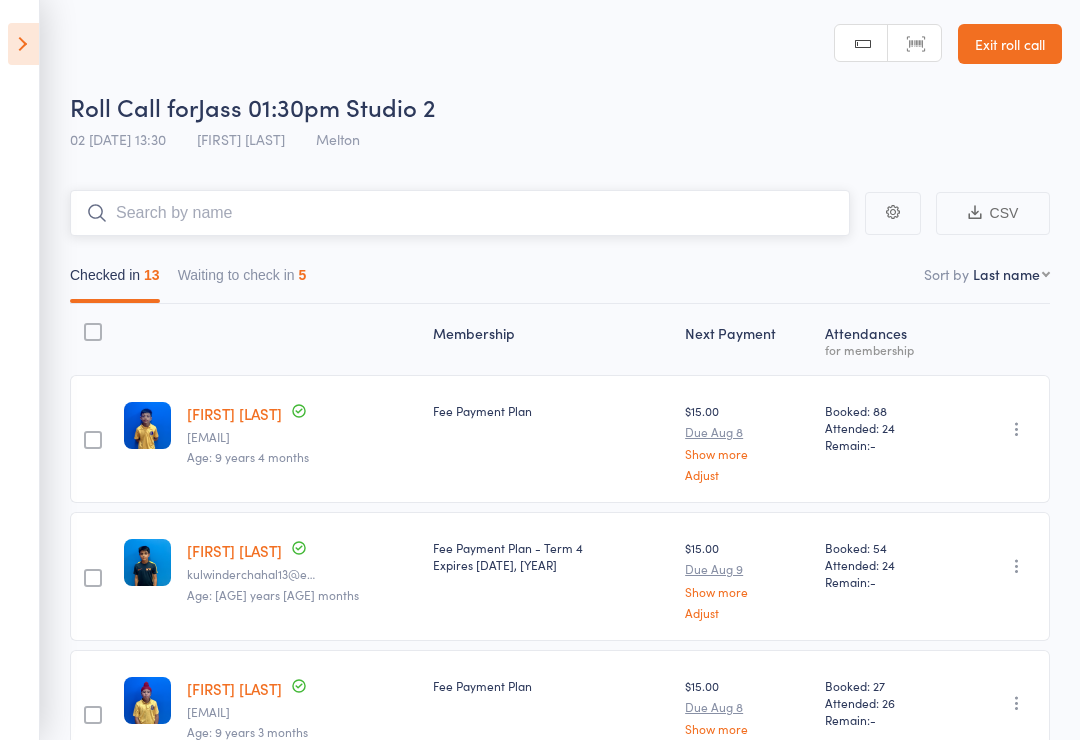 click at bounding box center [460, 213] 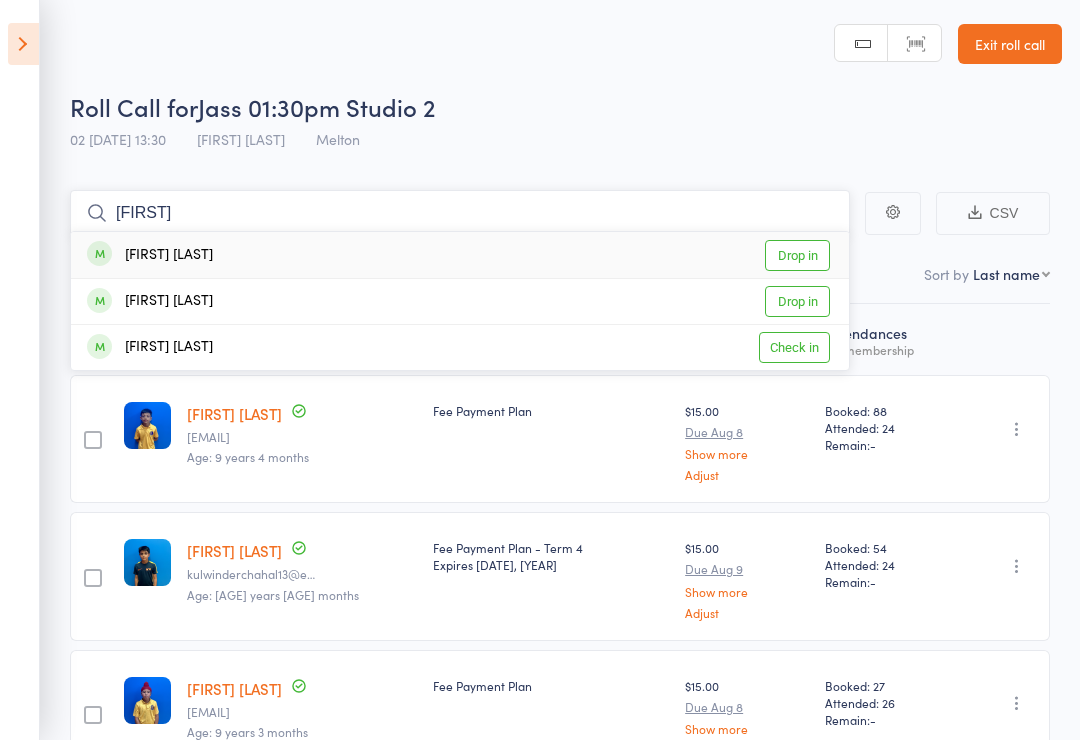 type on "Zorawar" 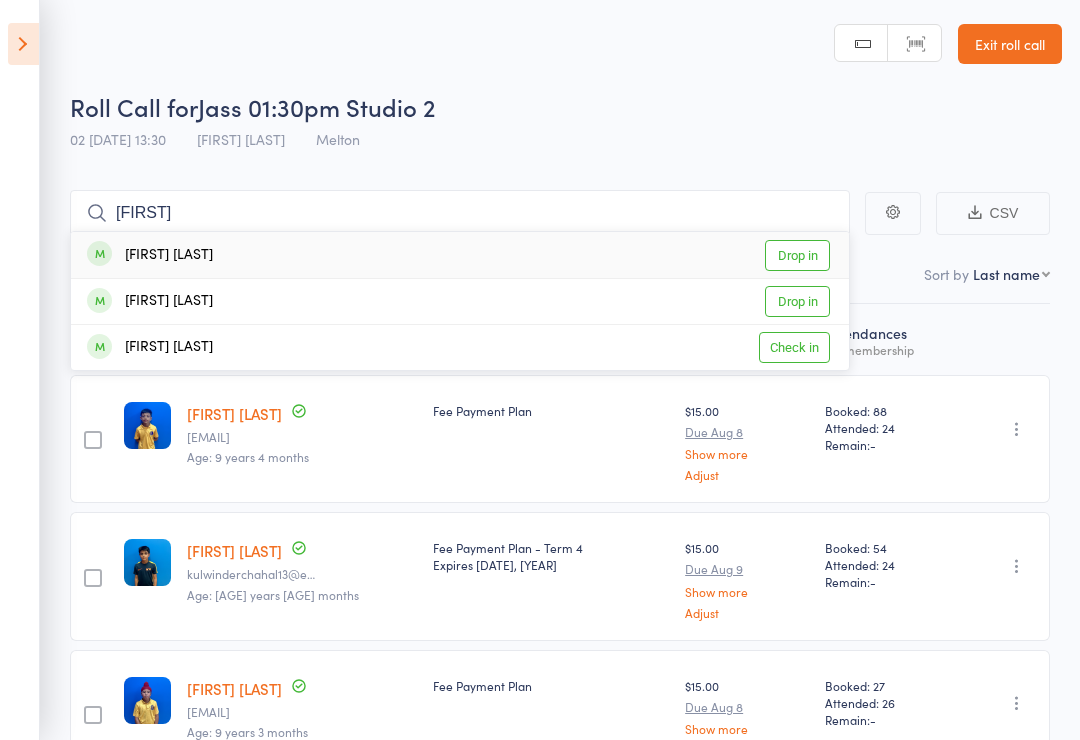 click on "Drop in" at bounding box center [797, 255] 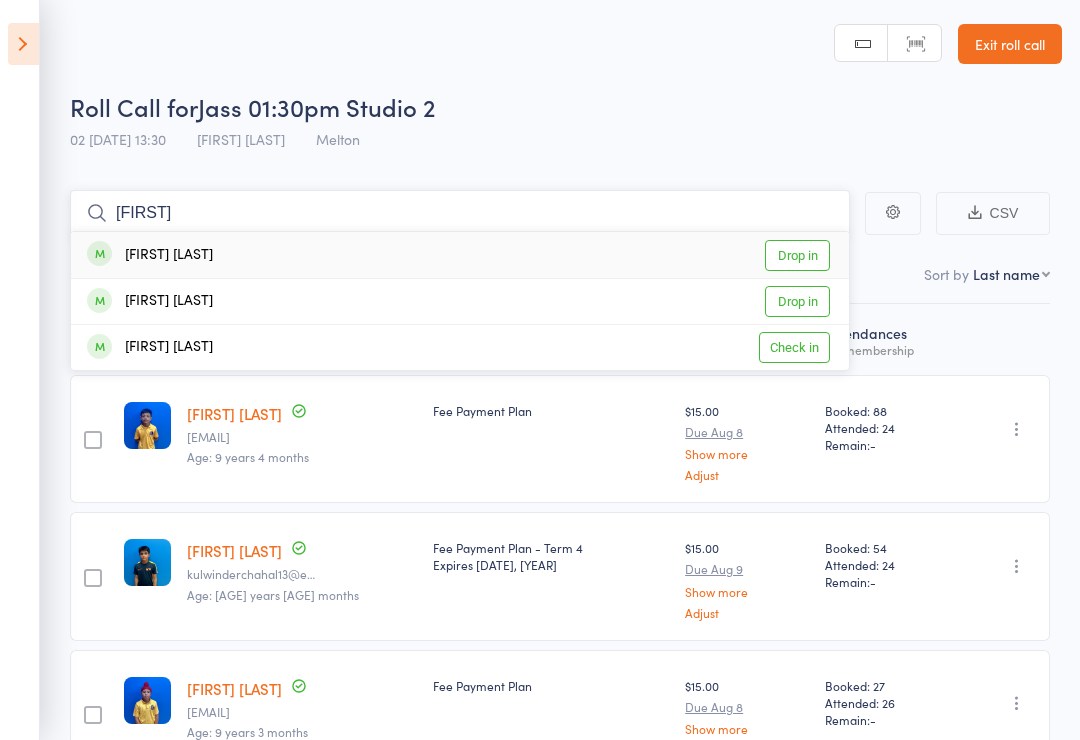 type 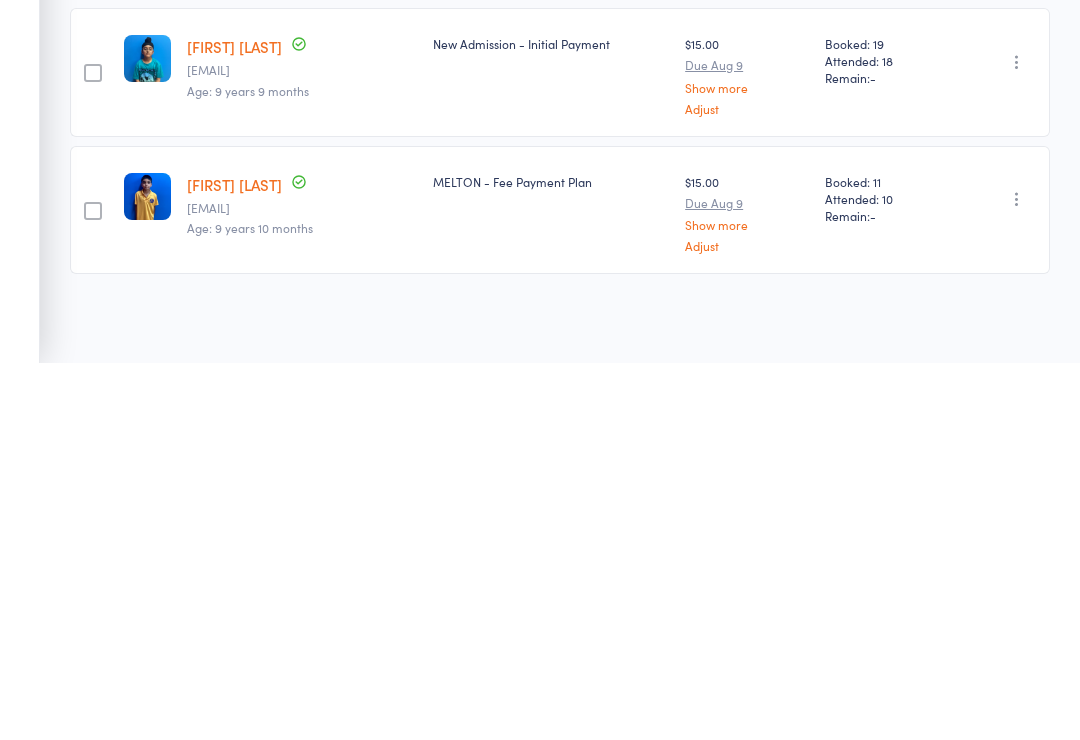 scroll, scrollTop: 1624, scrollLeft: 0, axis: vertical 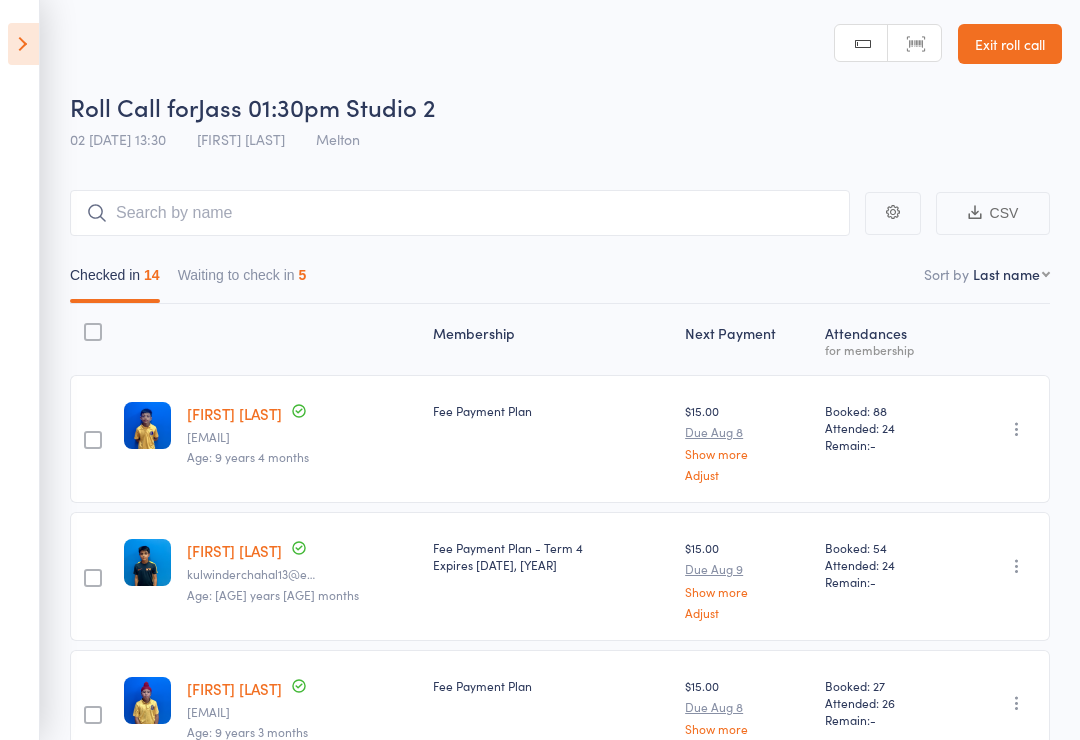 click at bounding box center [23, 44] 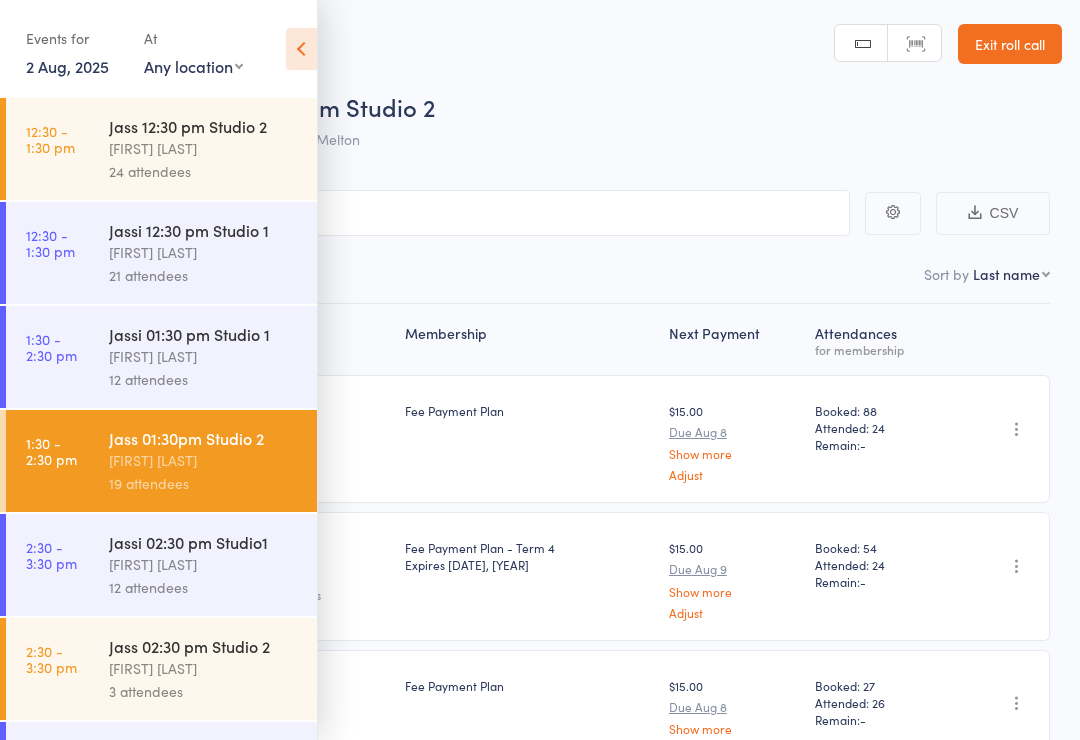 click on "12 attendees" at bounding box center [204, 379] 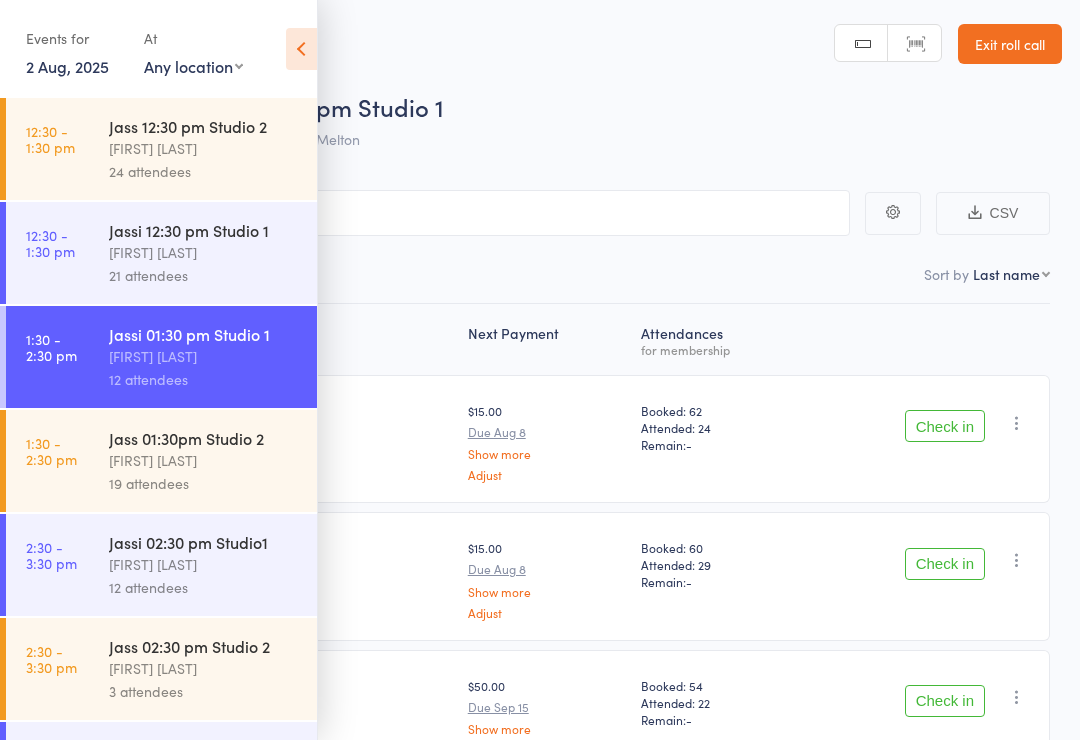 click at bounding box center (301, 49) 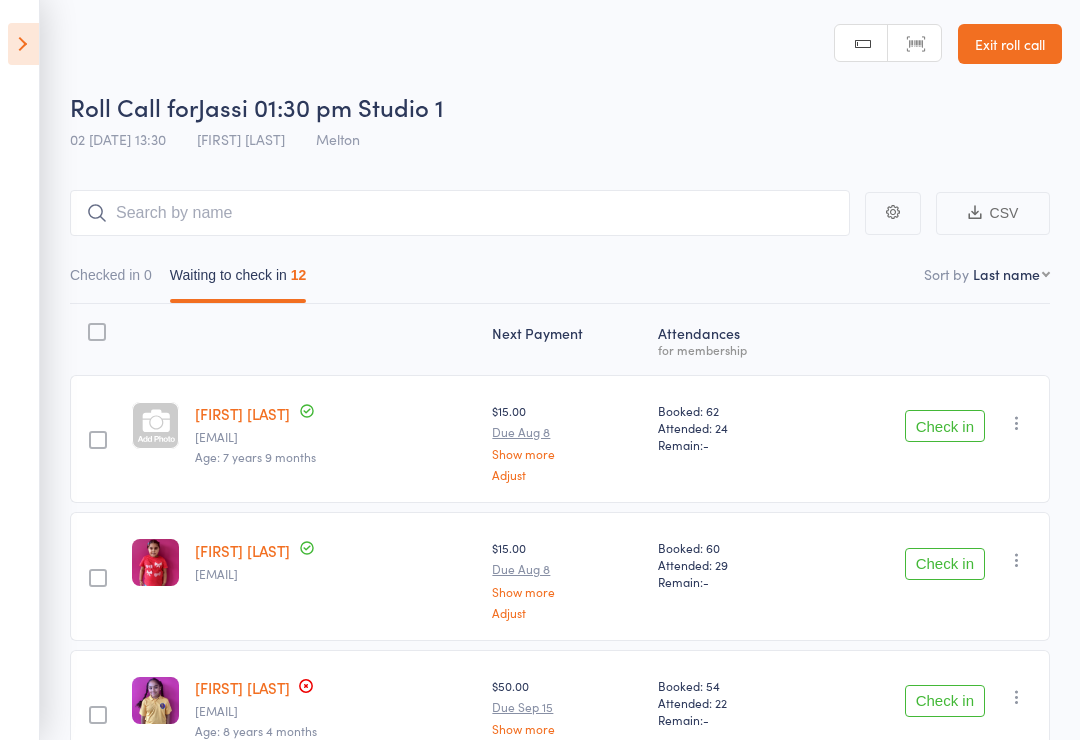 click on "Checked in  0" at bounding box center (111, 280) 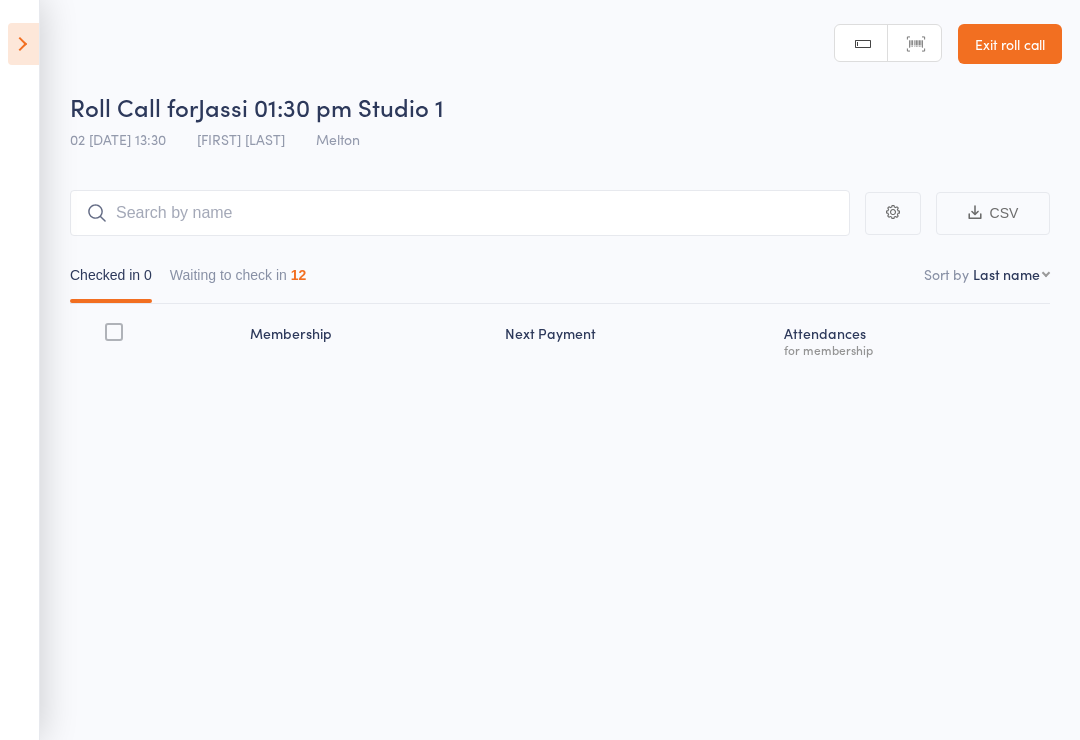 click on "Waiting to check in  12" at bounding box center (238, 280) 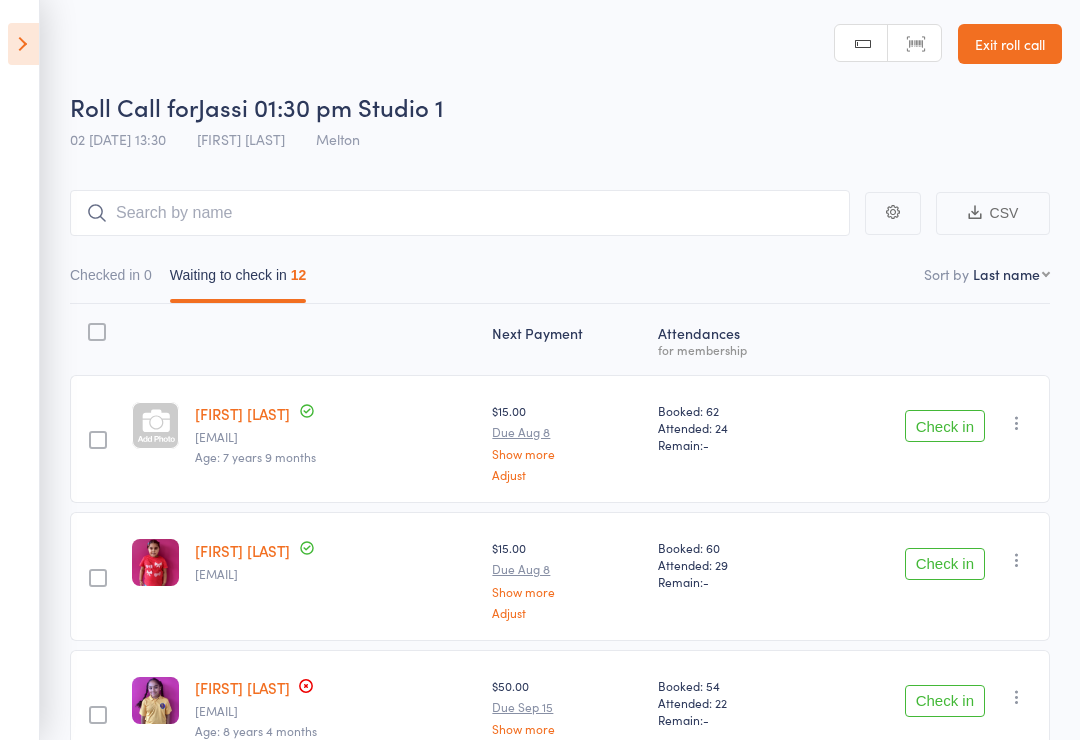 click on "Check in" at bounding box center [945, 426] 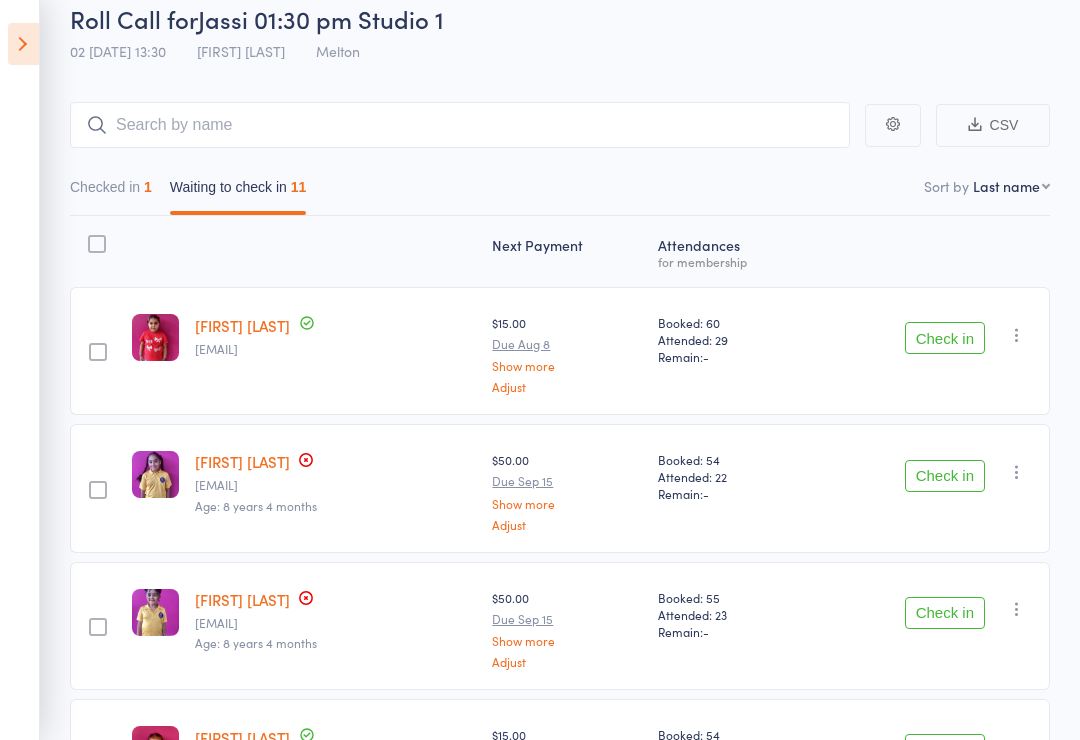 scroll, scrollTop: 0, scrollLeft: 0, axis: both 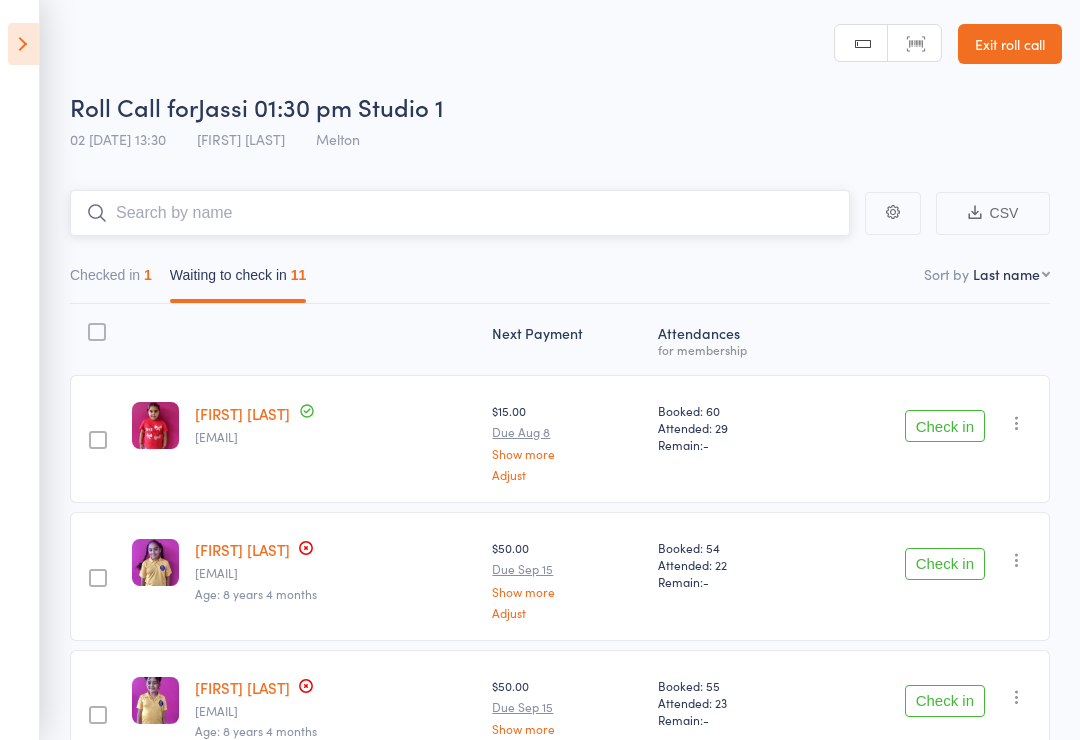 click at bounding box center [460, 213] 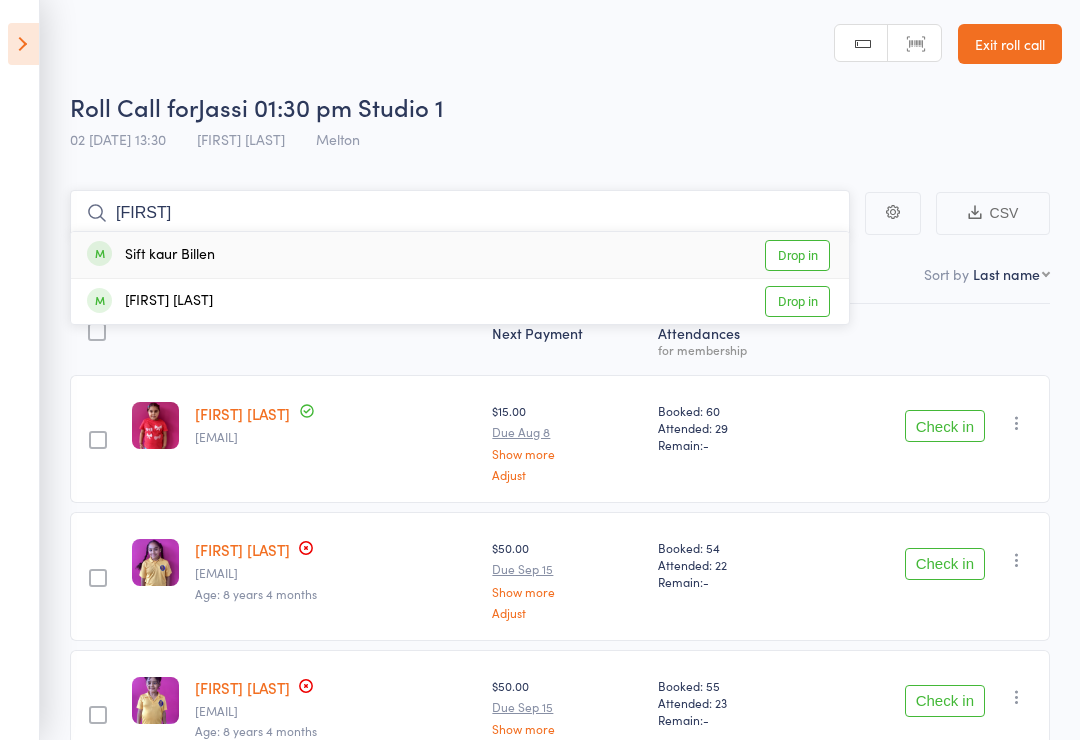 type on "Sift" 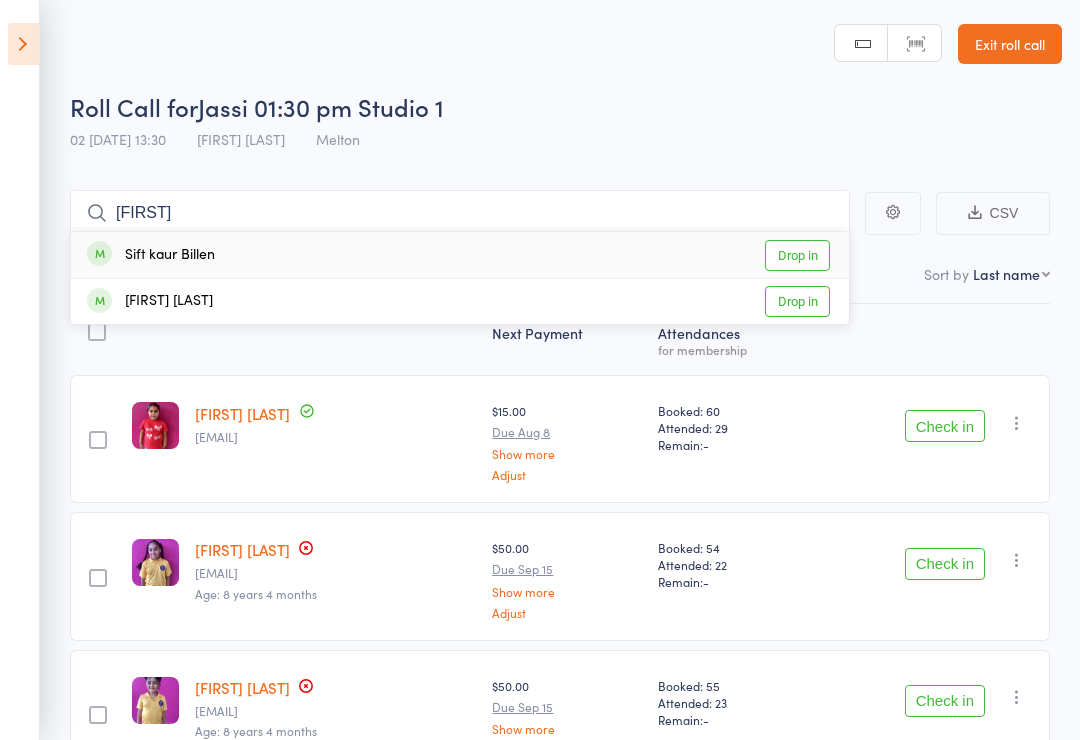 click on "Drop in" at bounding box center (797, 255) 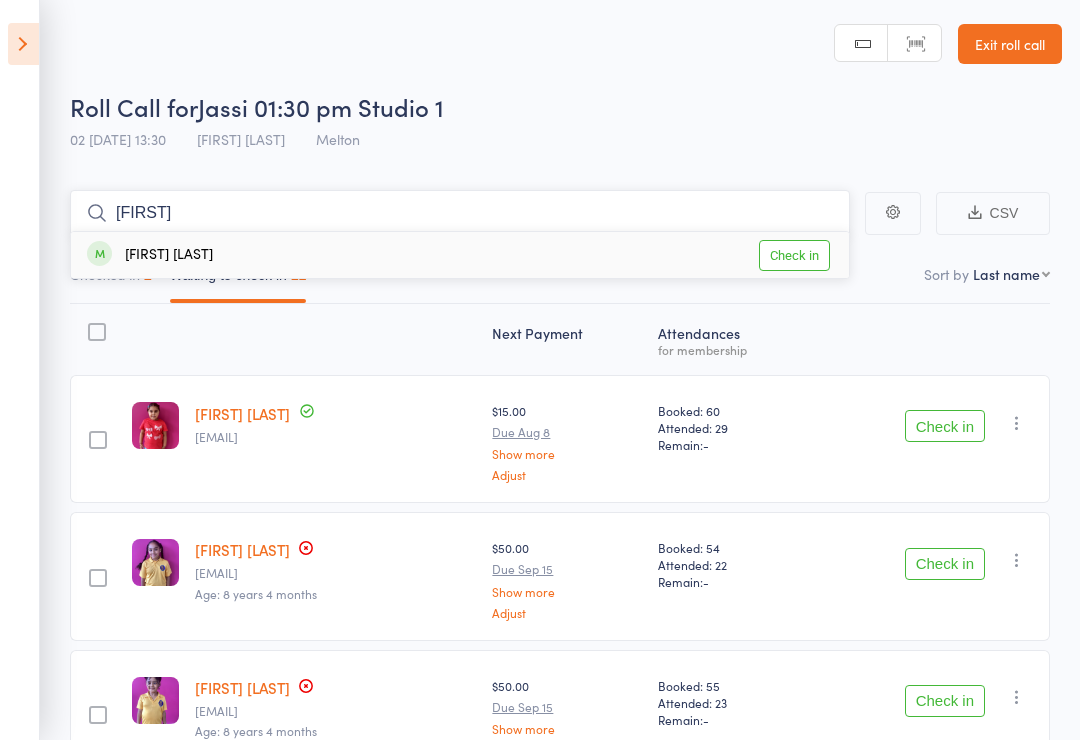 type on "Raunak" 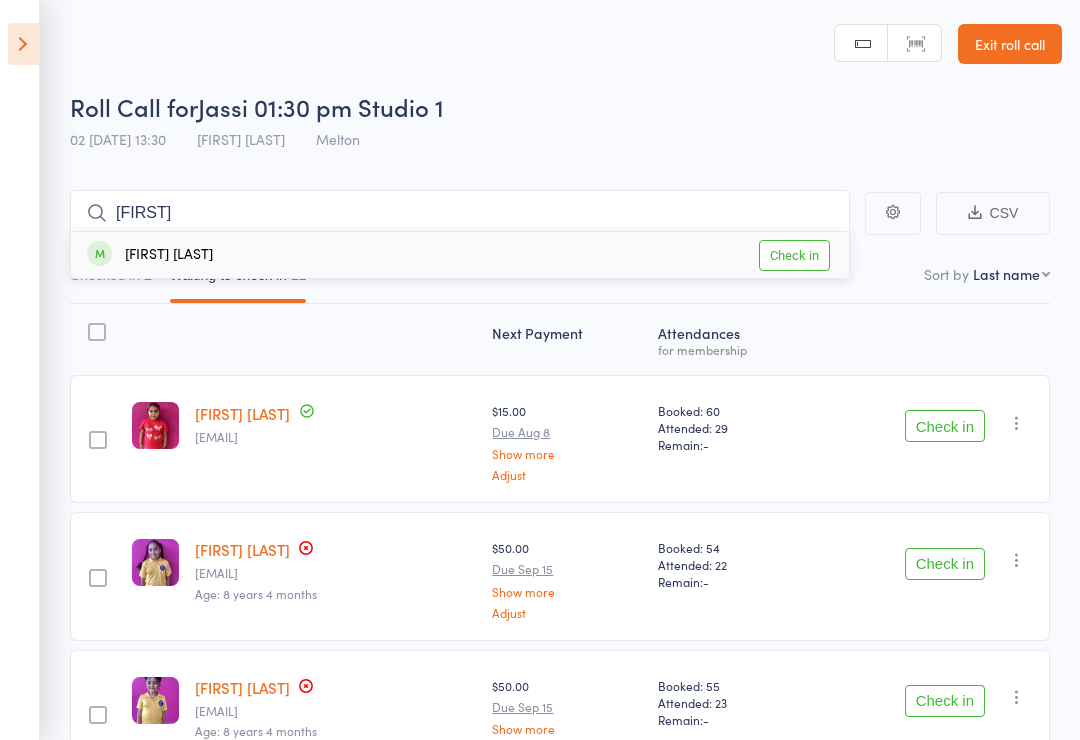 click on "Check in" at bounding box center [794, 255] 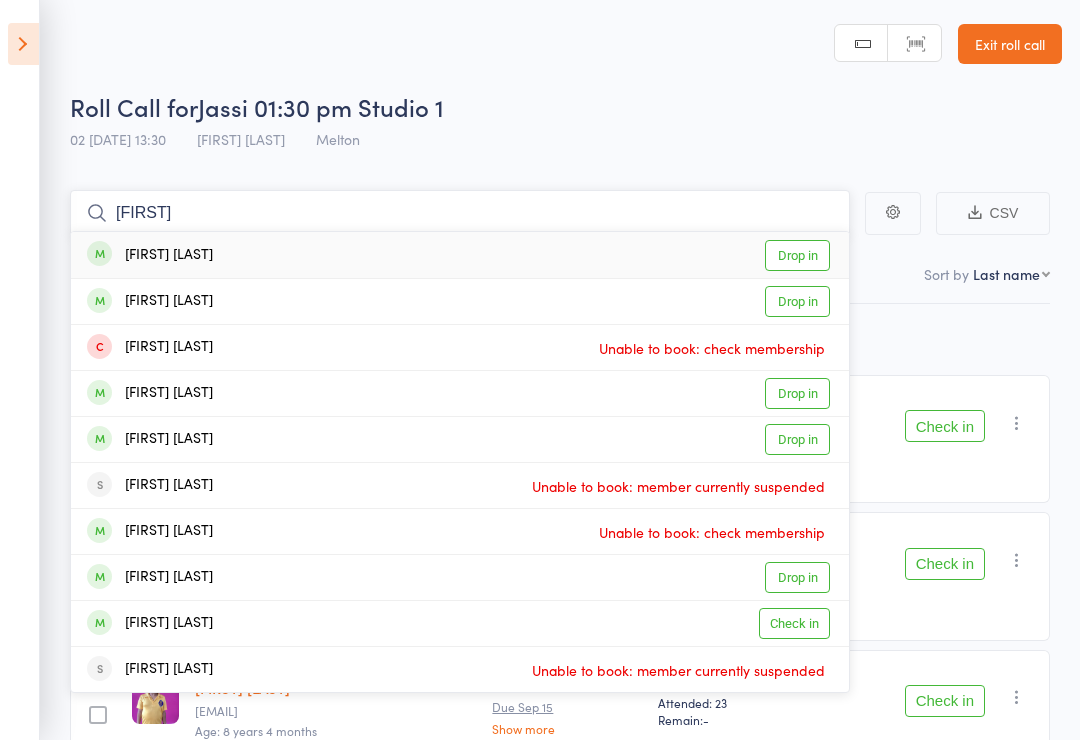 type on "Amberleen" 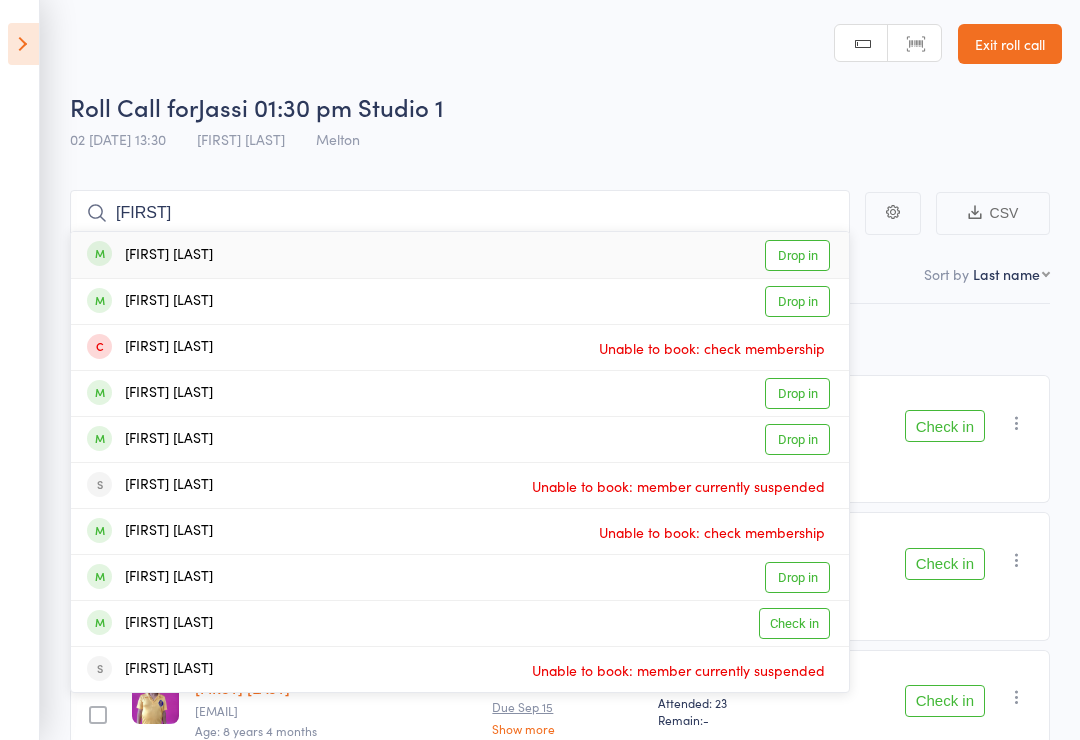 click on "Drop in" at bounding box center (797, 255) 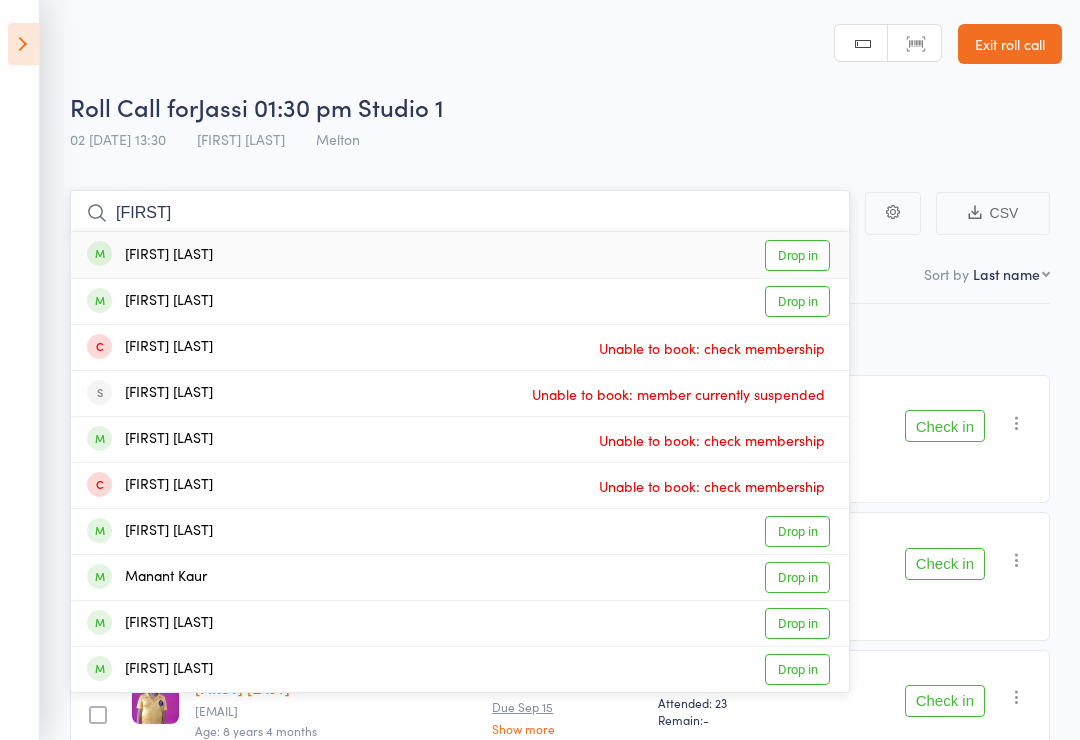type on "Manmeek" 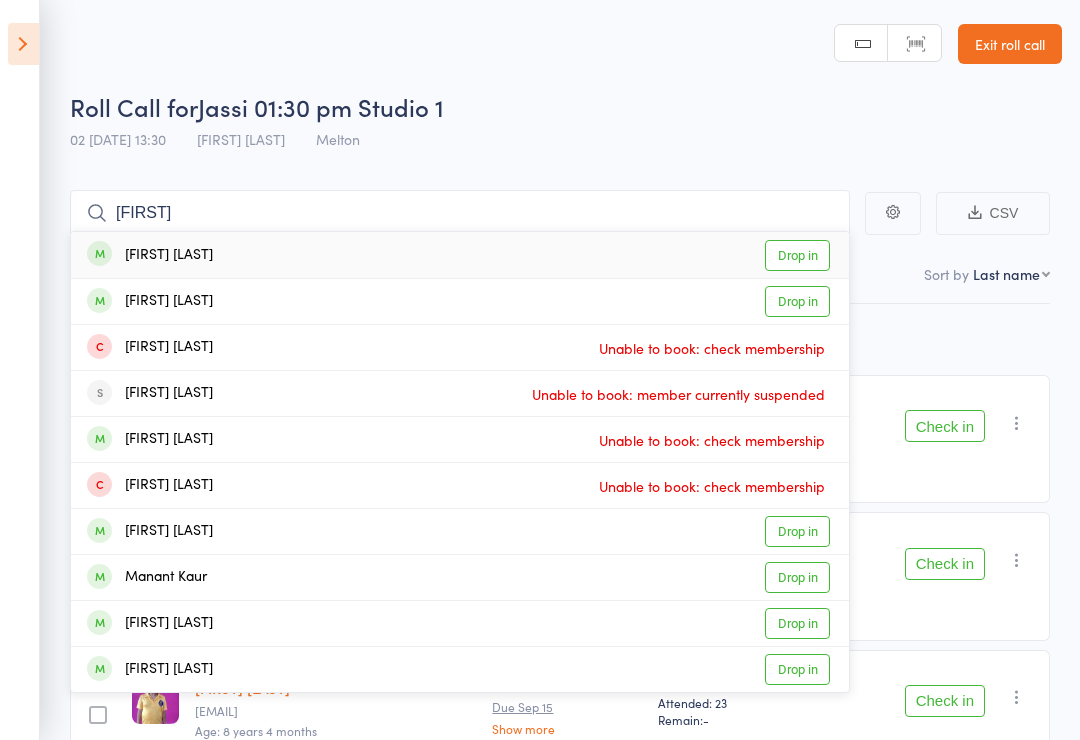 click on "Drop in" at bounding box center (797, 301) 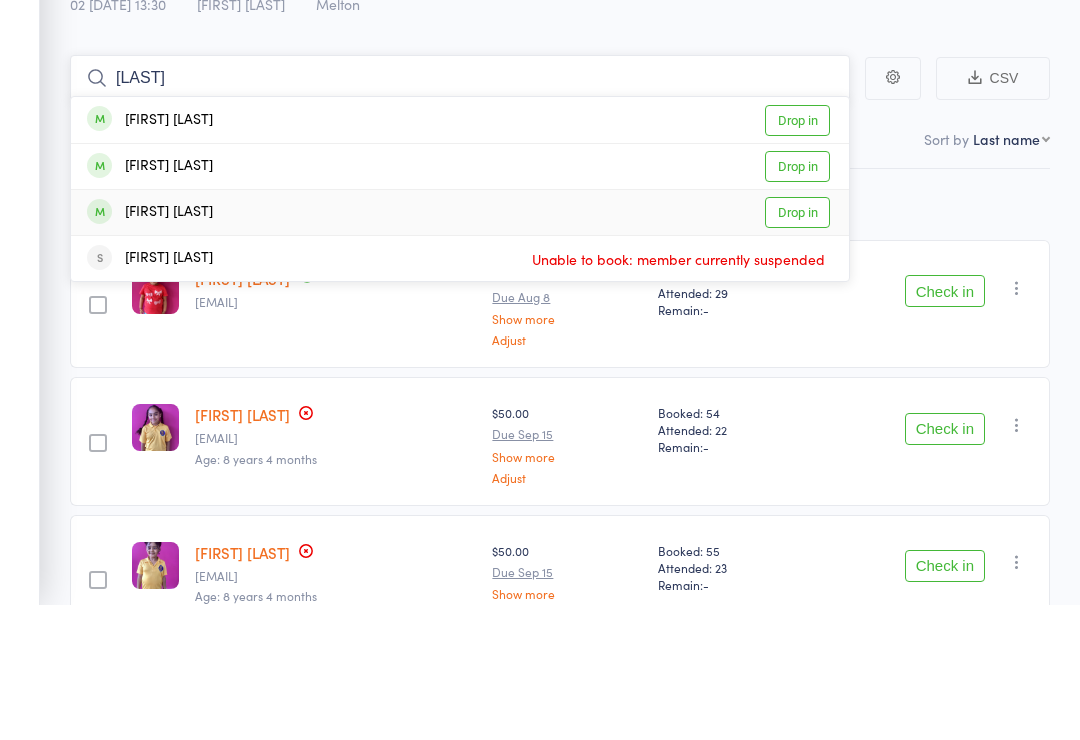 type on "Maholtra" 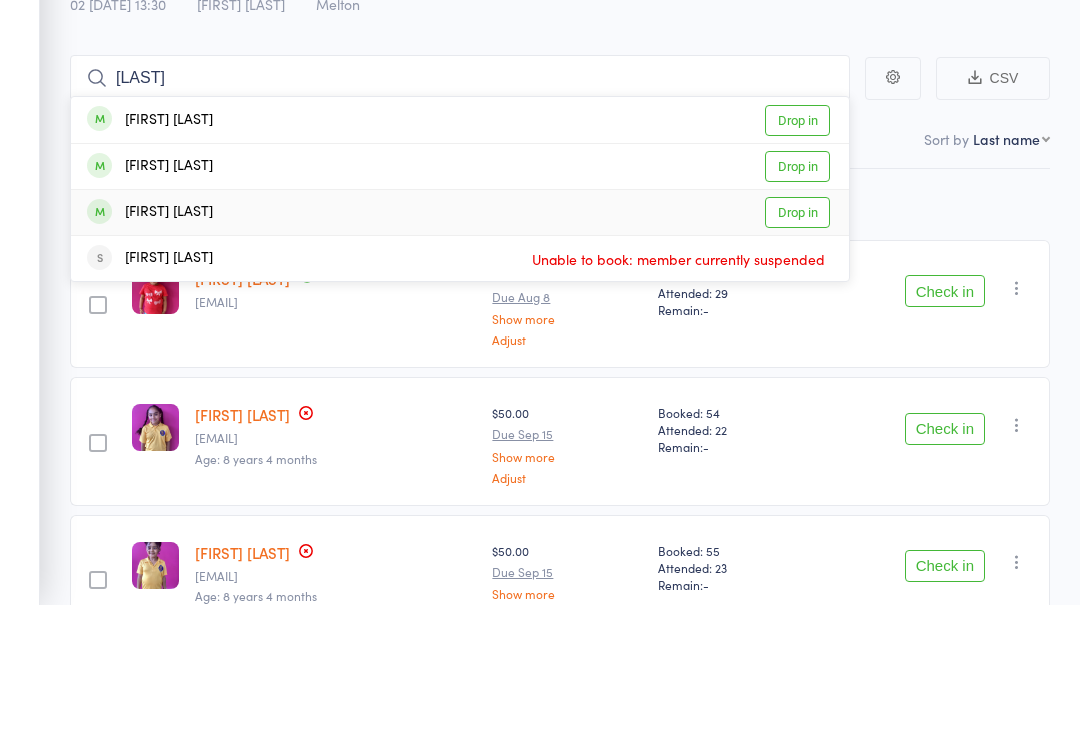 click on "Drop in" at bounding box center (797, 347) 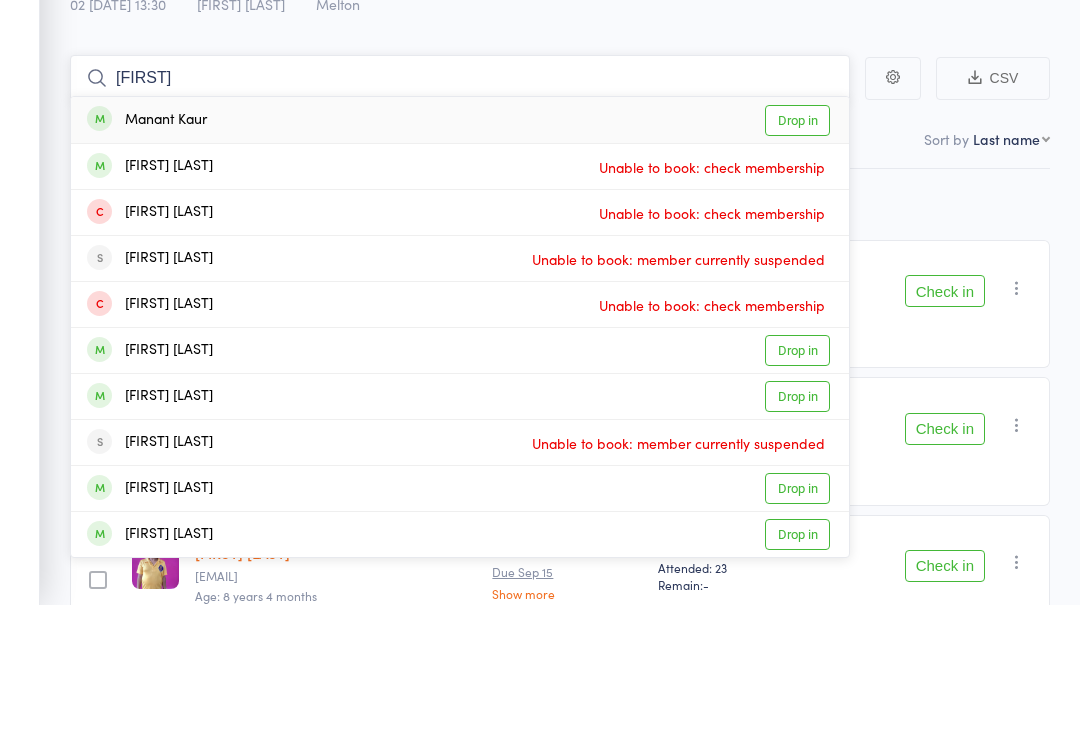 type on "Manant" 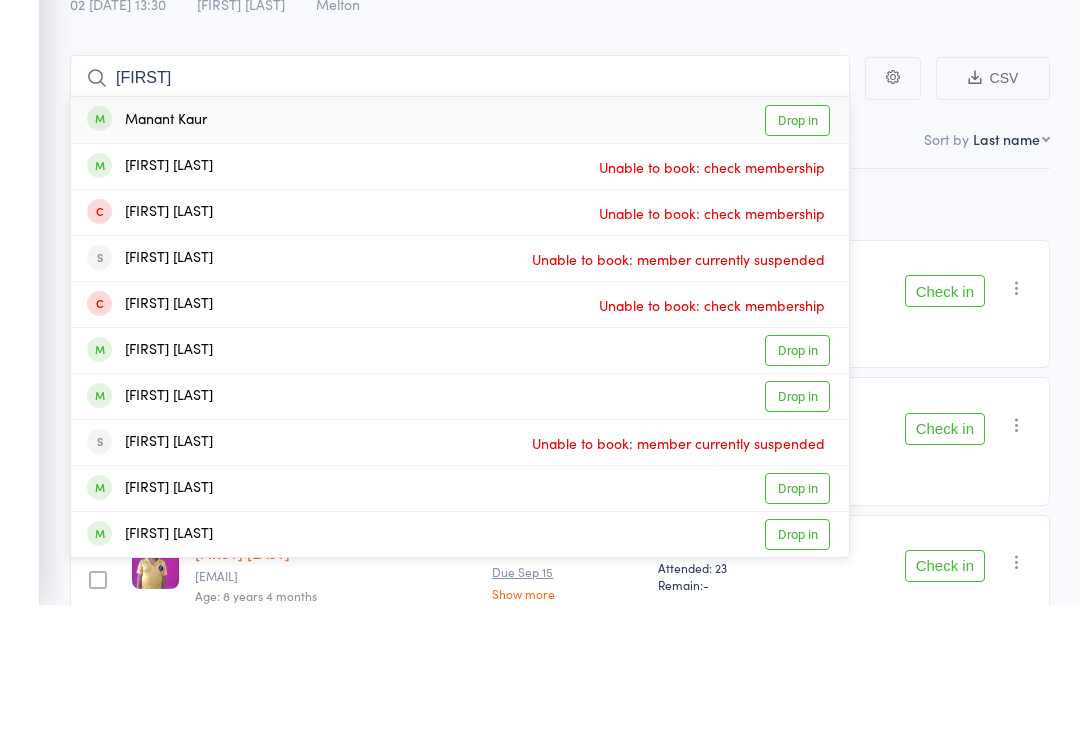 click on "Drop in" at bounding box center [797, 255] 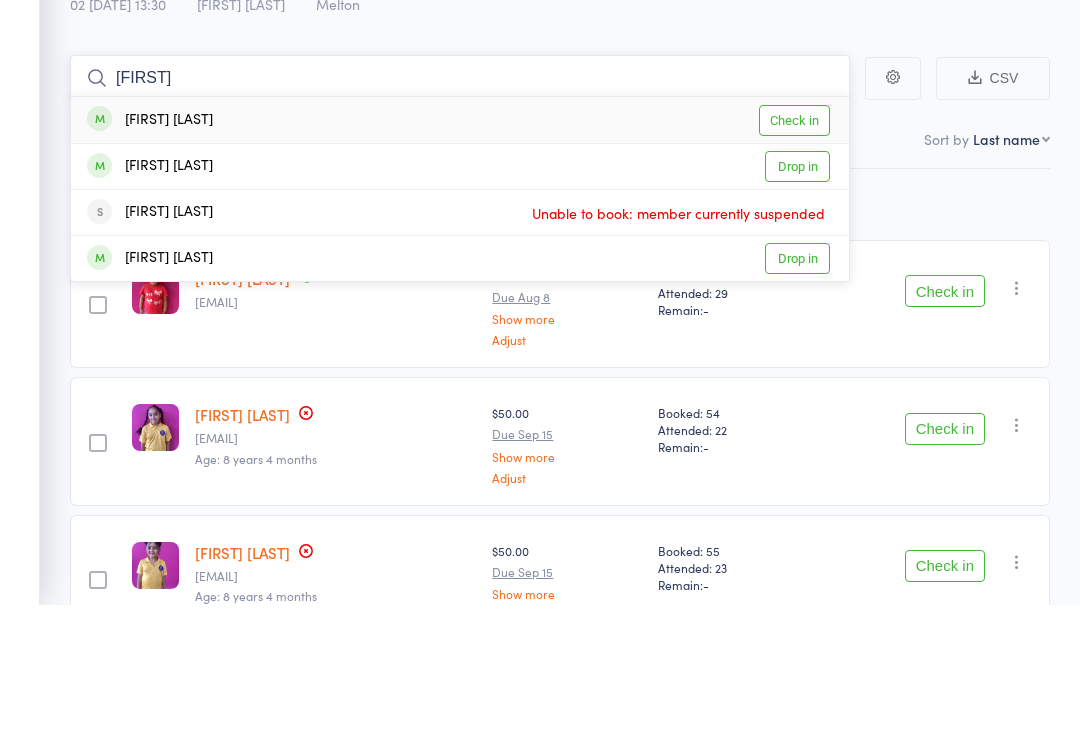 type on "Pavlee" 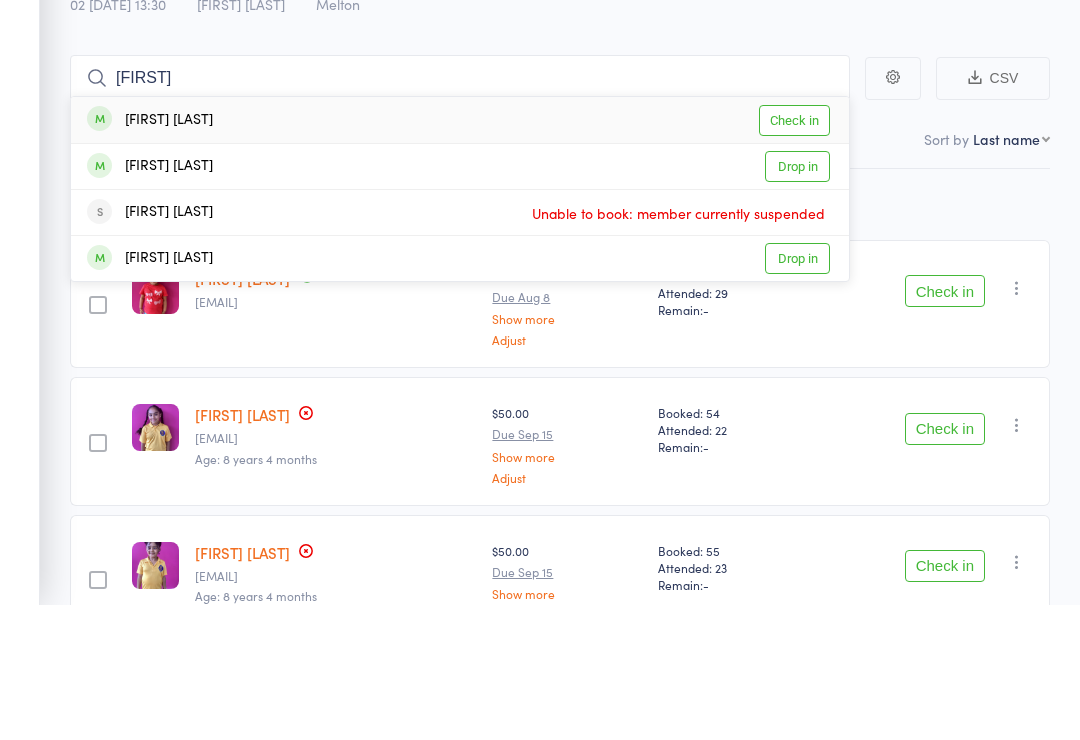 click on "Check in" at bounding box center (794, 255) 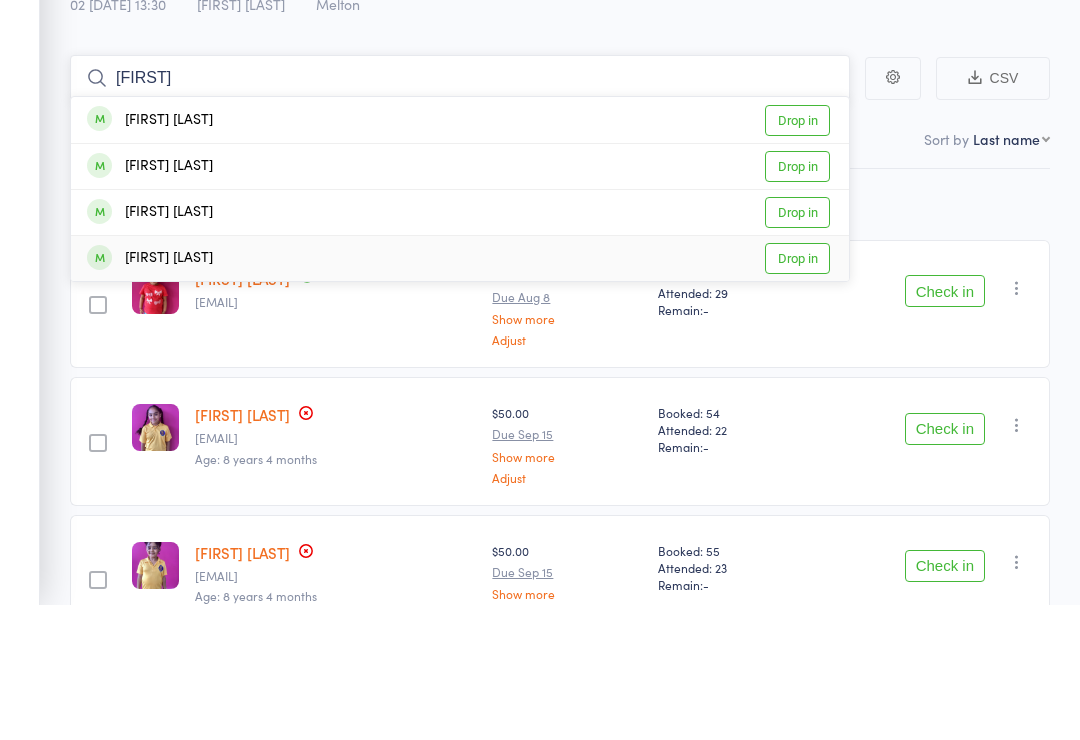 type on "Japji" 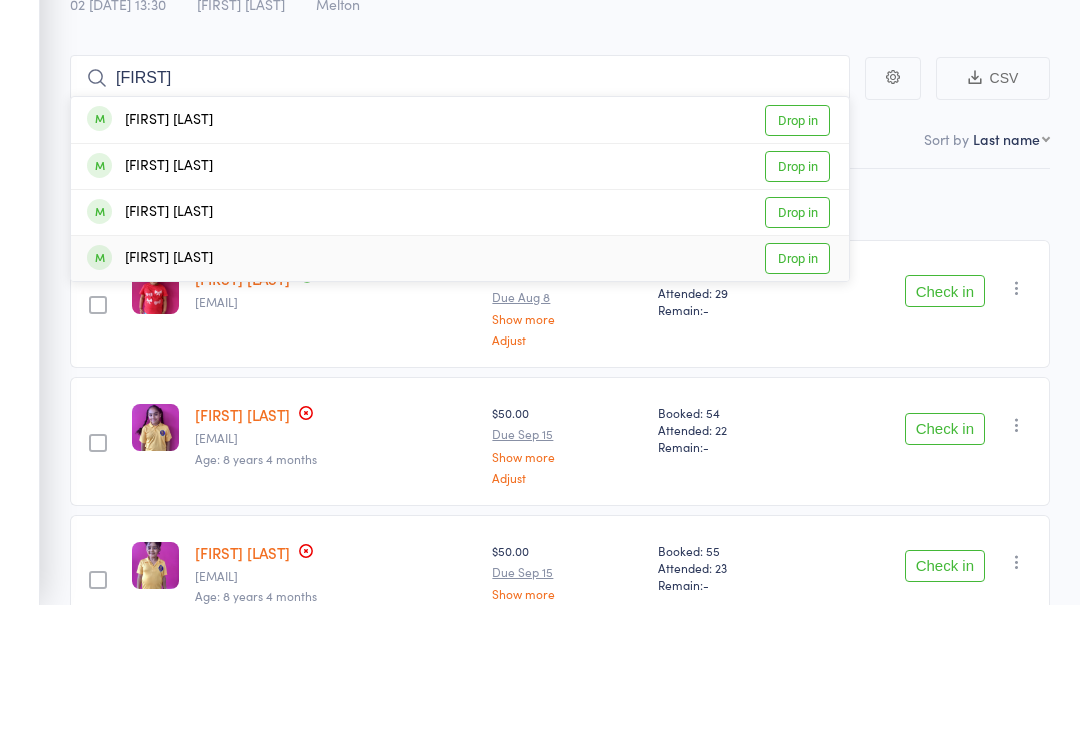 click on "Drop in" at bounding box center [797, 393] 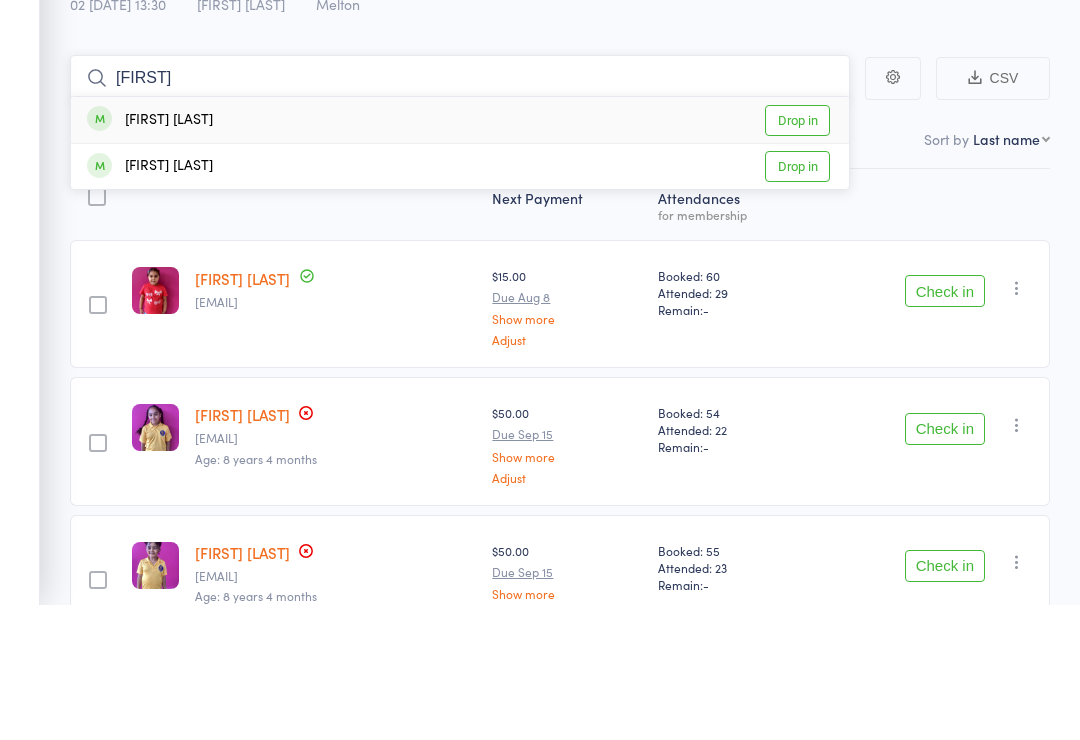 type on "Jind" 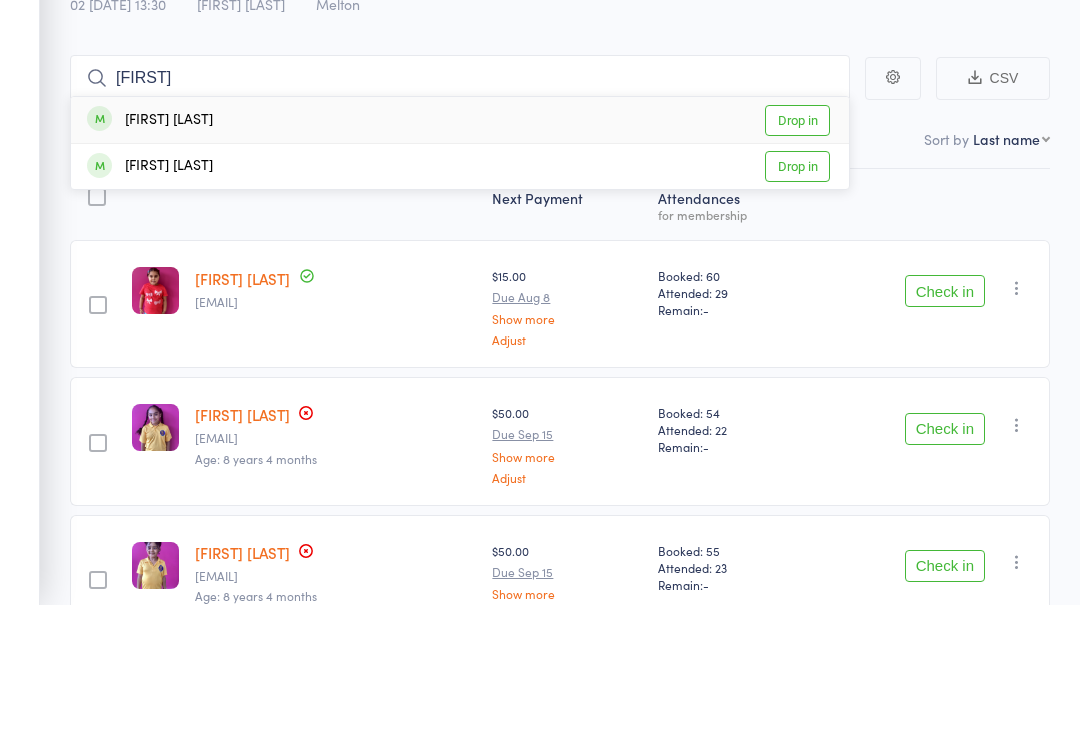 click on "Drop in" at bounding box center [797, 255] 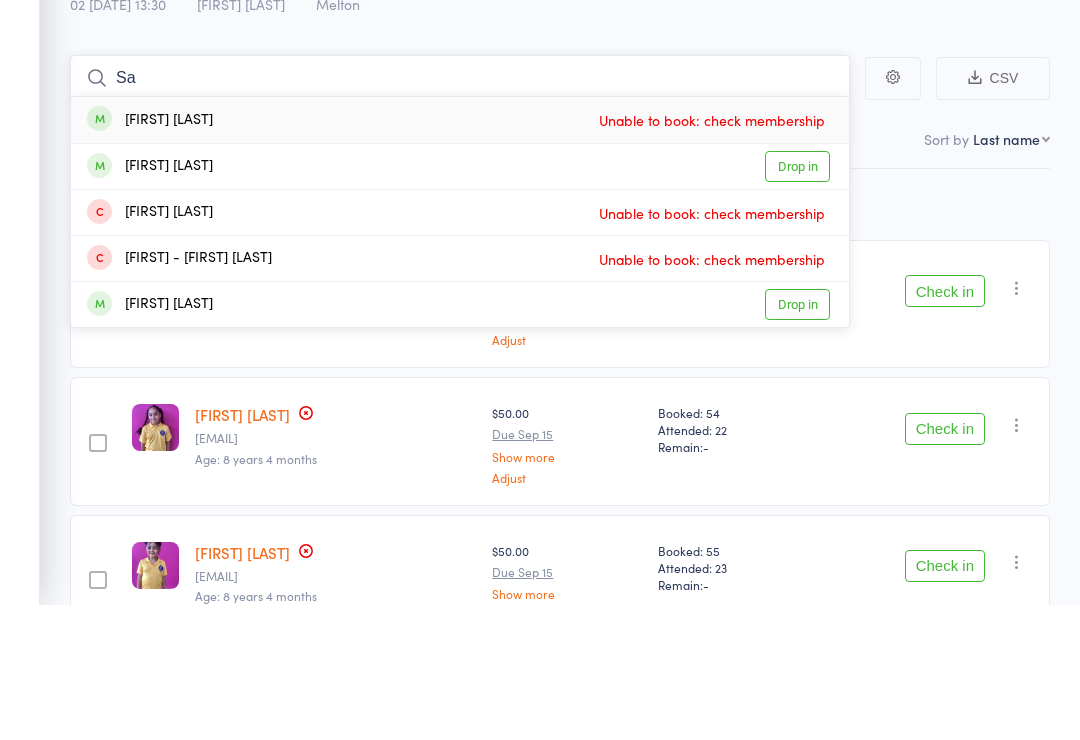 type on "S" 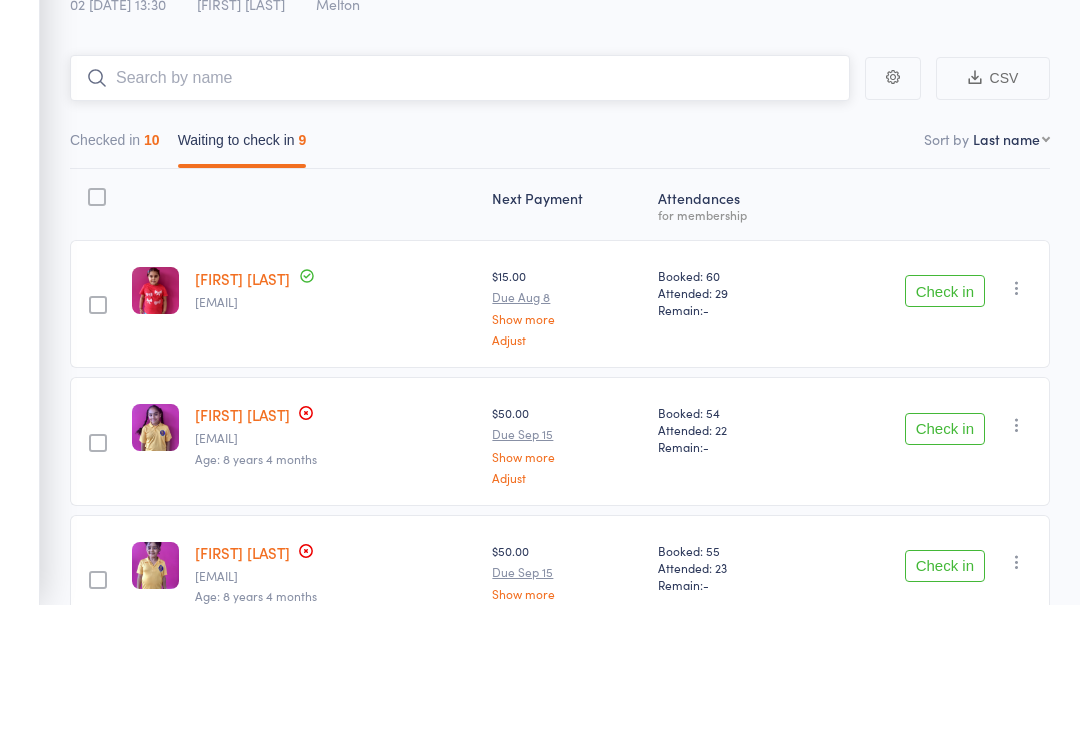 type on "O" 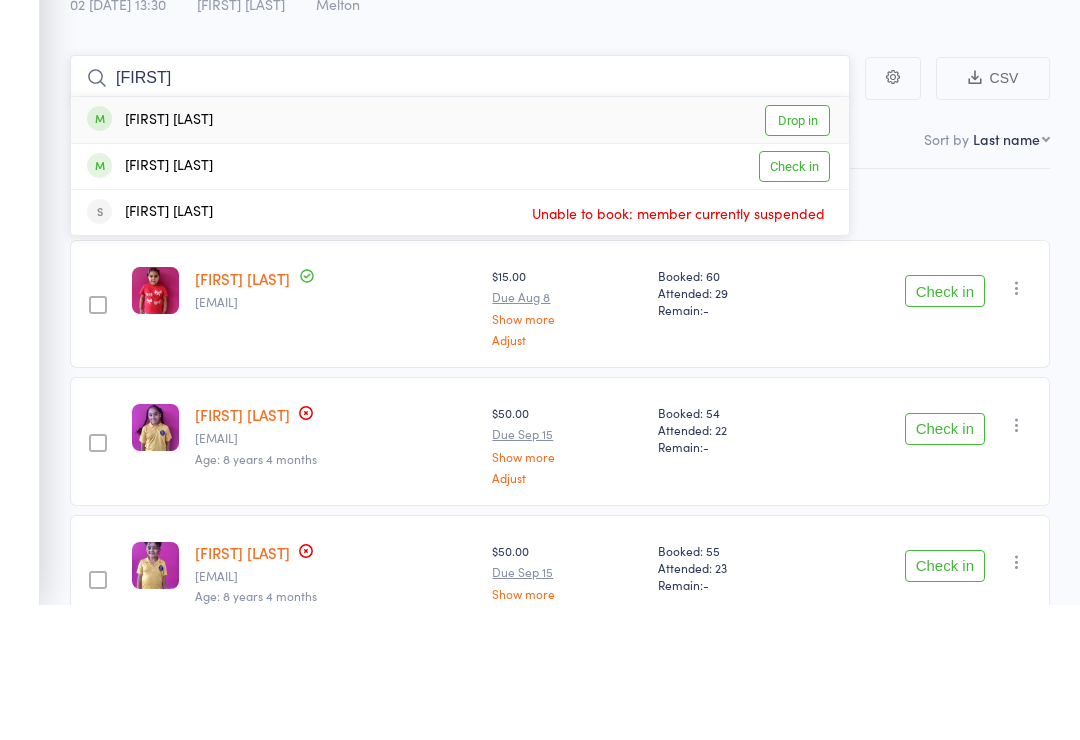 type on "Jazly" 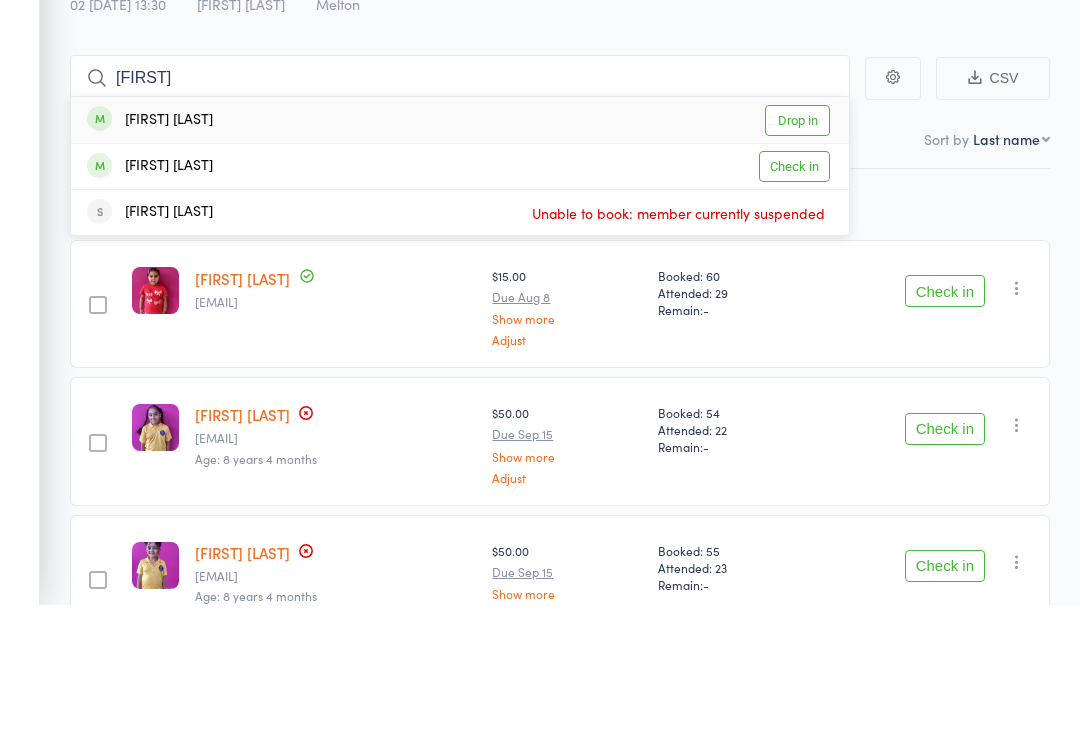 click on "Check in" at bounding box center [794, 301] 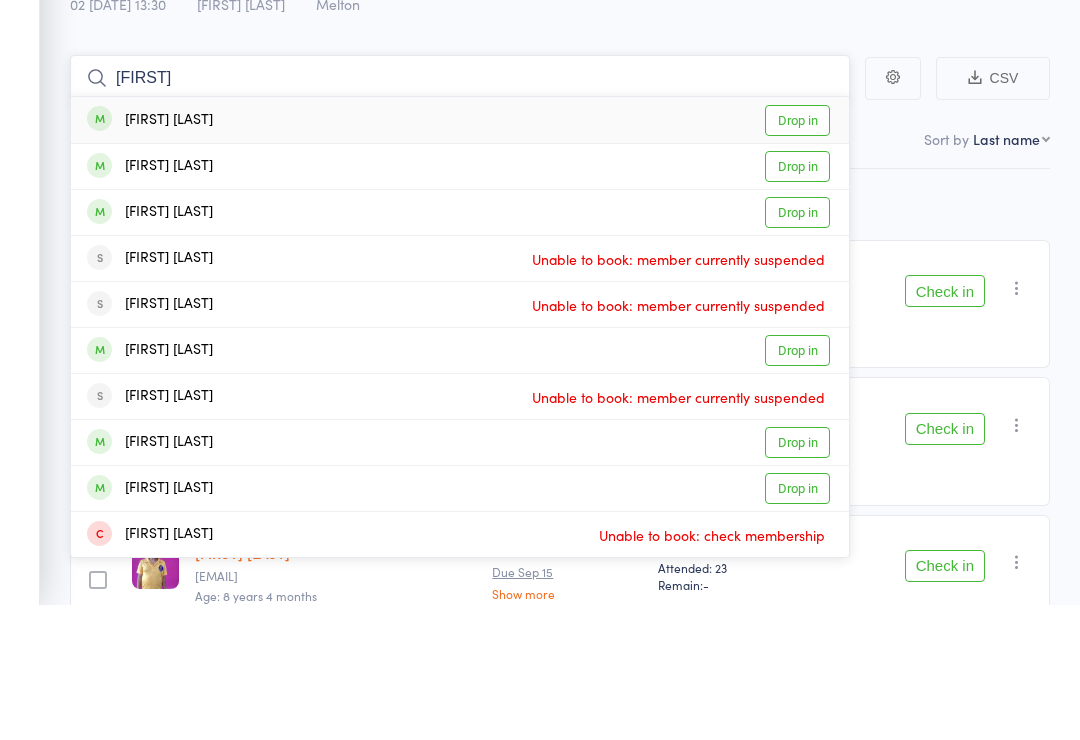 type on "Jasmine" 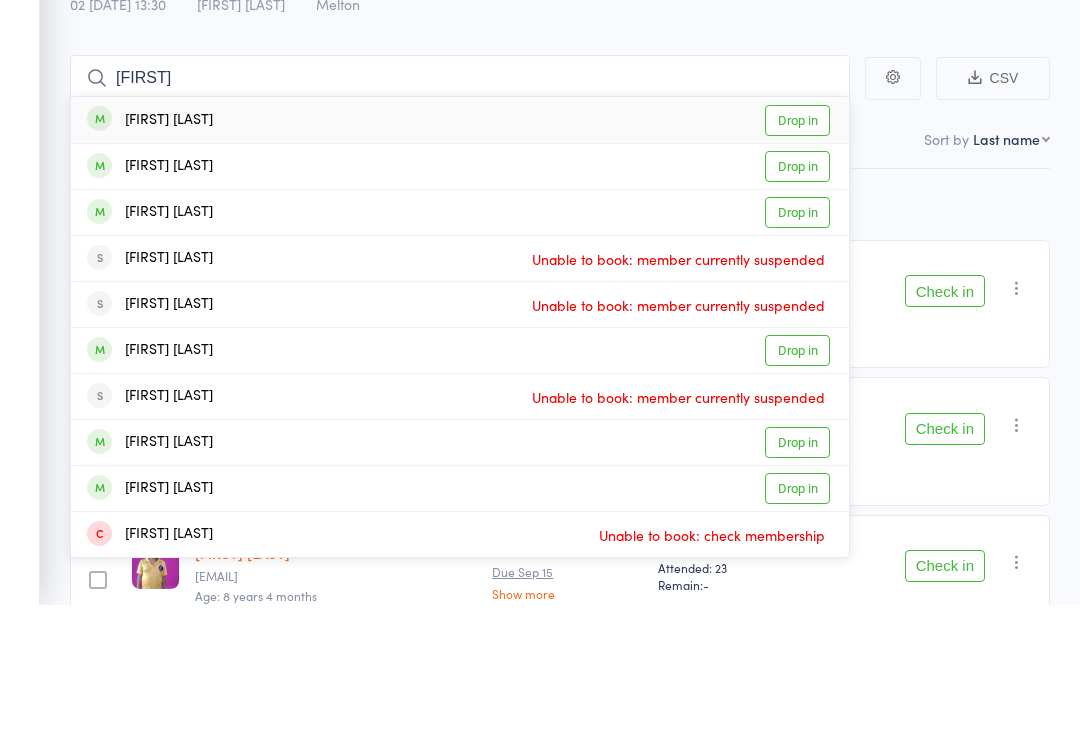 click on "Drop in" at bounding box center (797, 255) 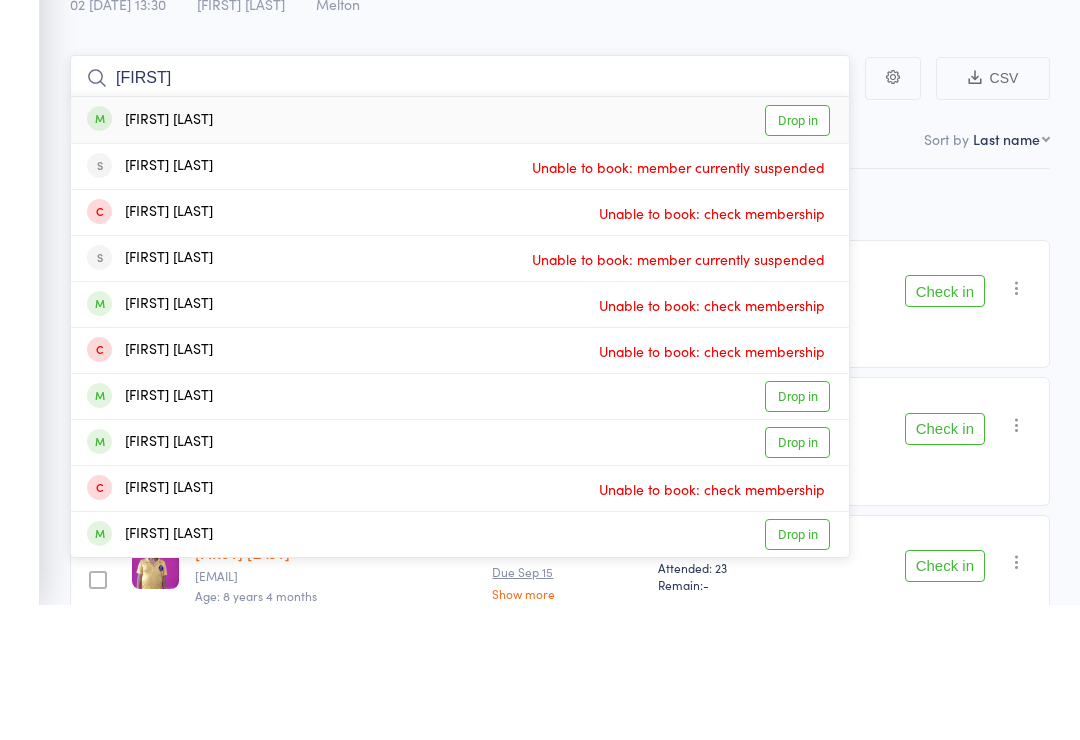 type on "Mannat" 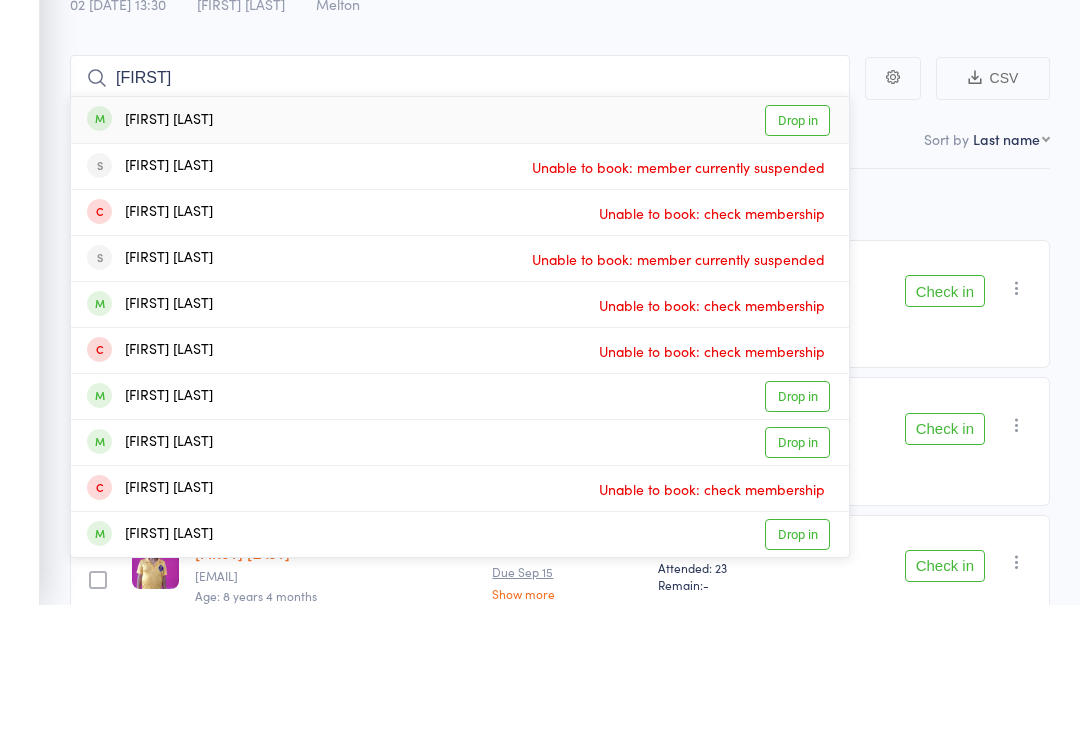 click on "Drop in" at bounding box center [797, 255] 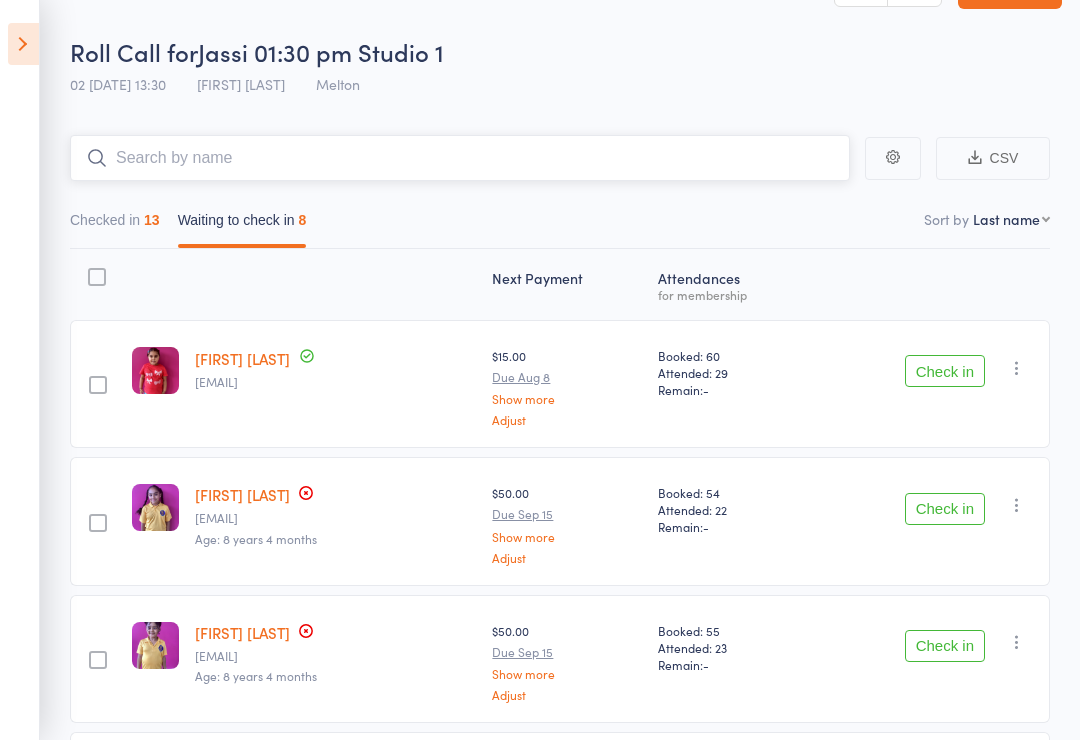 scroll, scrollTop: 0, scrollLeft: 0, axis: both 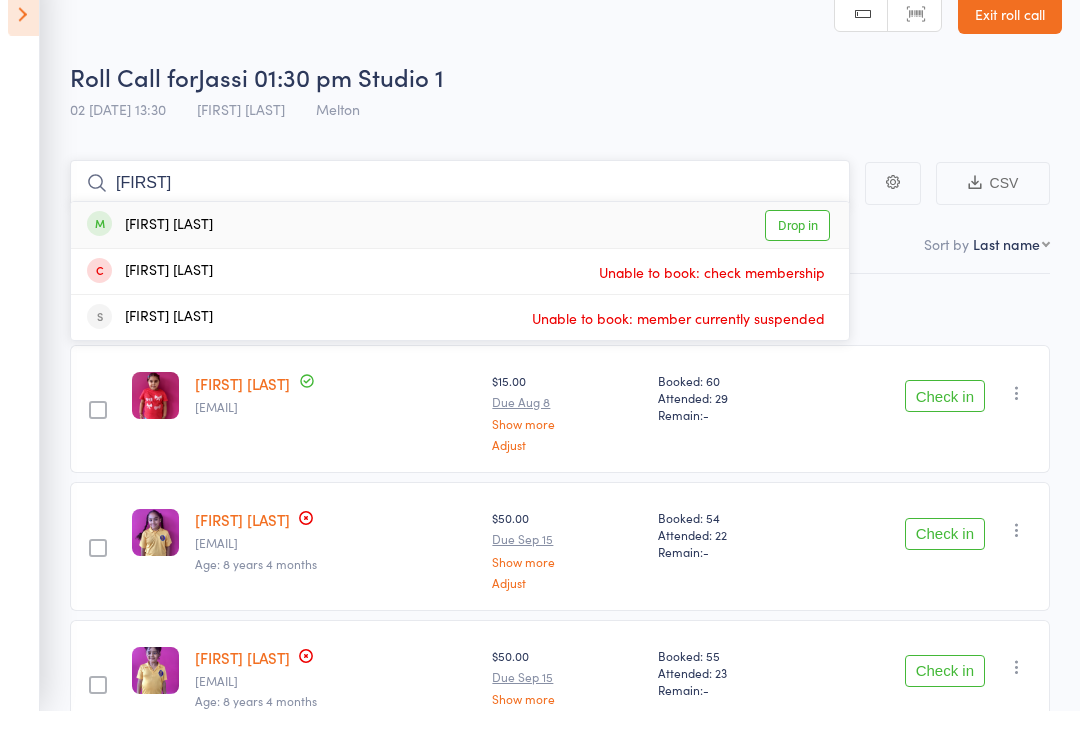 type on "Kristy" 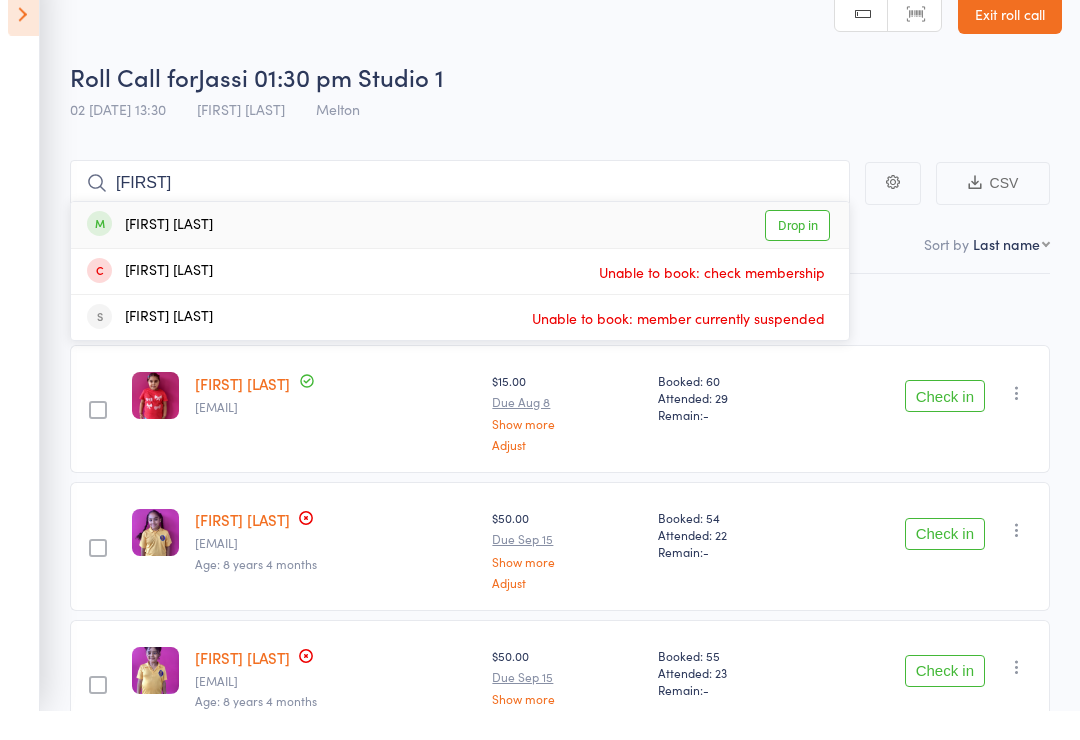 click on "Drop in" at bounding box center [797, 255] 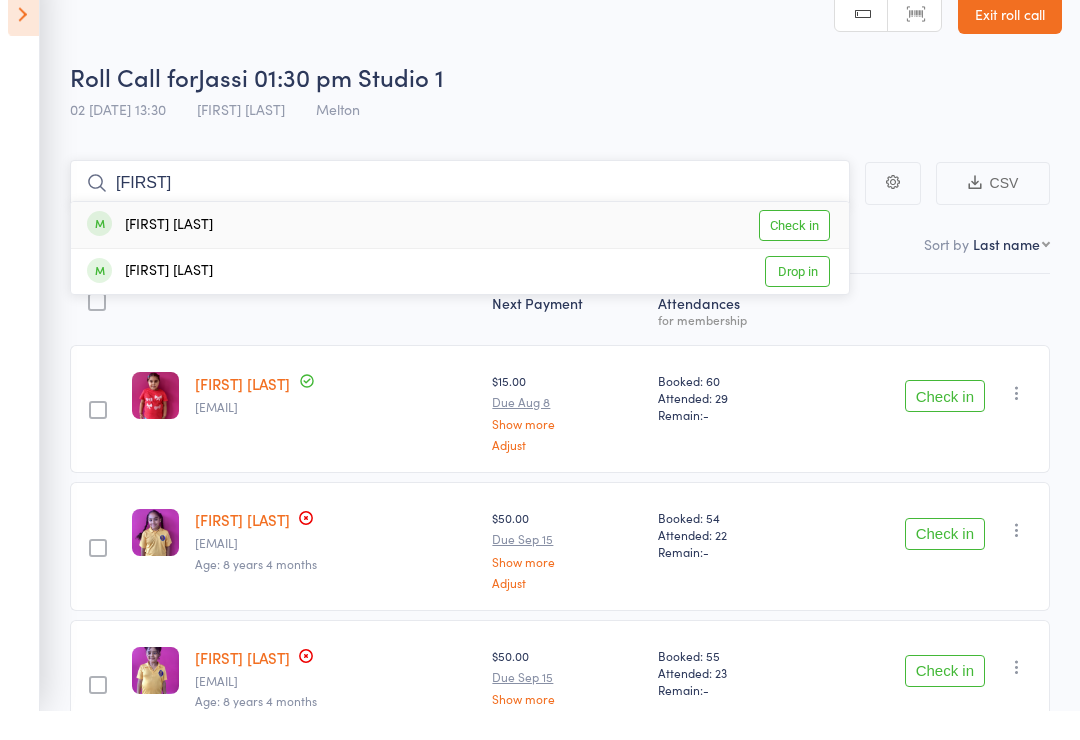 type on "Rajv" 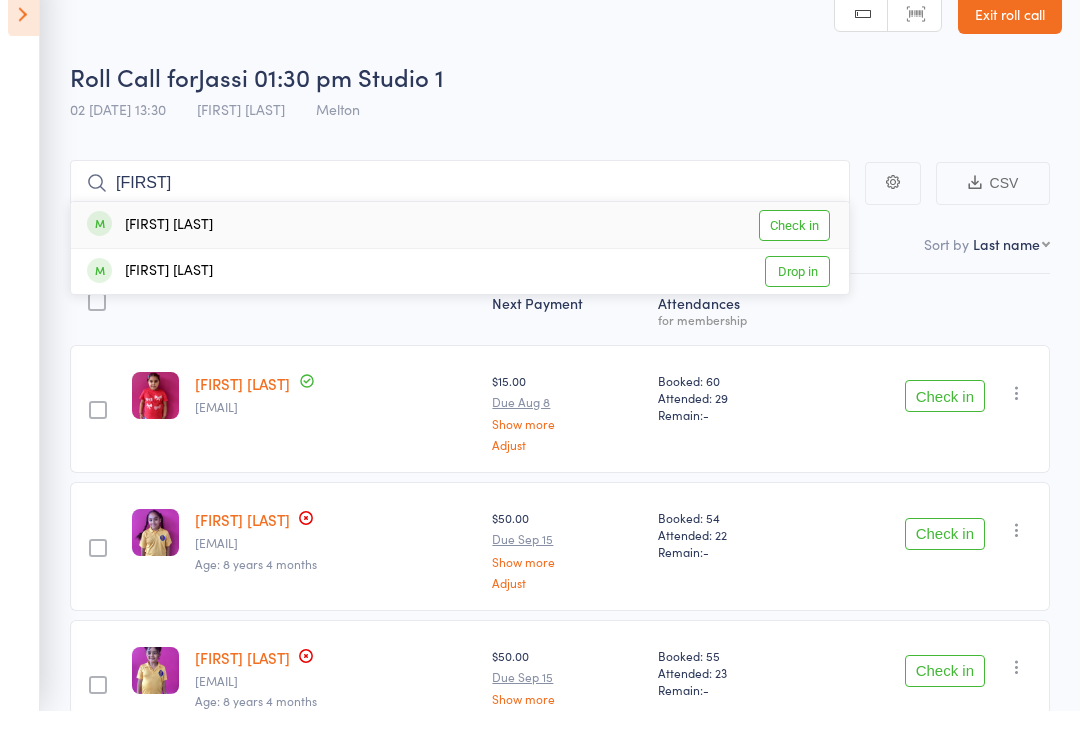 click on "Check in" at bounding box center (794, 255) 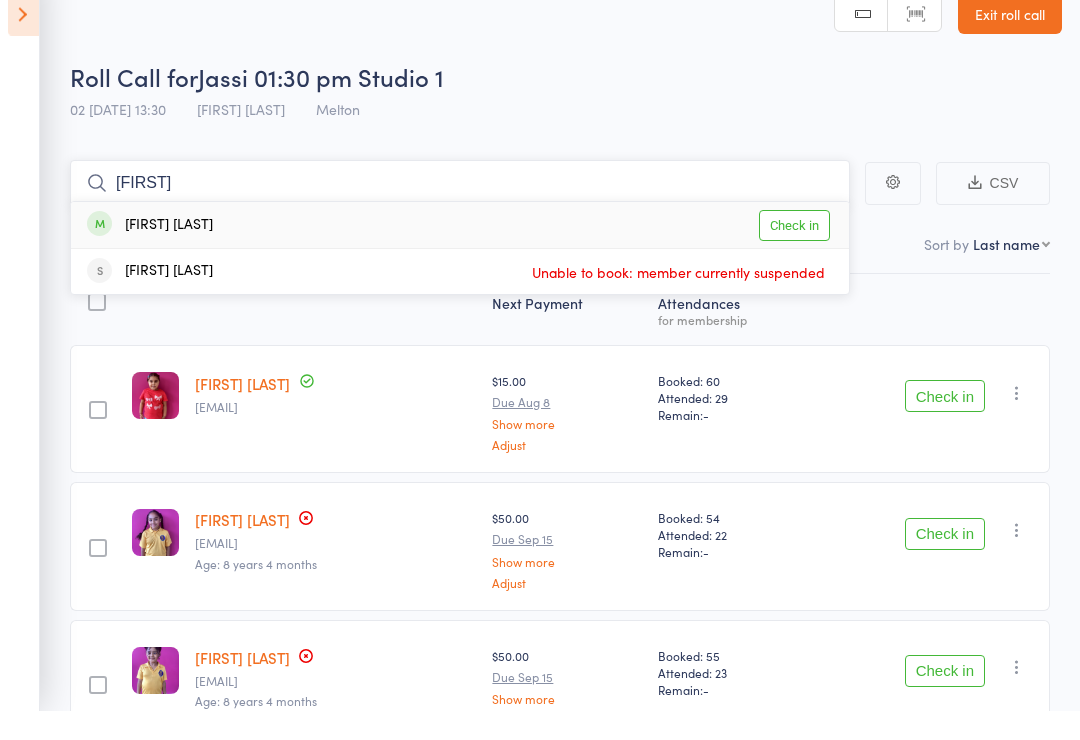 type on "Rose" 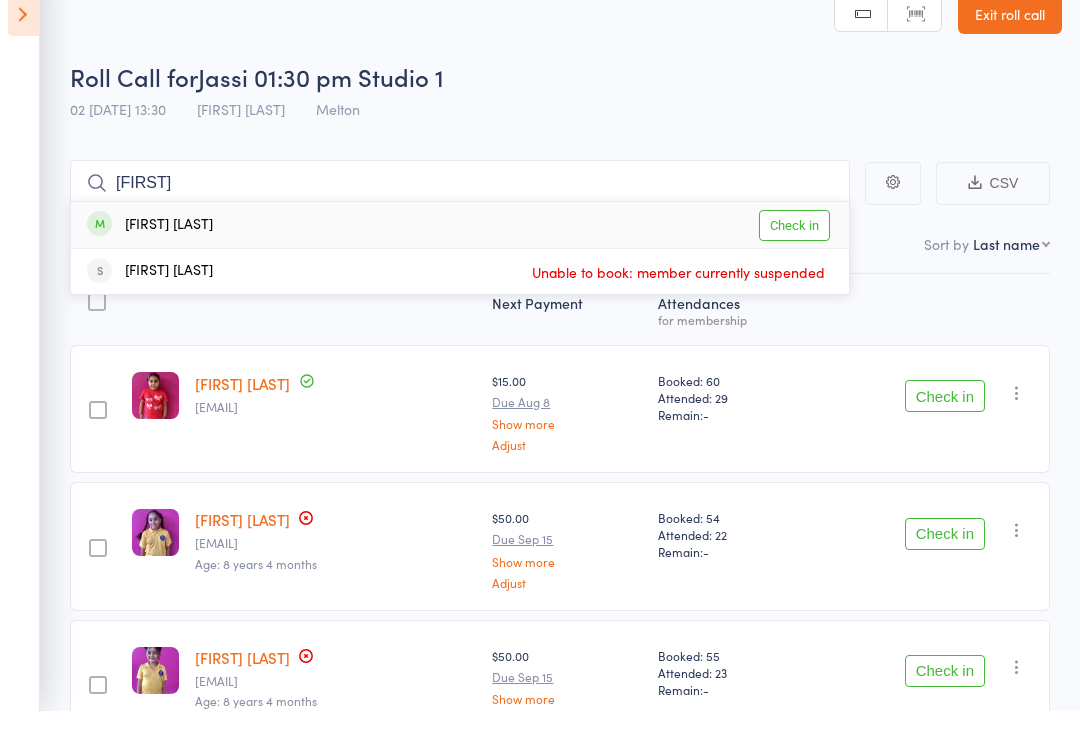 click on "Check in" at bounding box center [794, 255] 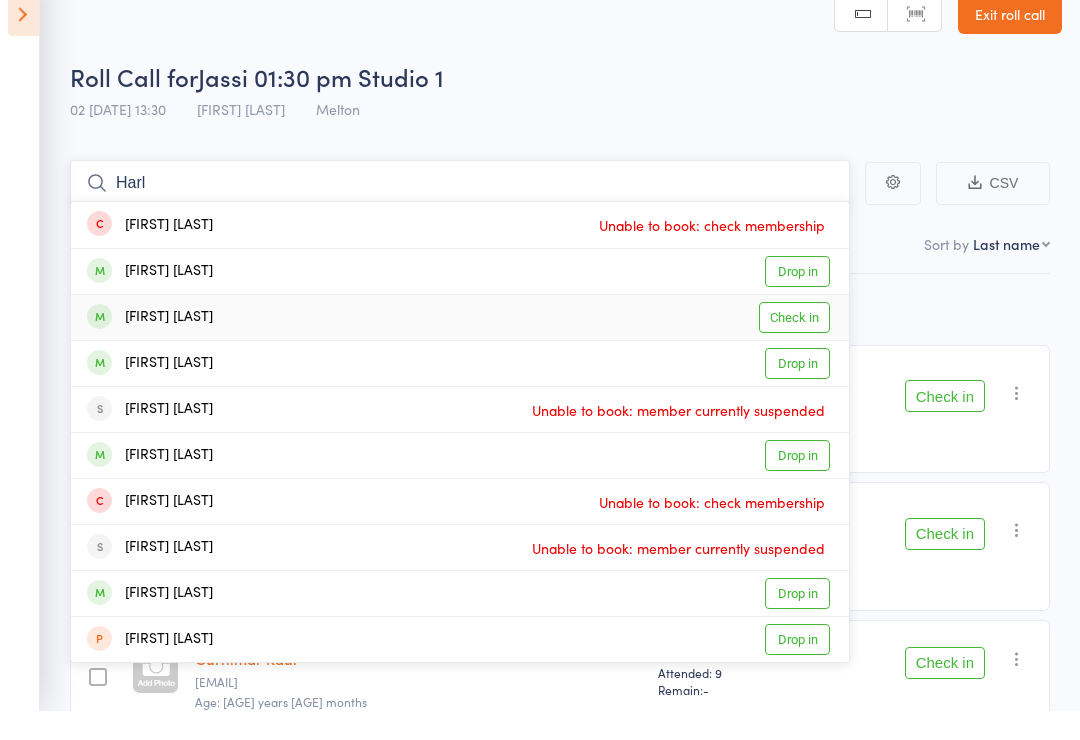 type on "Harl" 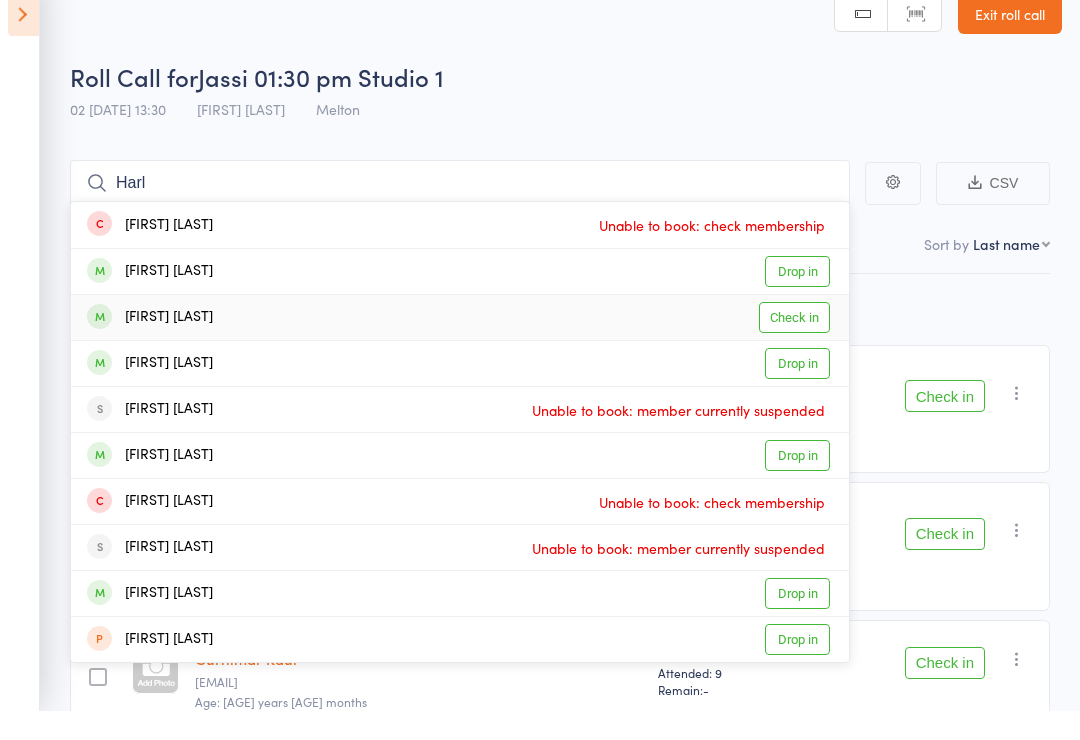 click on "Check in" at bounding box center (794, 347) 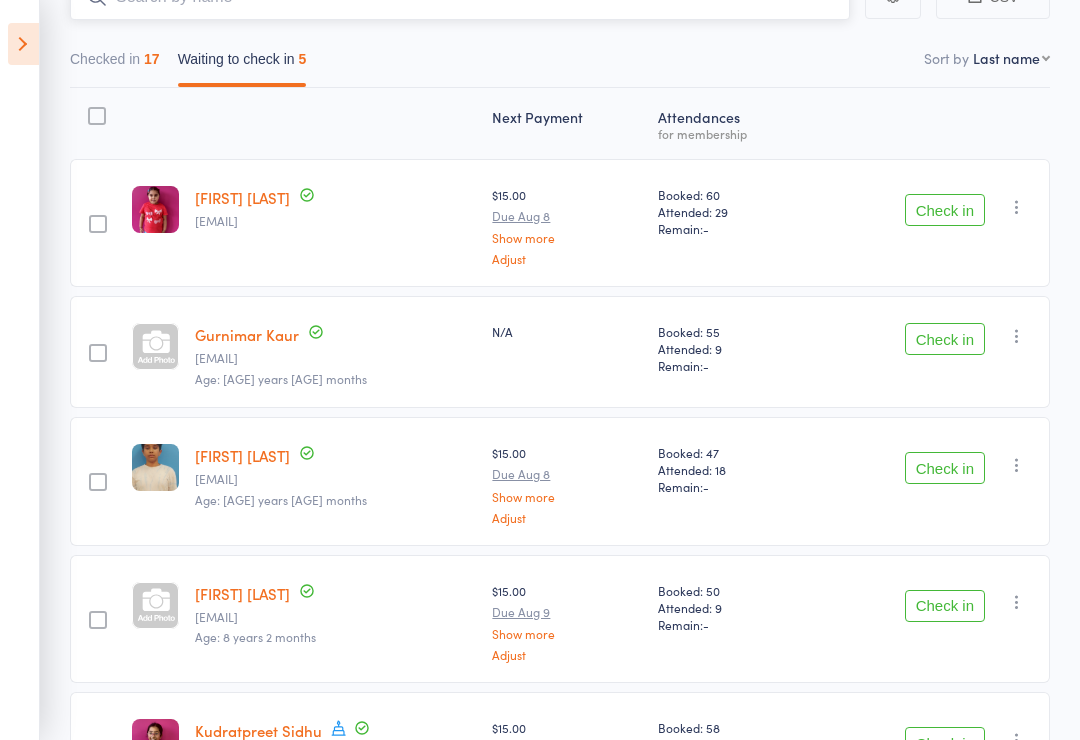 scroll, scrollTop: 0, scrollLeft: 0, axis: both 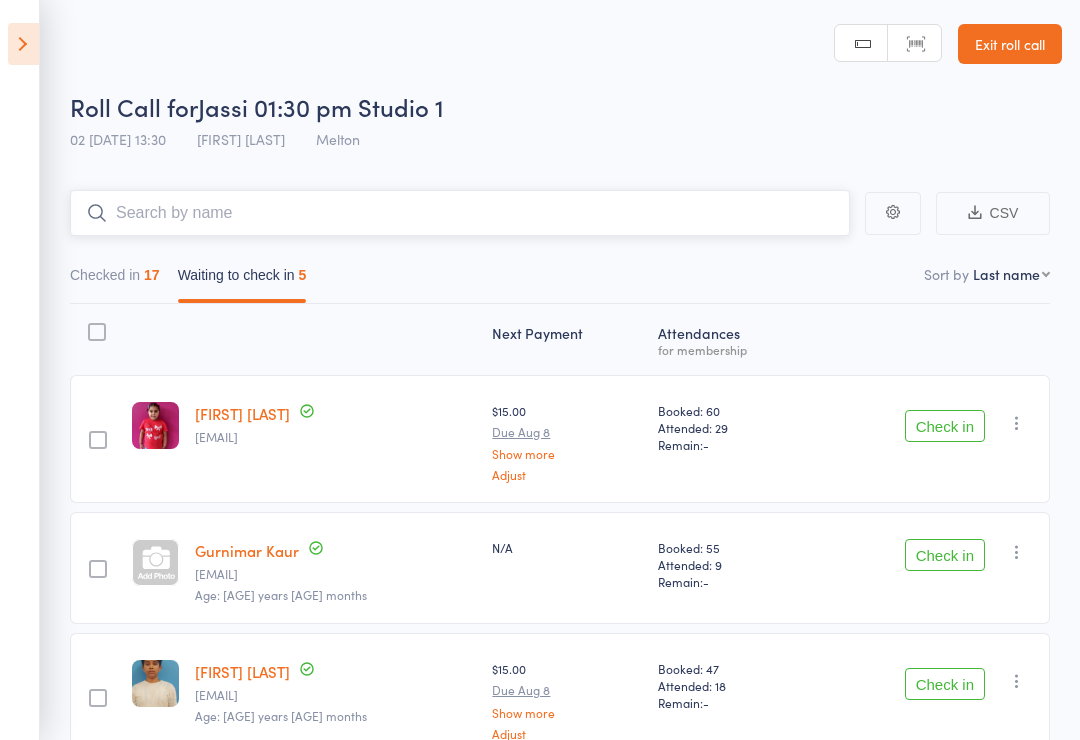 click on "Checked in  17" at bounding box center (115, 280) 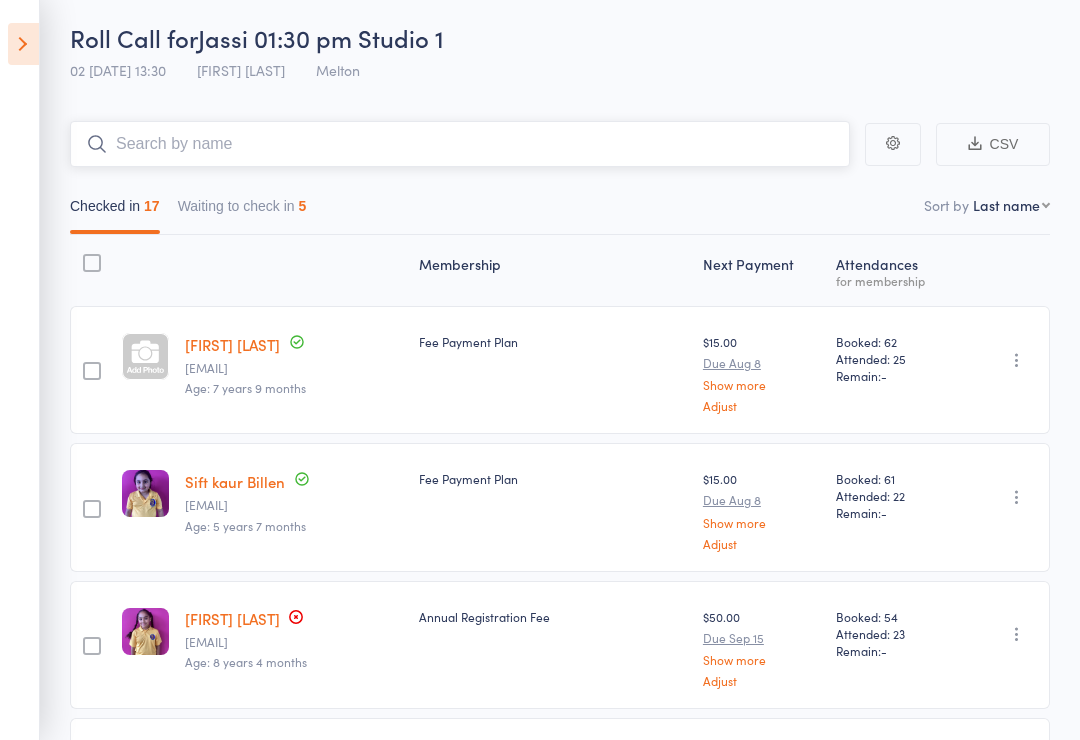 scroll, scrollTop: 0, scrollLeft: 0, axis: both 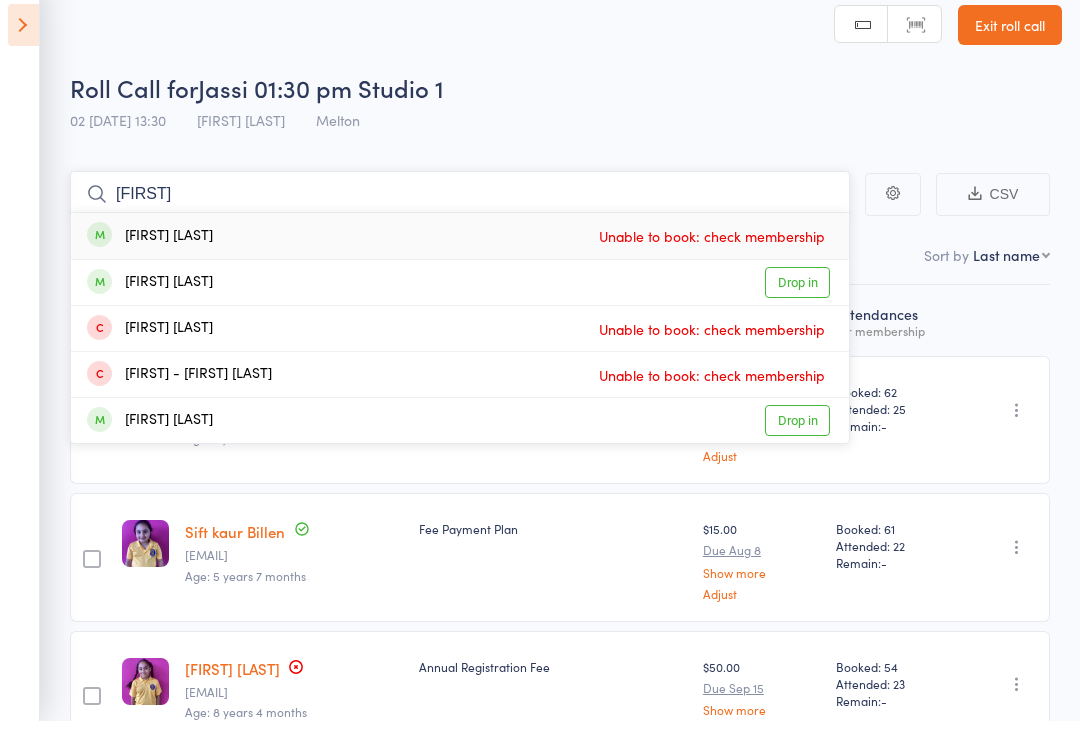 type on "[FIRST]" 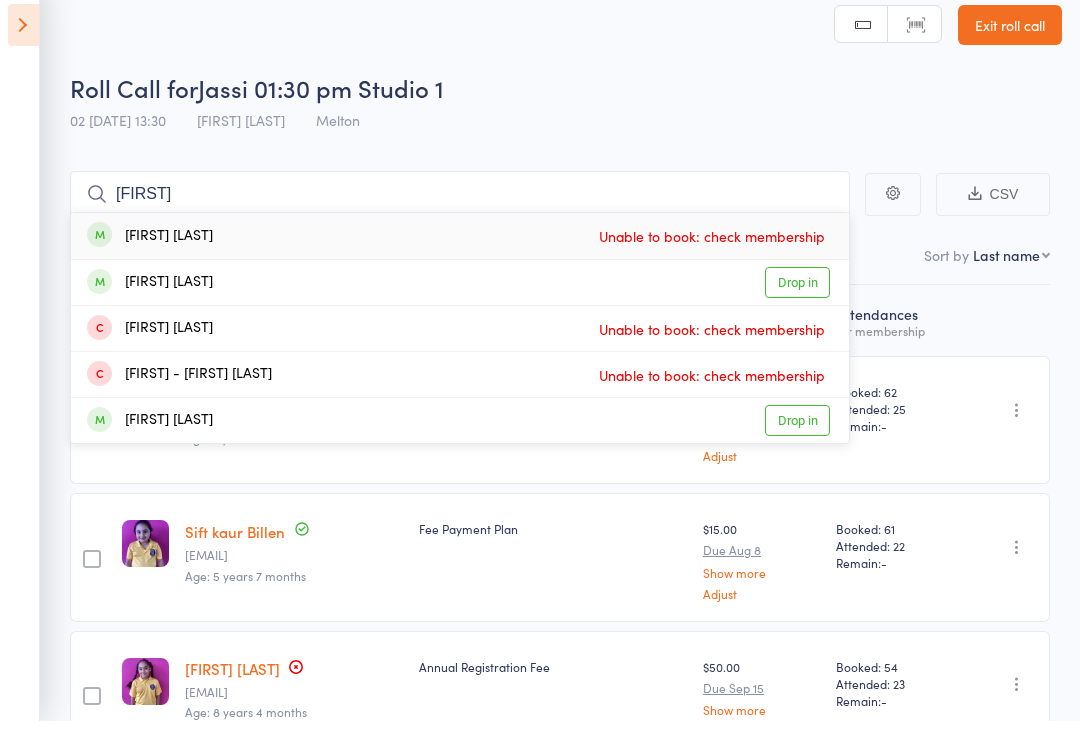 click on "Unable to book: check membership" at bounding box center (712, 255) 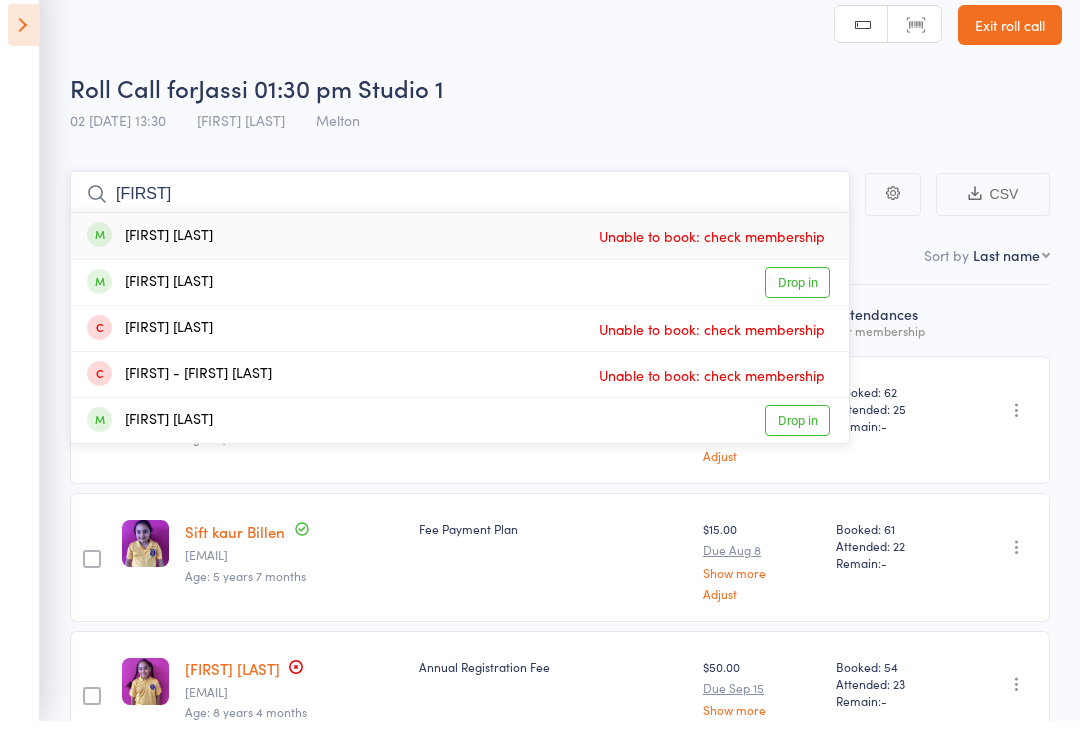 type 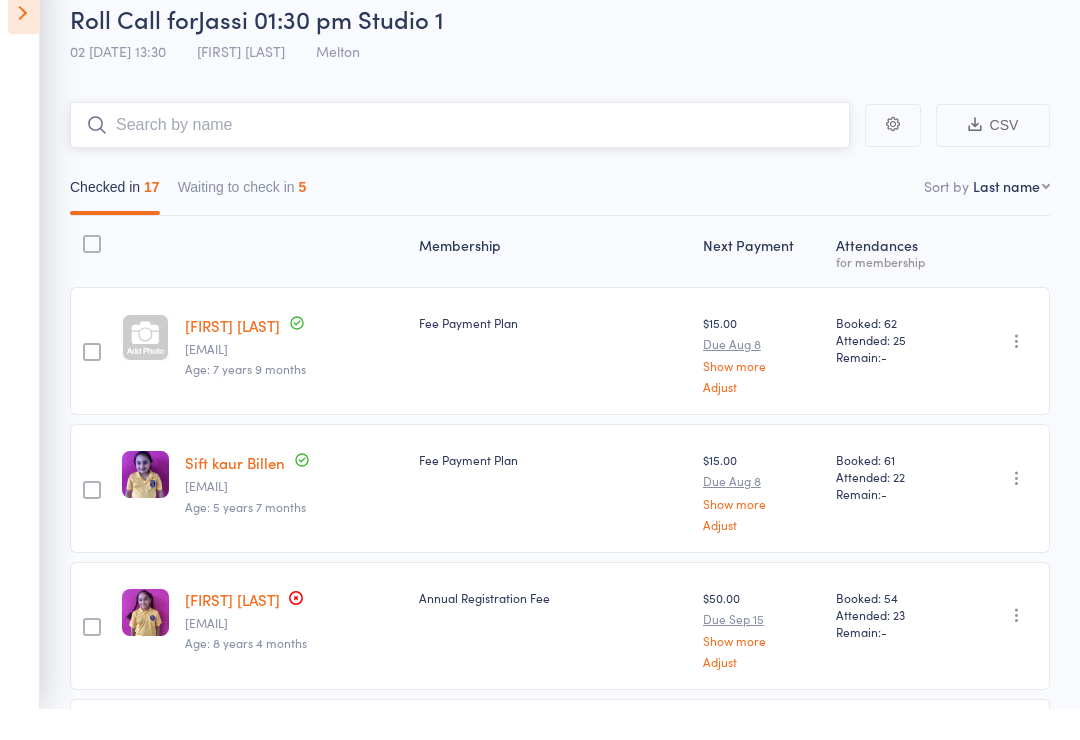 scroll, scrollTop: 0, scrollLeft: 0, axis: both 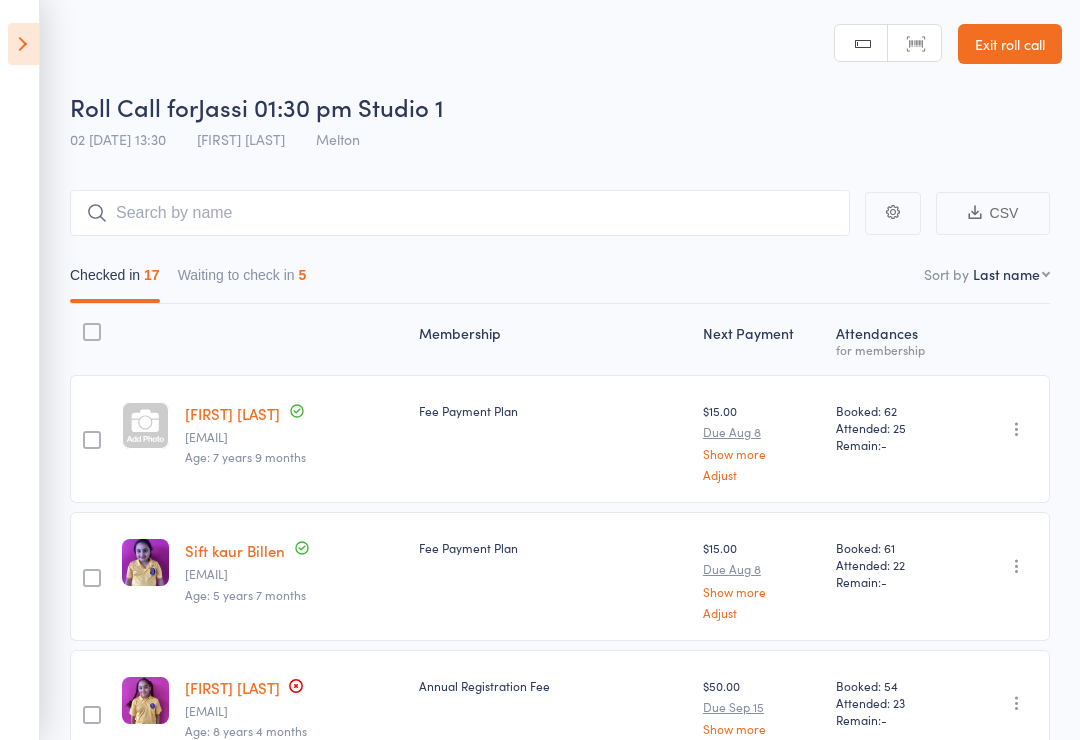 click at bounding box center (23, 44) 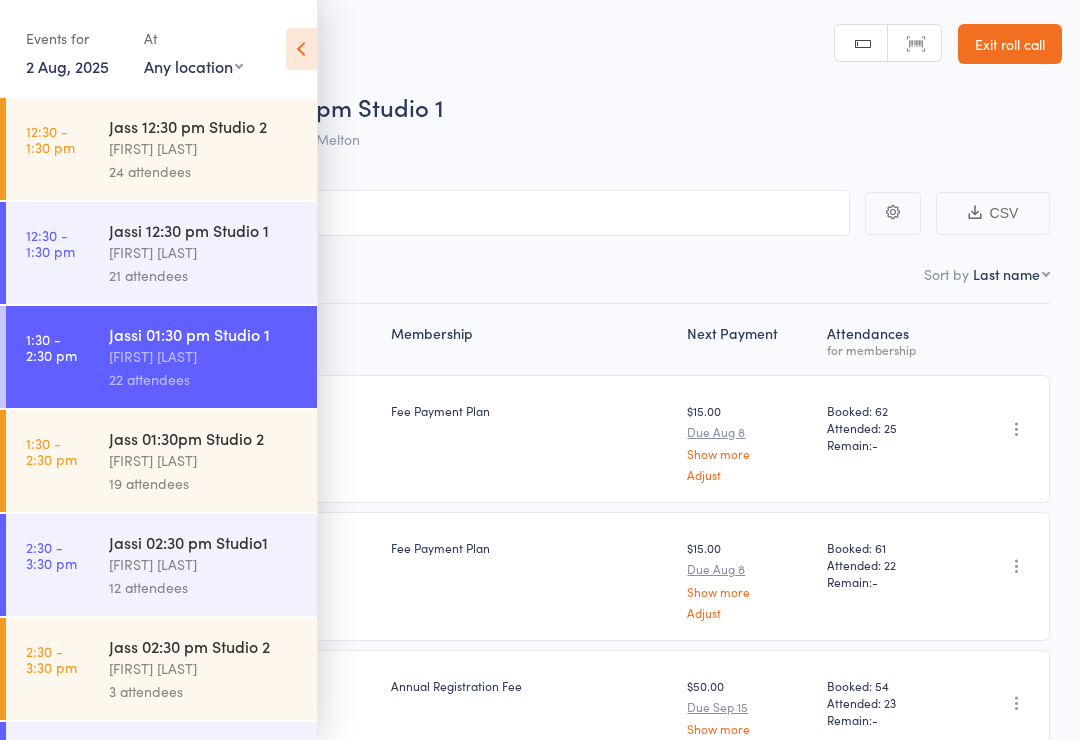 click on "Exit roll call" at bounding box center [1010, 44] 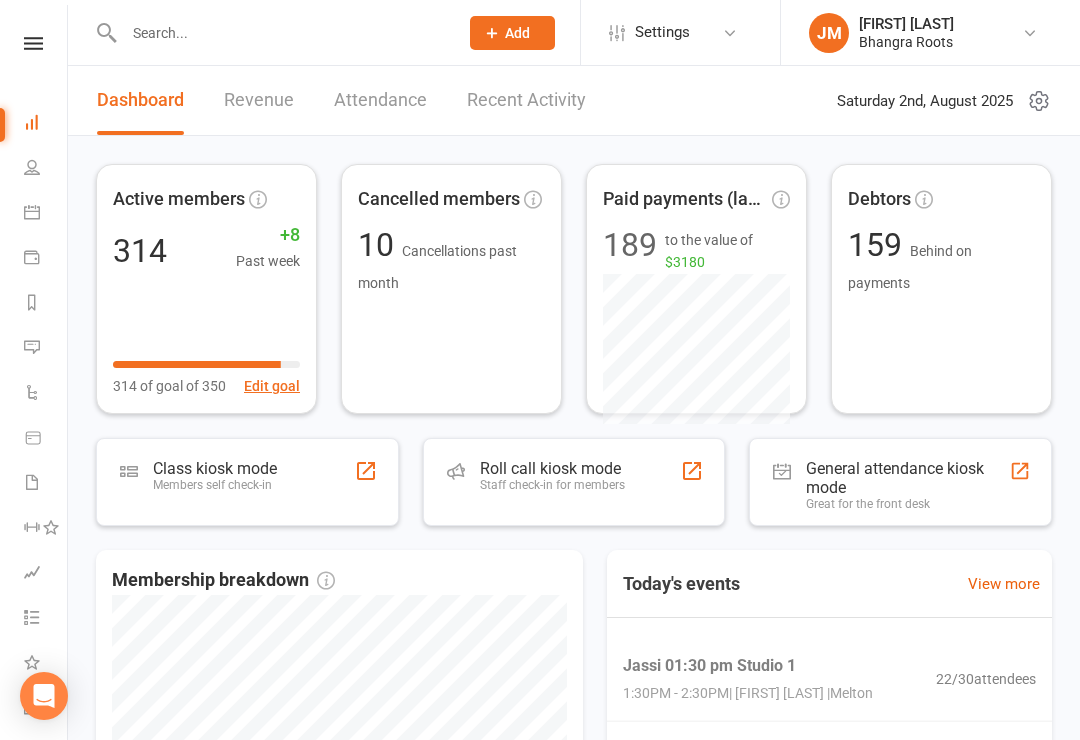 scroll, scrollTop: 0, scrollLeft: 0, axis: both 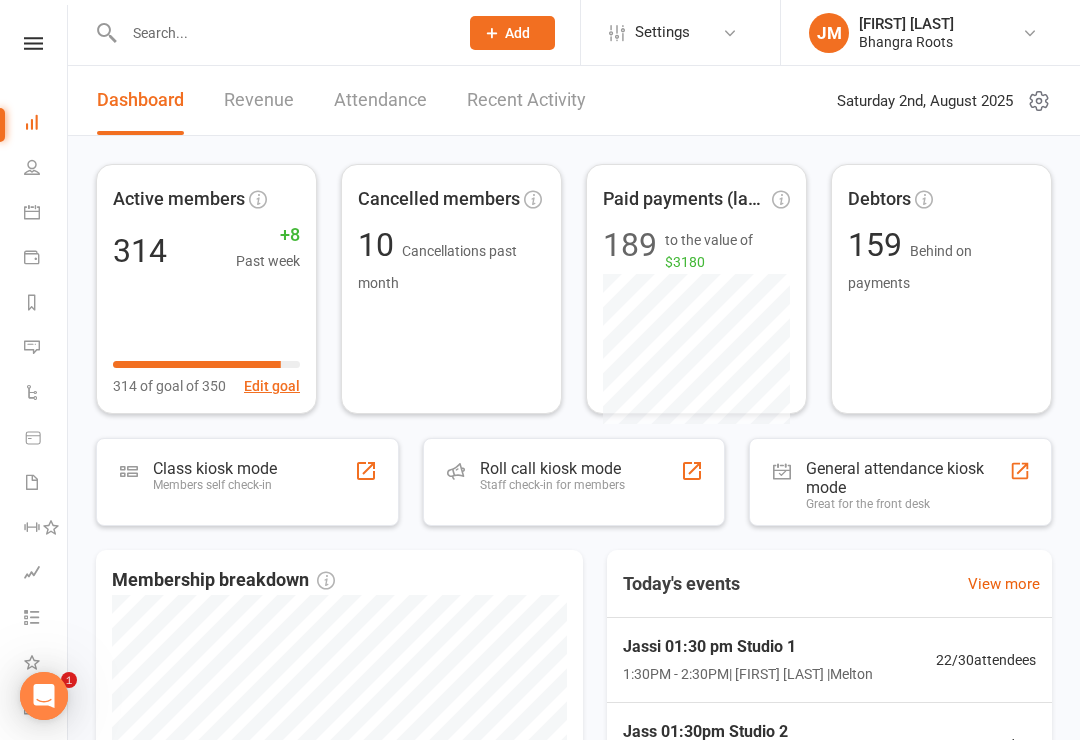click at bounding box center (281, 33) 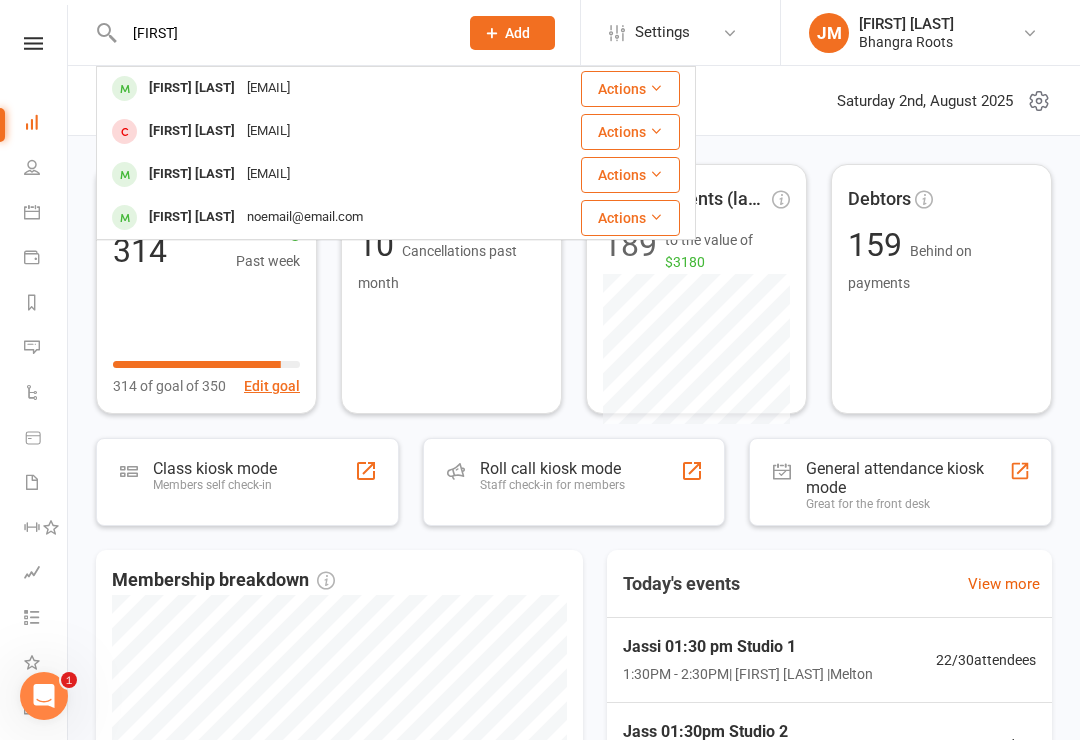 type on "[FIRST]" 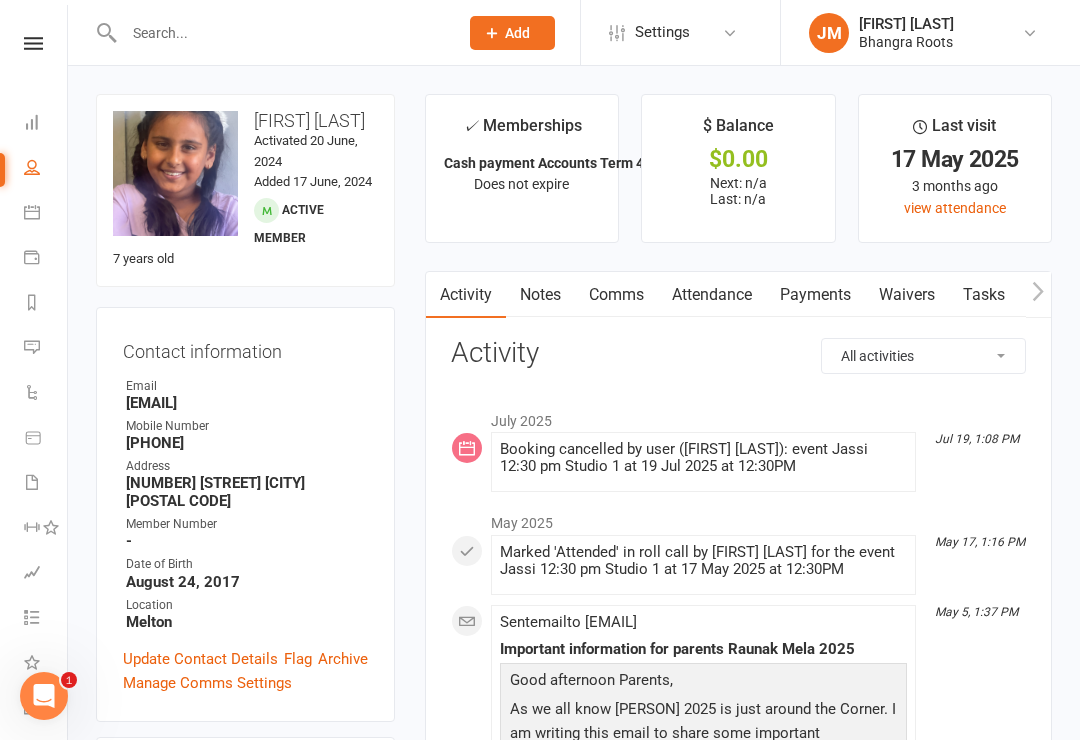 click on "Payments" at bounding box center (815, 295) 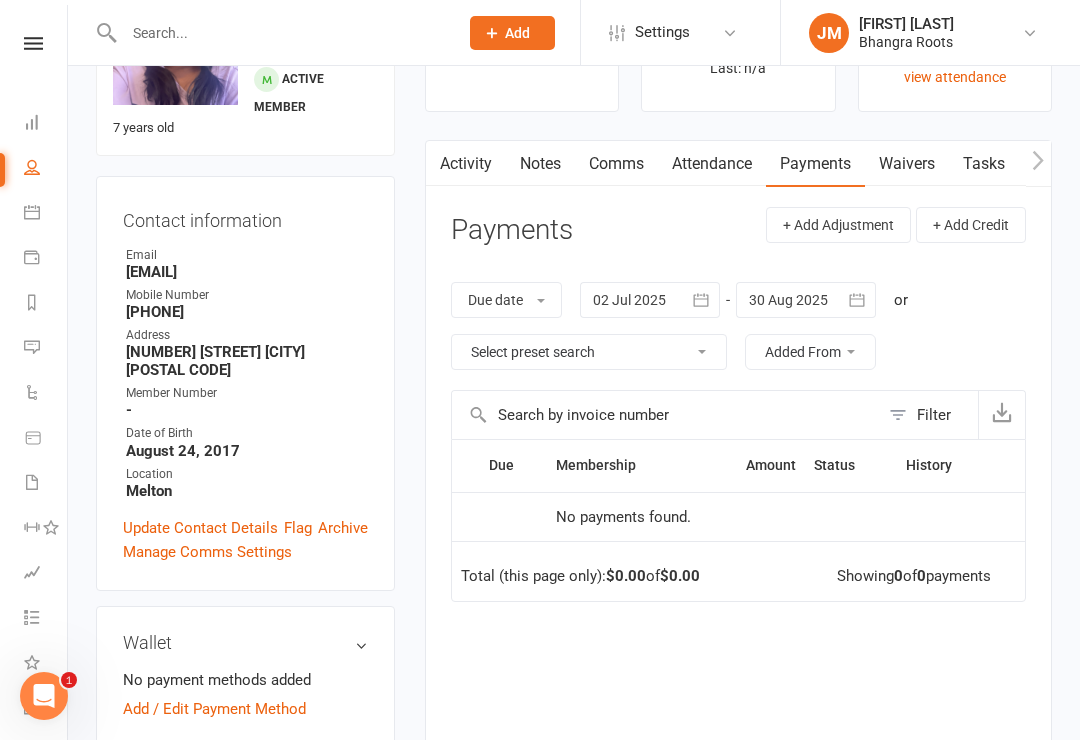 scroll, scrollTop: 119, scrollLeft: 0, axis: vertical 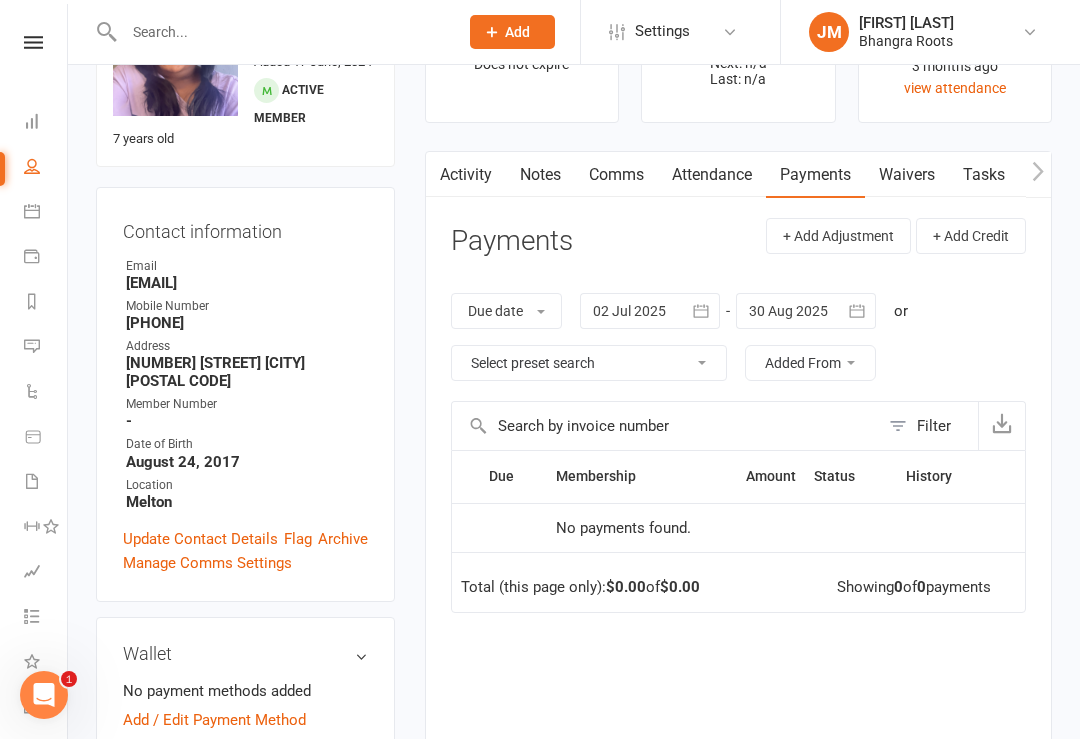 click on "Waivers" at bounding box center [907, 176] 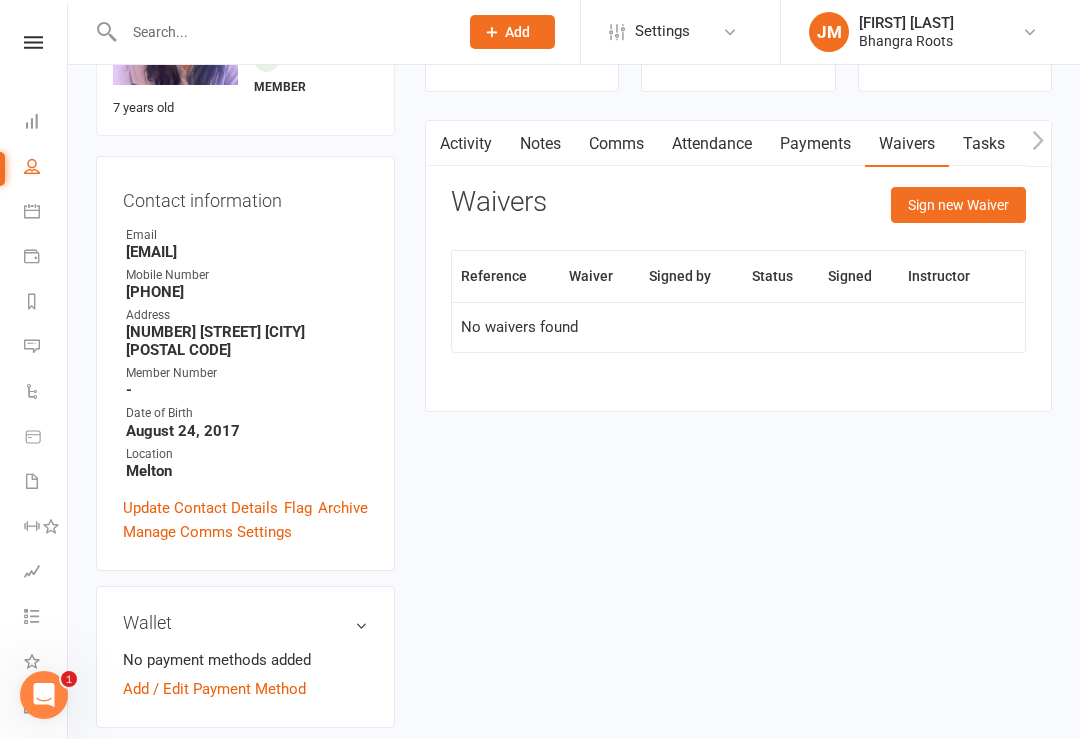 scroll, scrollTop: 151, scrollLeft: 0, axis: vertical 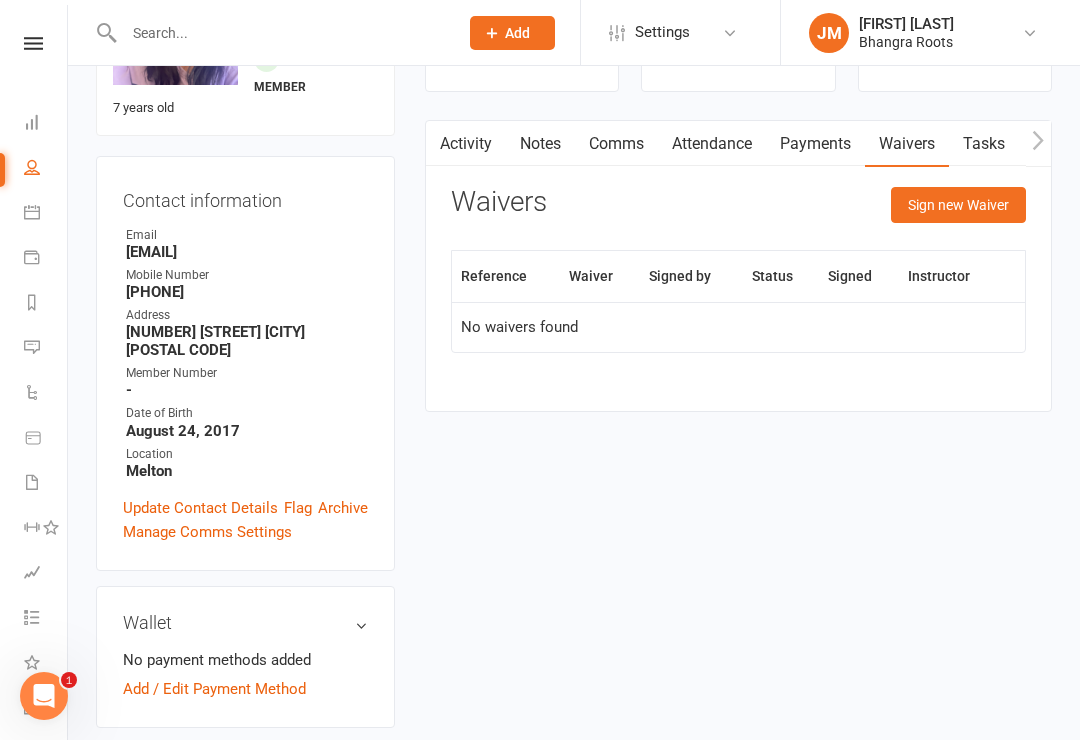click on "Payments" at bounding box center (815, 144) 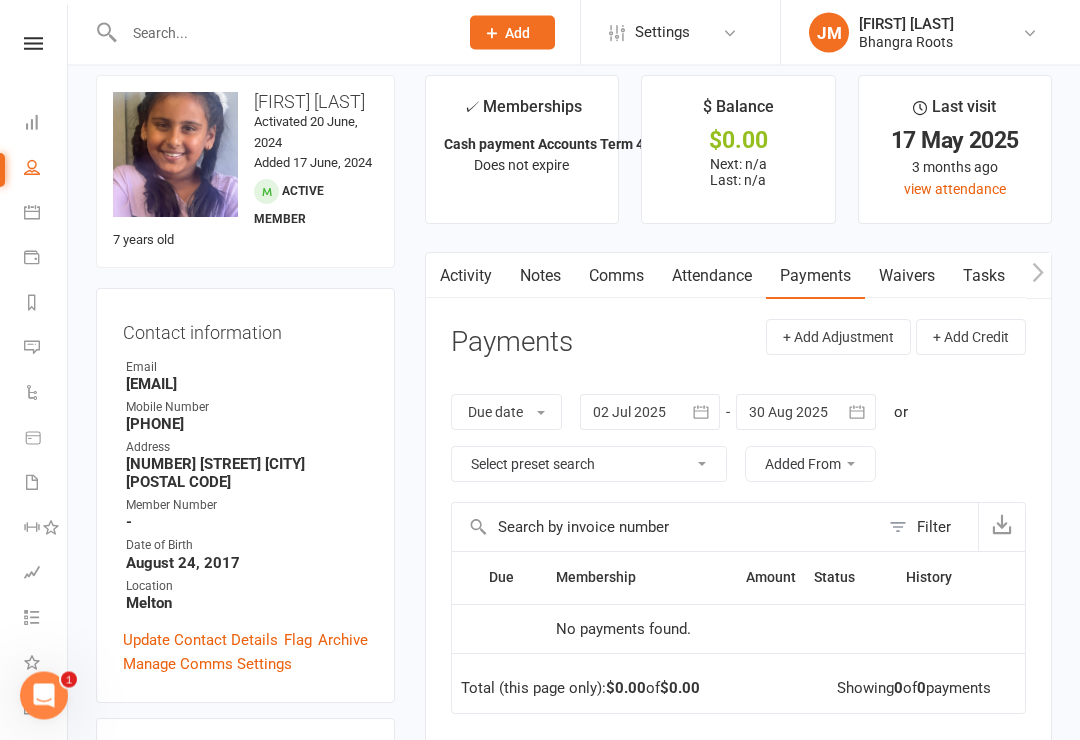 scroll, scrollTop: 0, scrollLeft: 0, axis: both 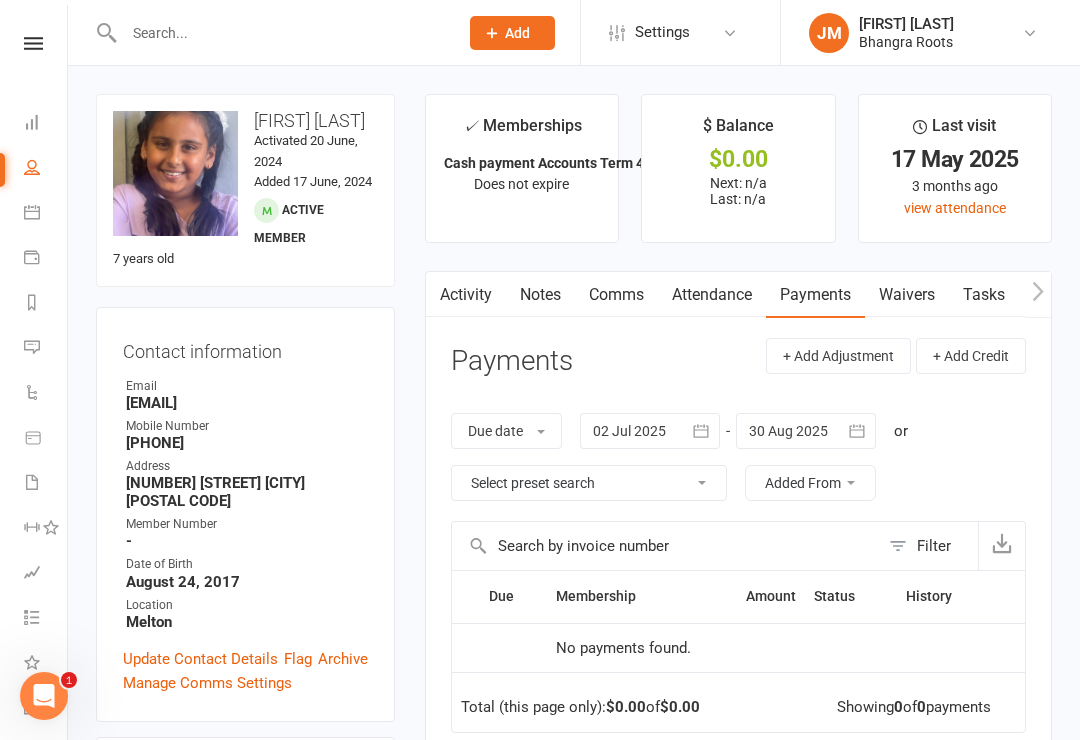 click on "Attendance" at bounding box center (712, 295) 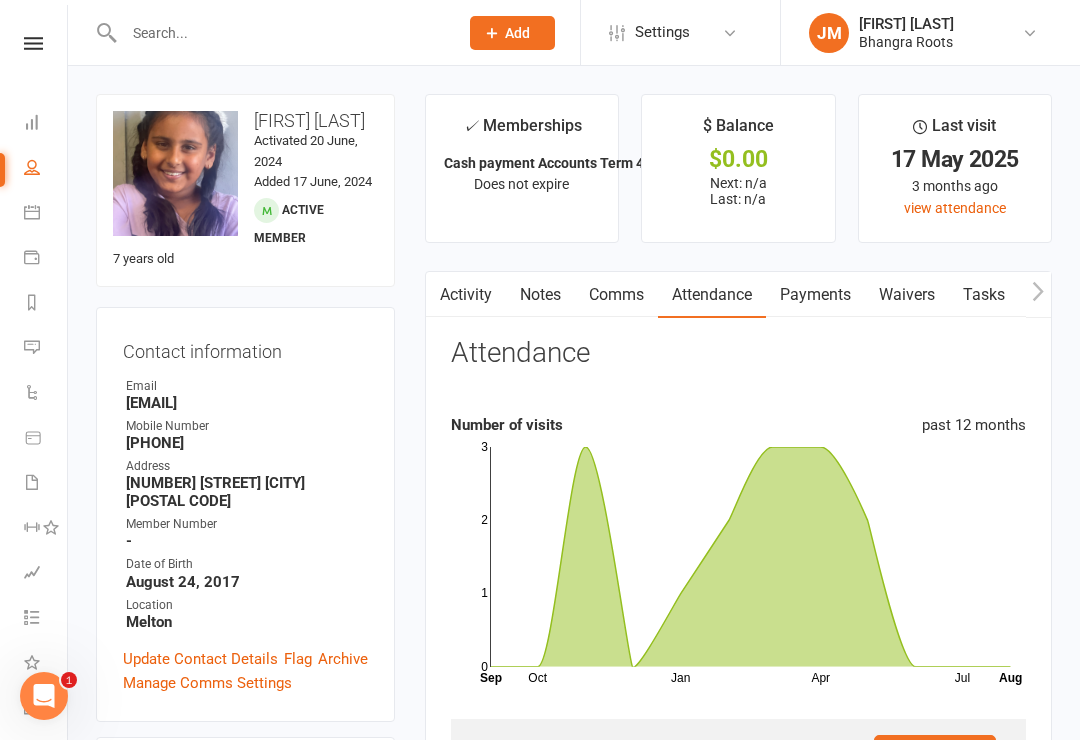 click at bounding box center (281, 33) 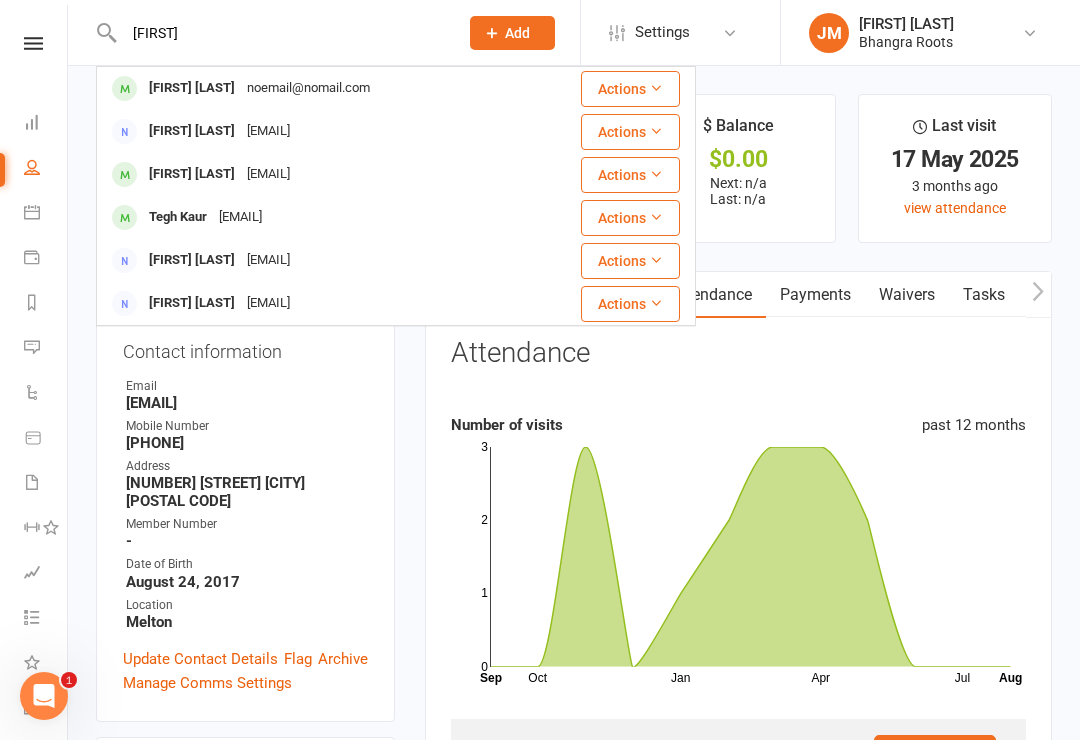 type on "[FIRST]" 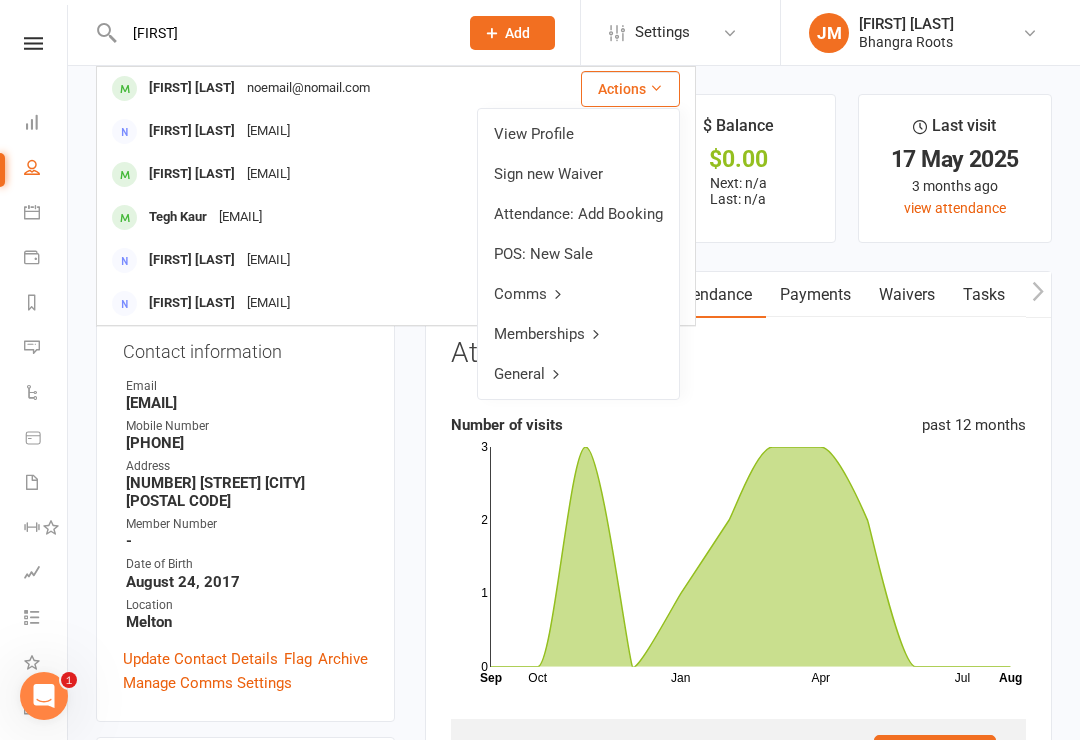 click on "Payments" at bounding box center [815, 295] 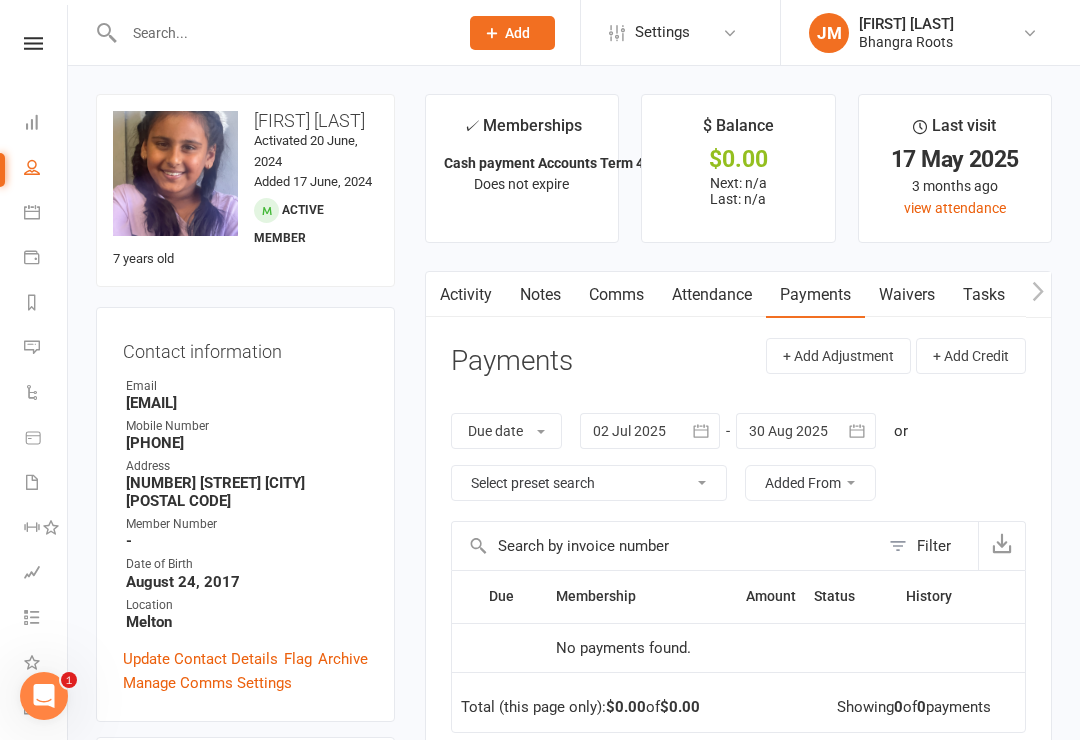 click at bounding box center (281, 33) 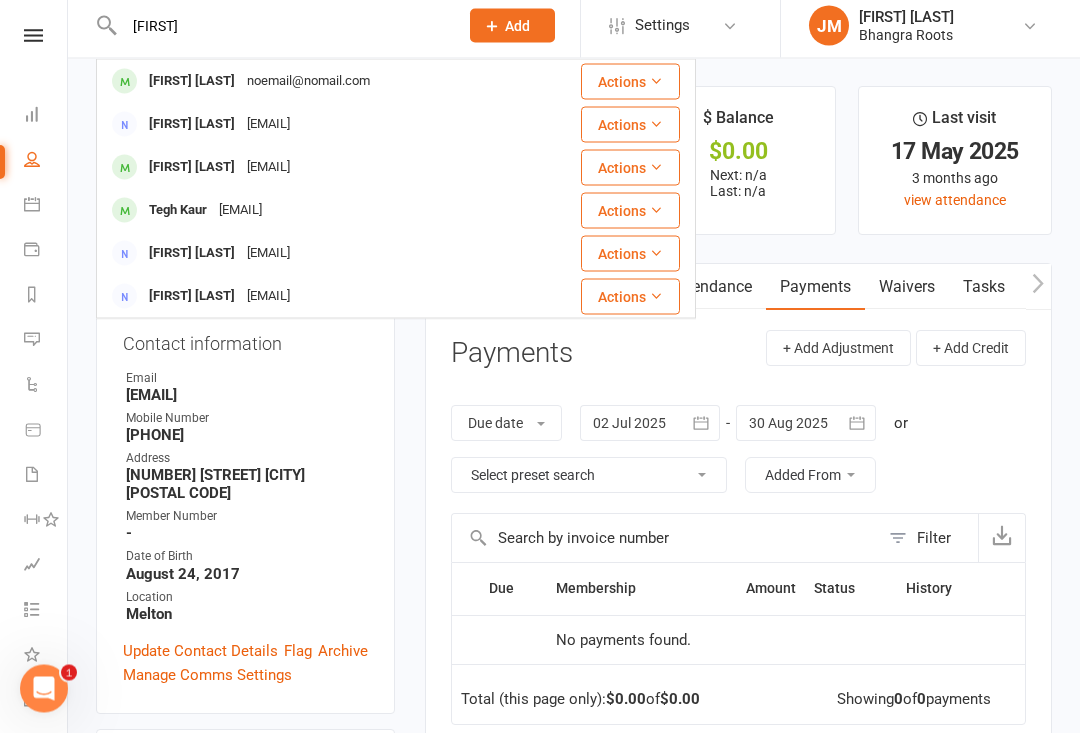 type on "[FIRST]" 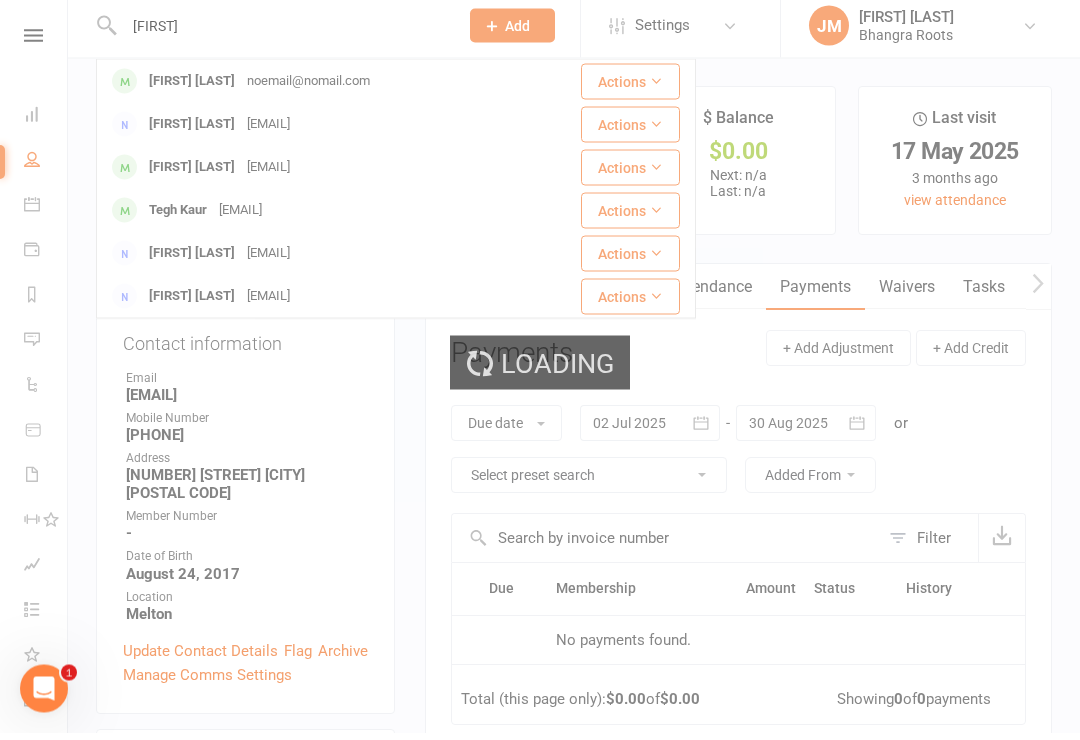 scroll, scrollTop: 8, scrollLeft: 0, axis: vertical 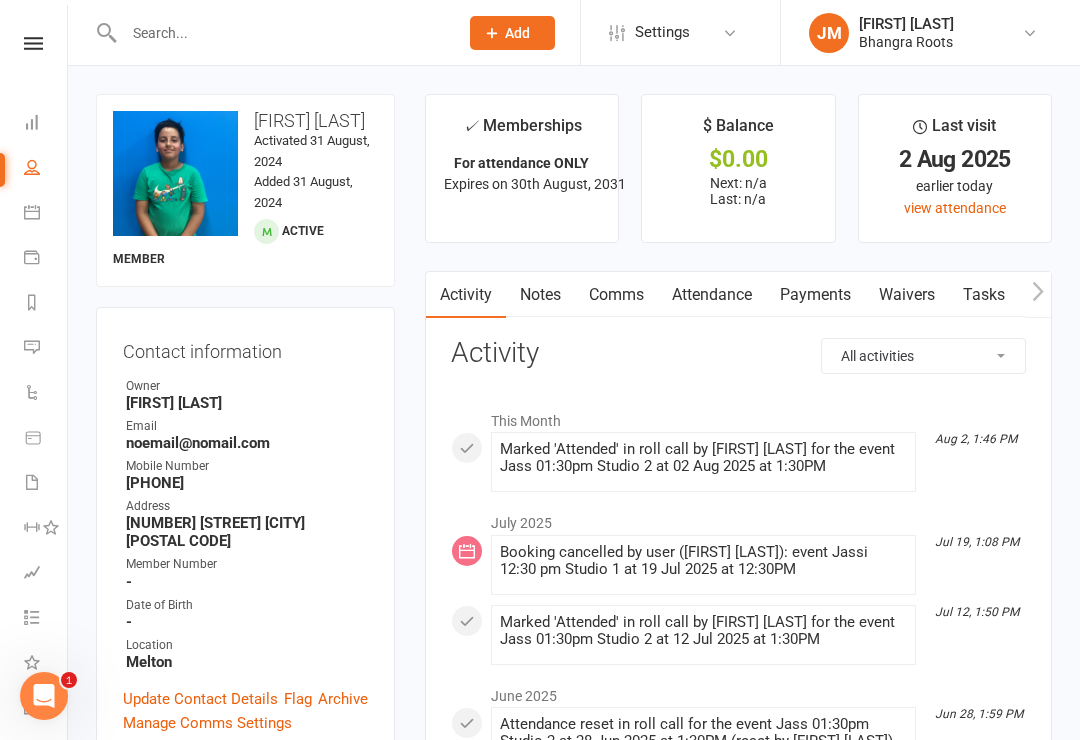 click at bounding box center [281, 33] 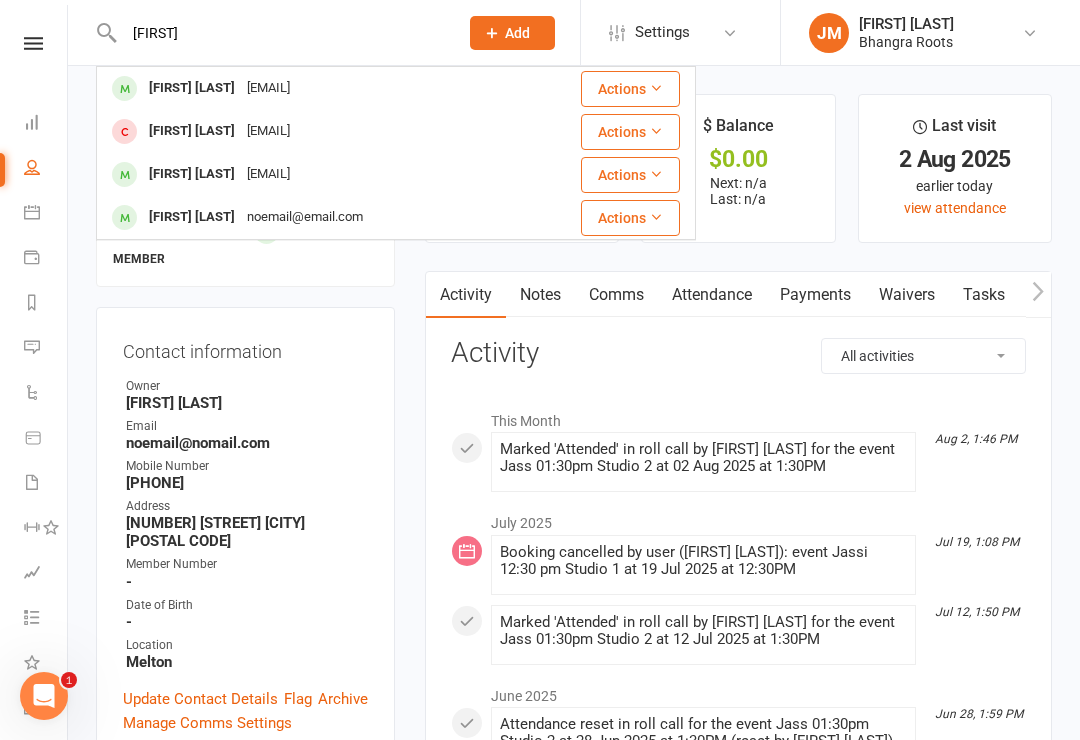 type on "[FIRST]" 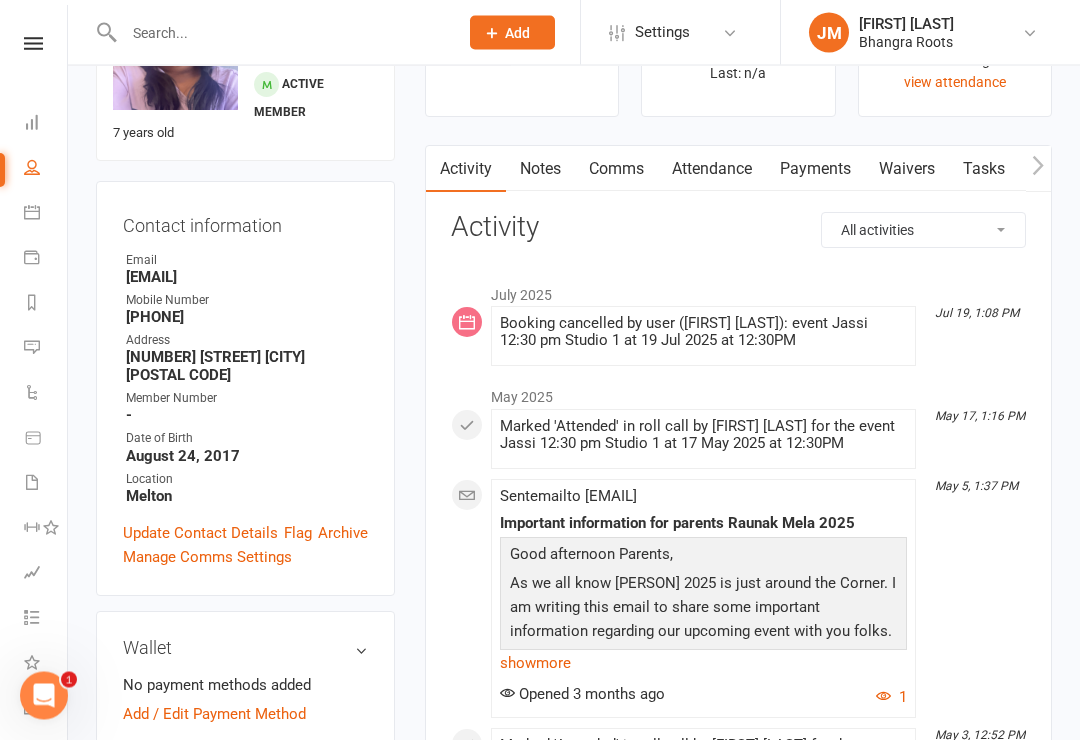 scroll, scrollTop: 125, scrollLeft: 0, axis: vertical 